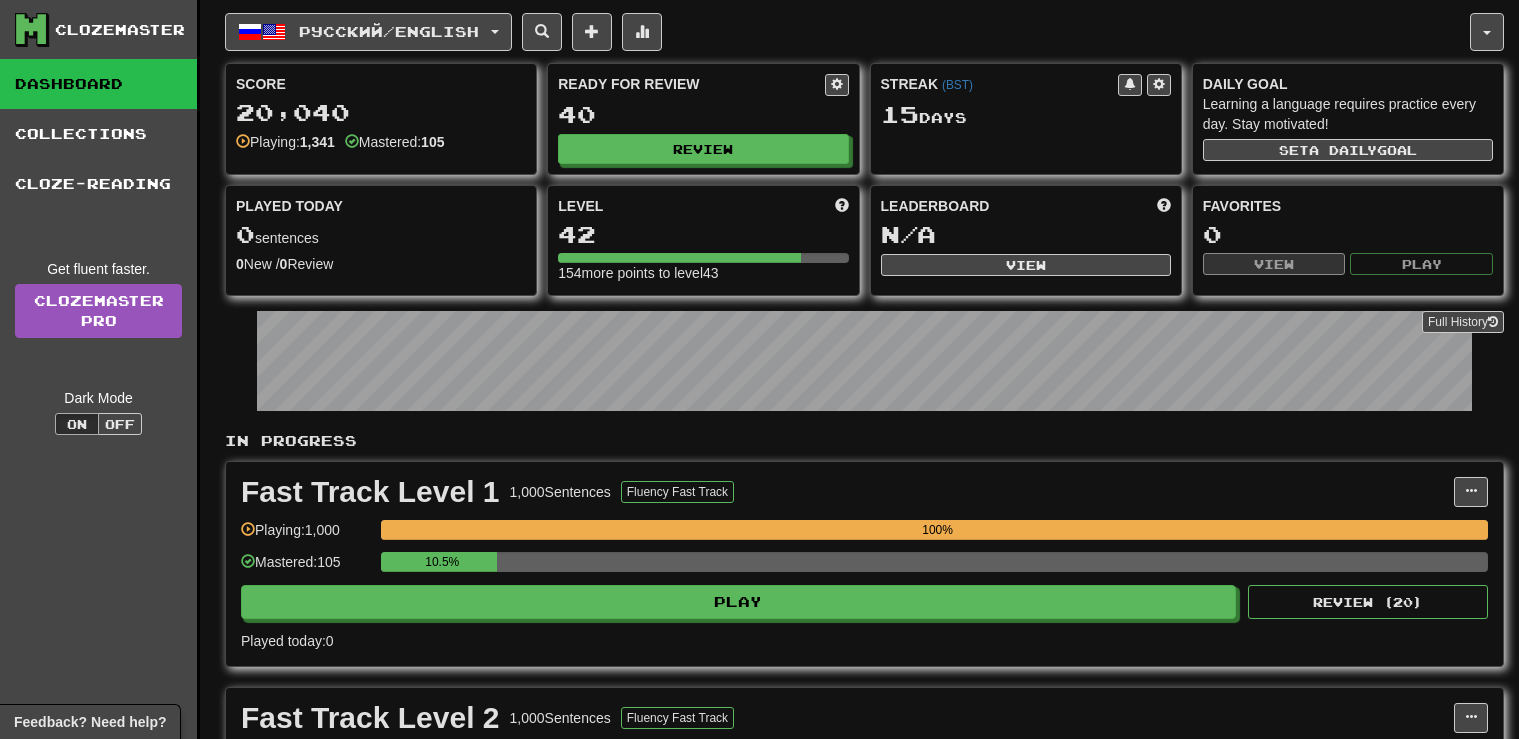 scroll, scrollTop: 0, scrollLeft: 0, axis: both 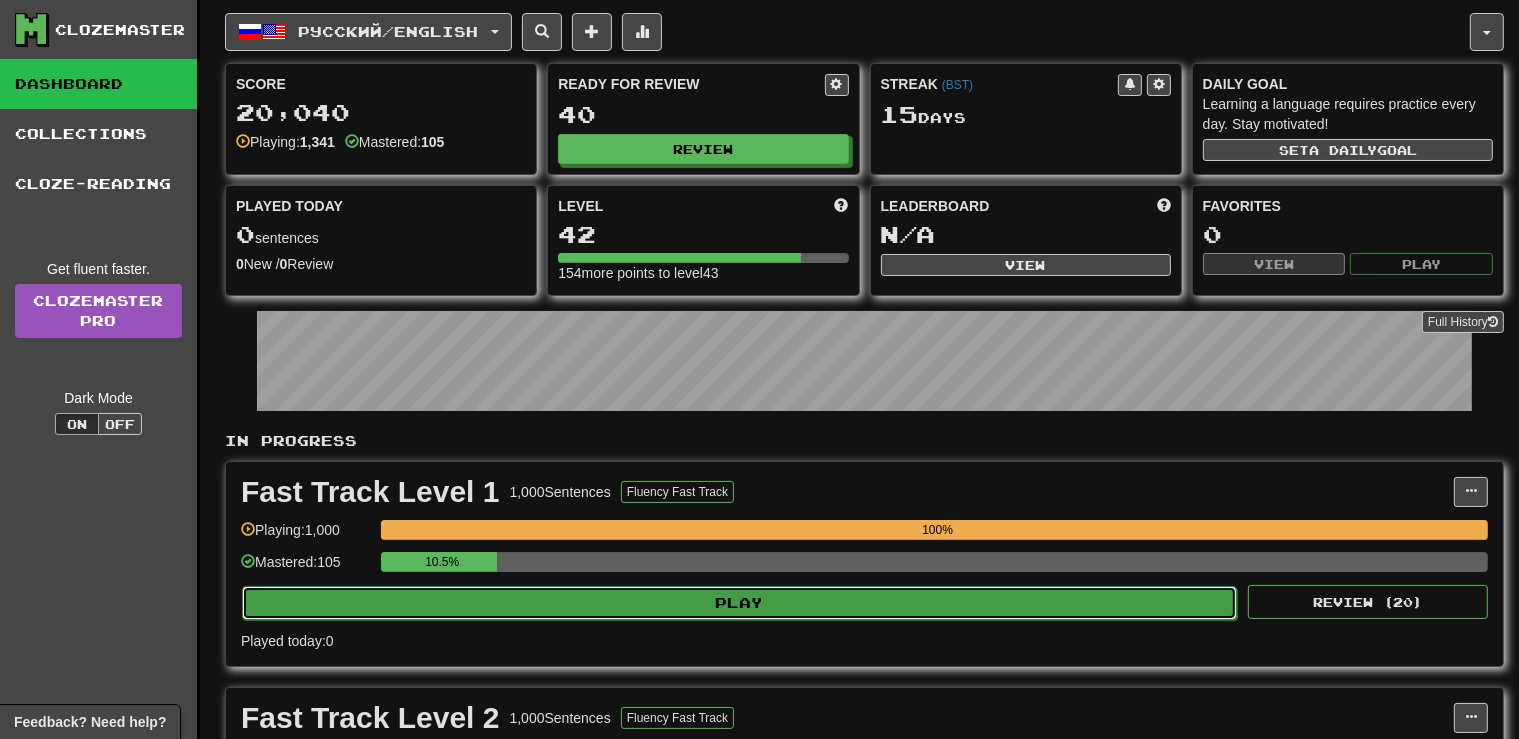 click on "Play" at bounding box center [739, 603] 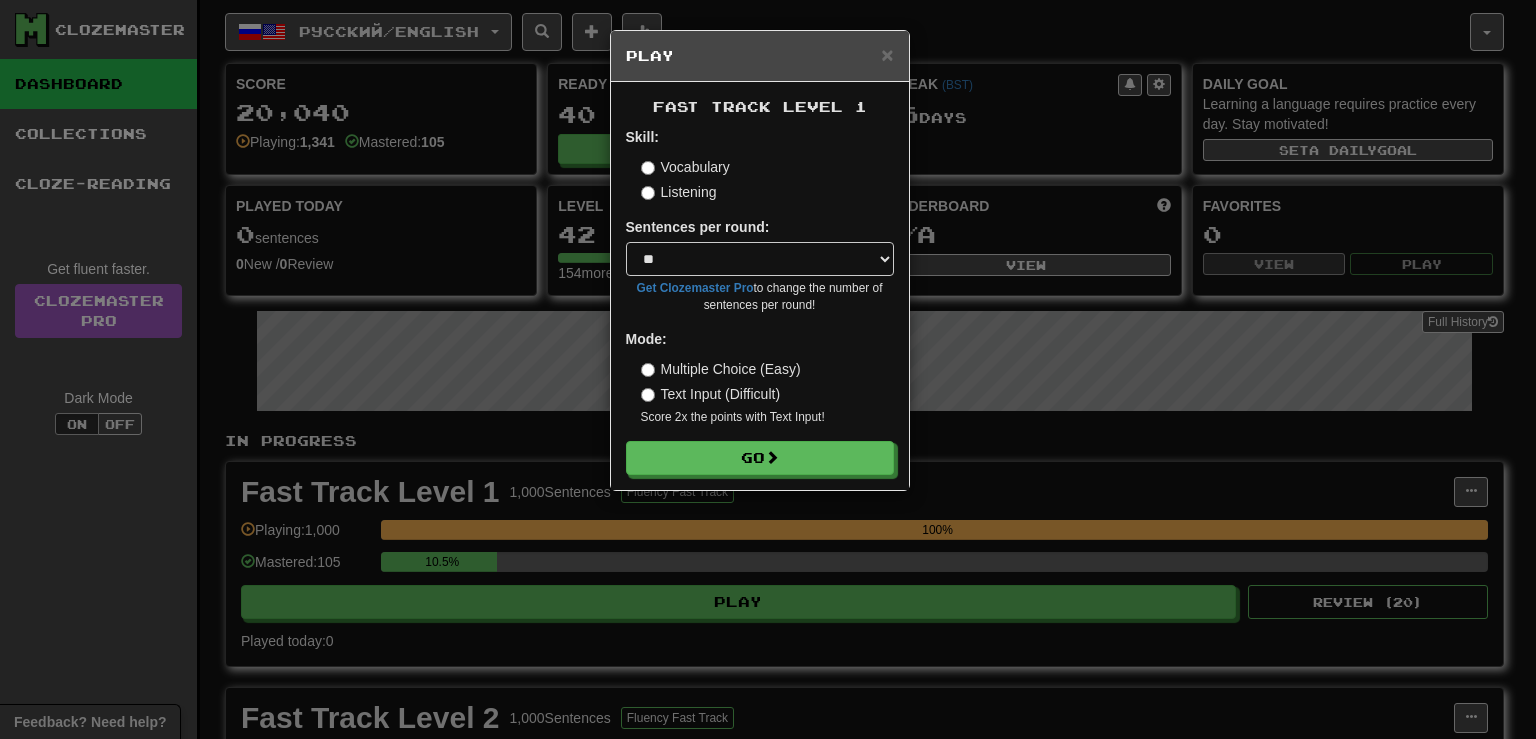 click on "× Play Fast Track Level 1 Skill: Vocabulary Listening Sentences per round: * ** ** ** ** ** *** ******** Get Clozemaster Pro  to change the number of sentences per round! Mode: Multiple Choice (Easy) Text Input (Difficult) Score 2x the points with Text Input ! Go" at bounding box center (768, 369) 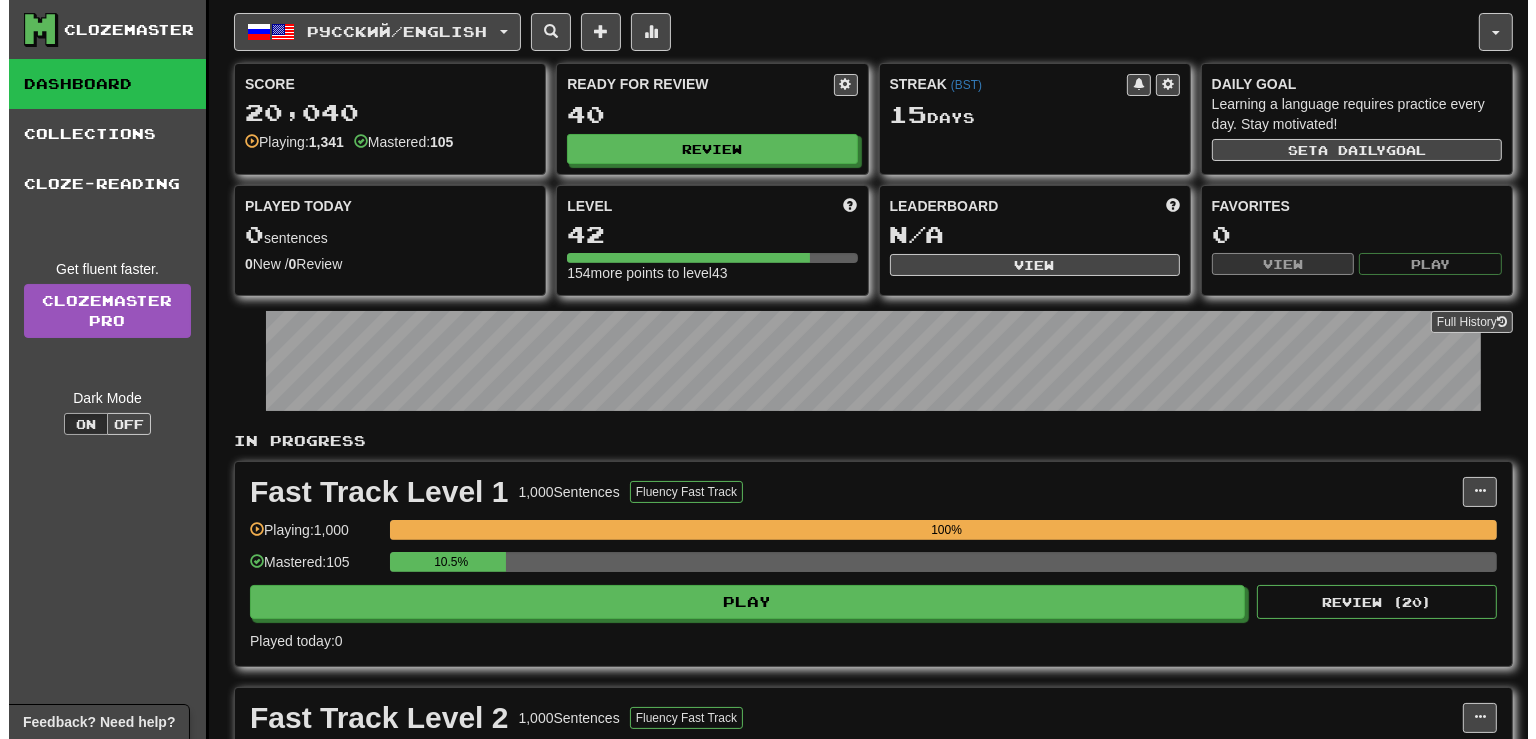 scroll, scrollTop: 704, scrollLeft: 0, axis: vertical 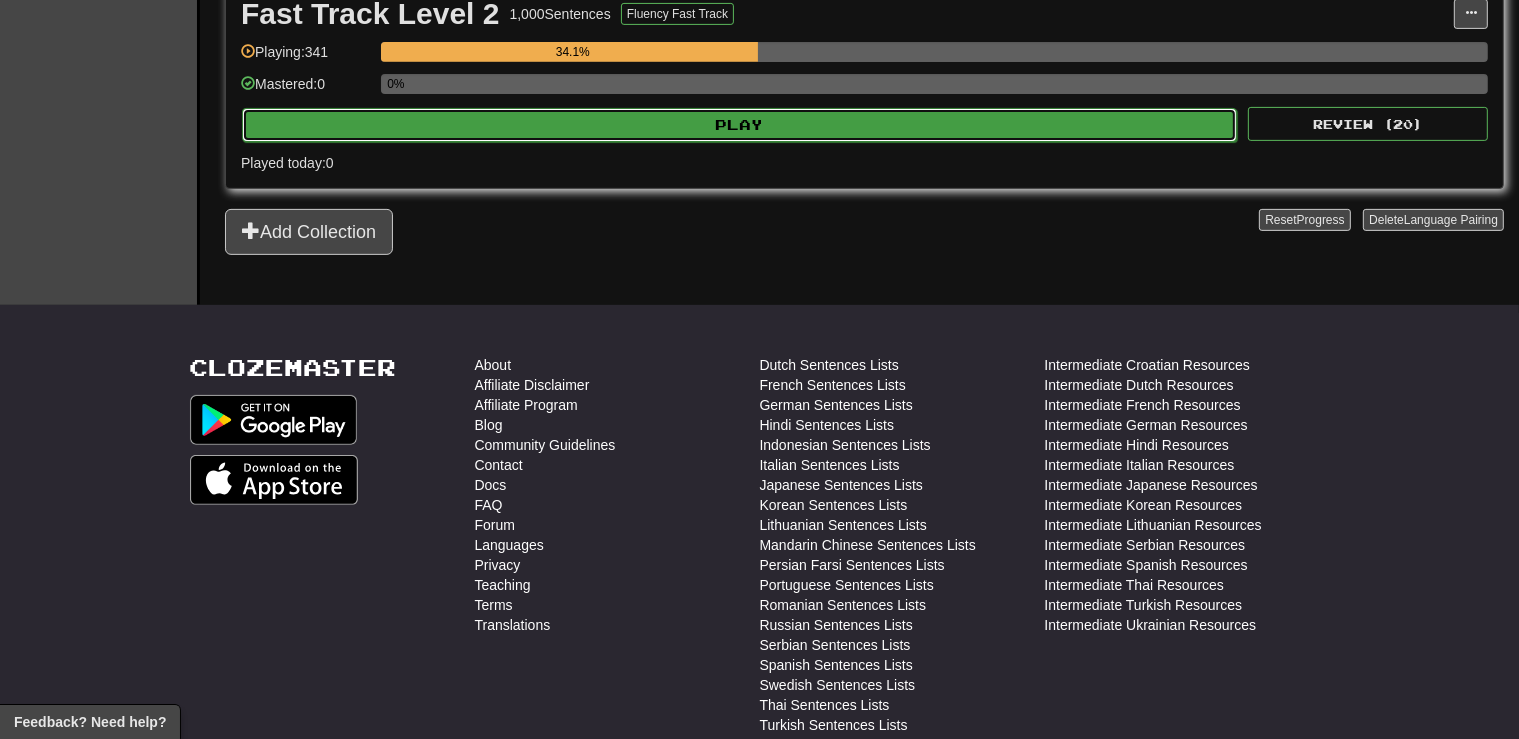 click on "Play" at bounding box center (739, 125) 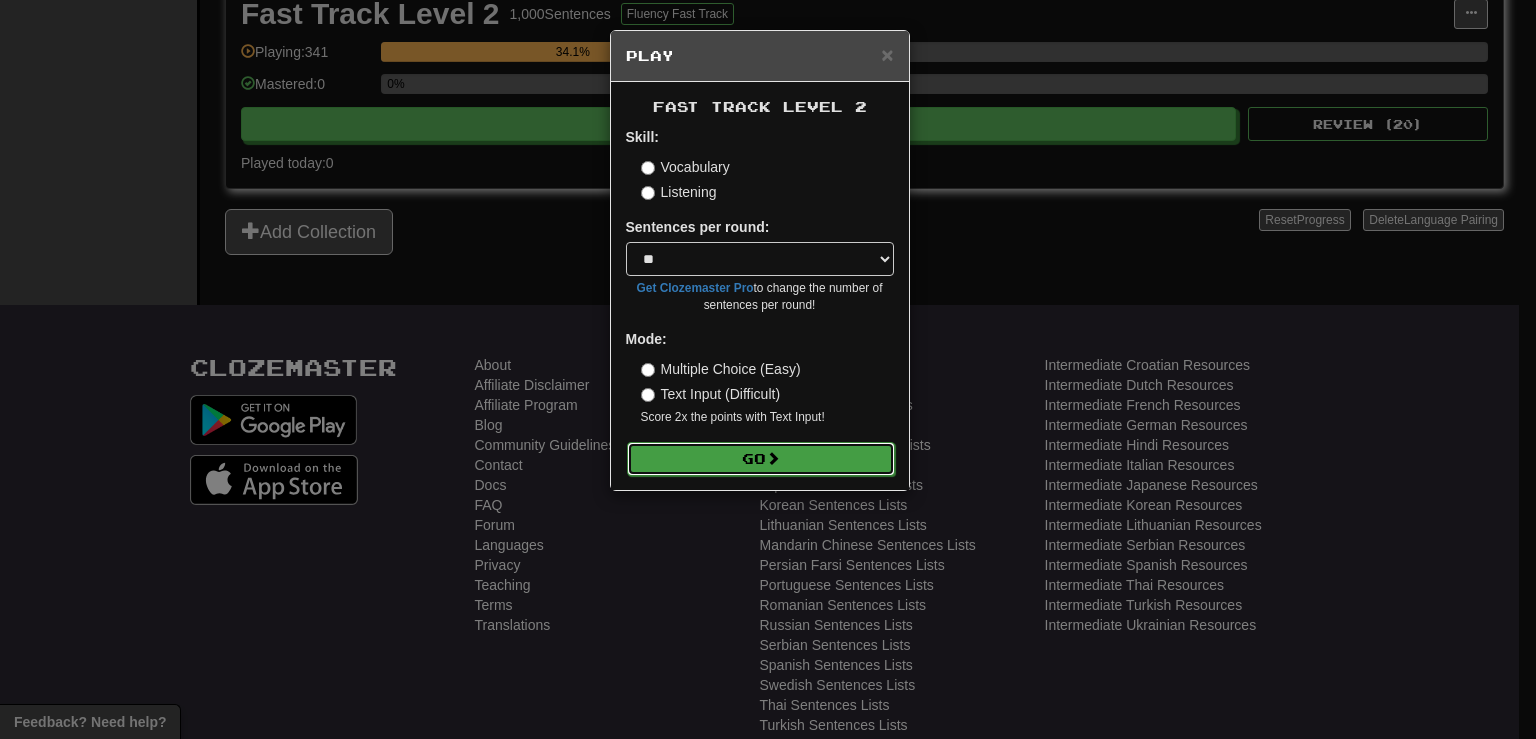click on "Go" at bounding box center (761, 459) 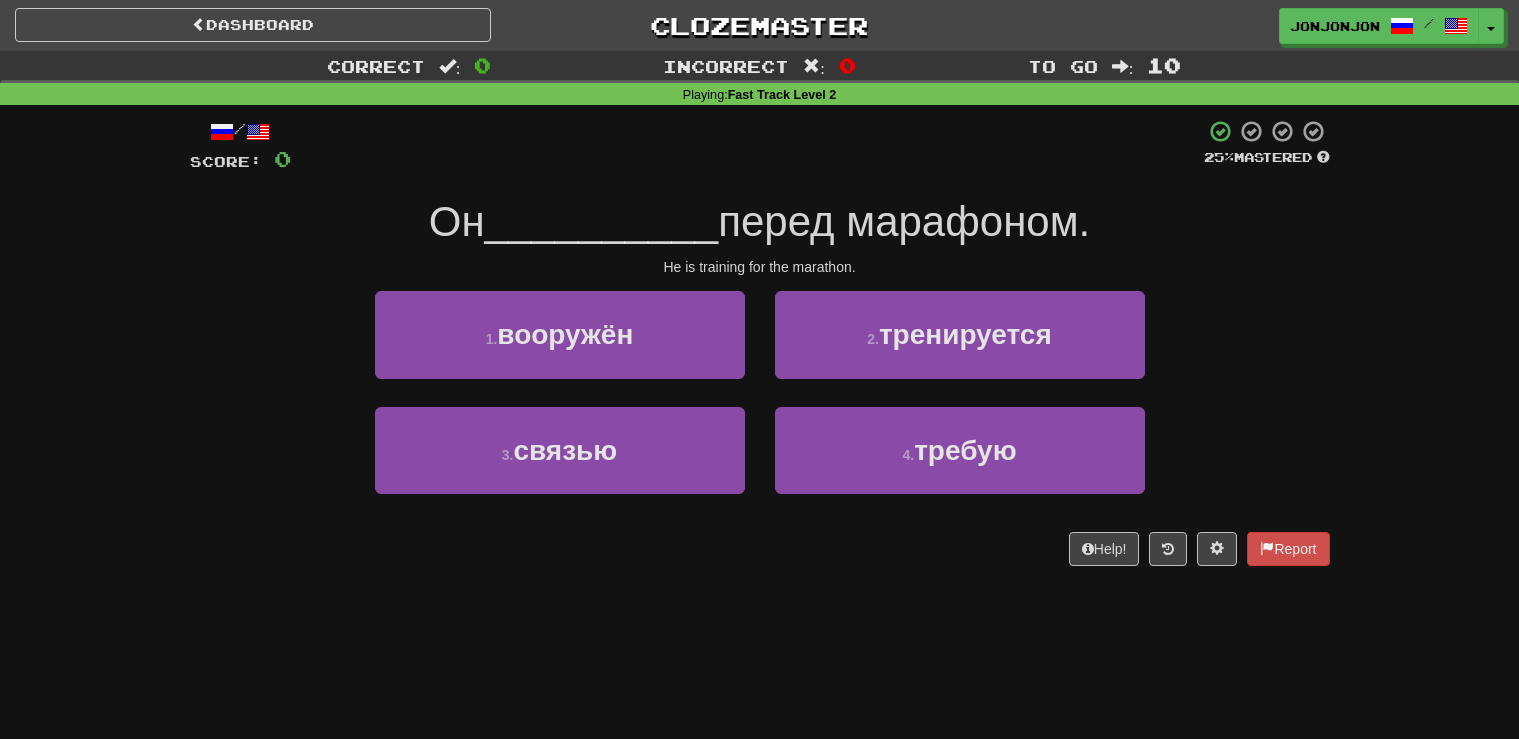 scroll, scrollTop: 0, scrollLeft: 0, axis: both 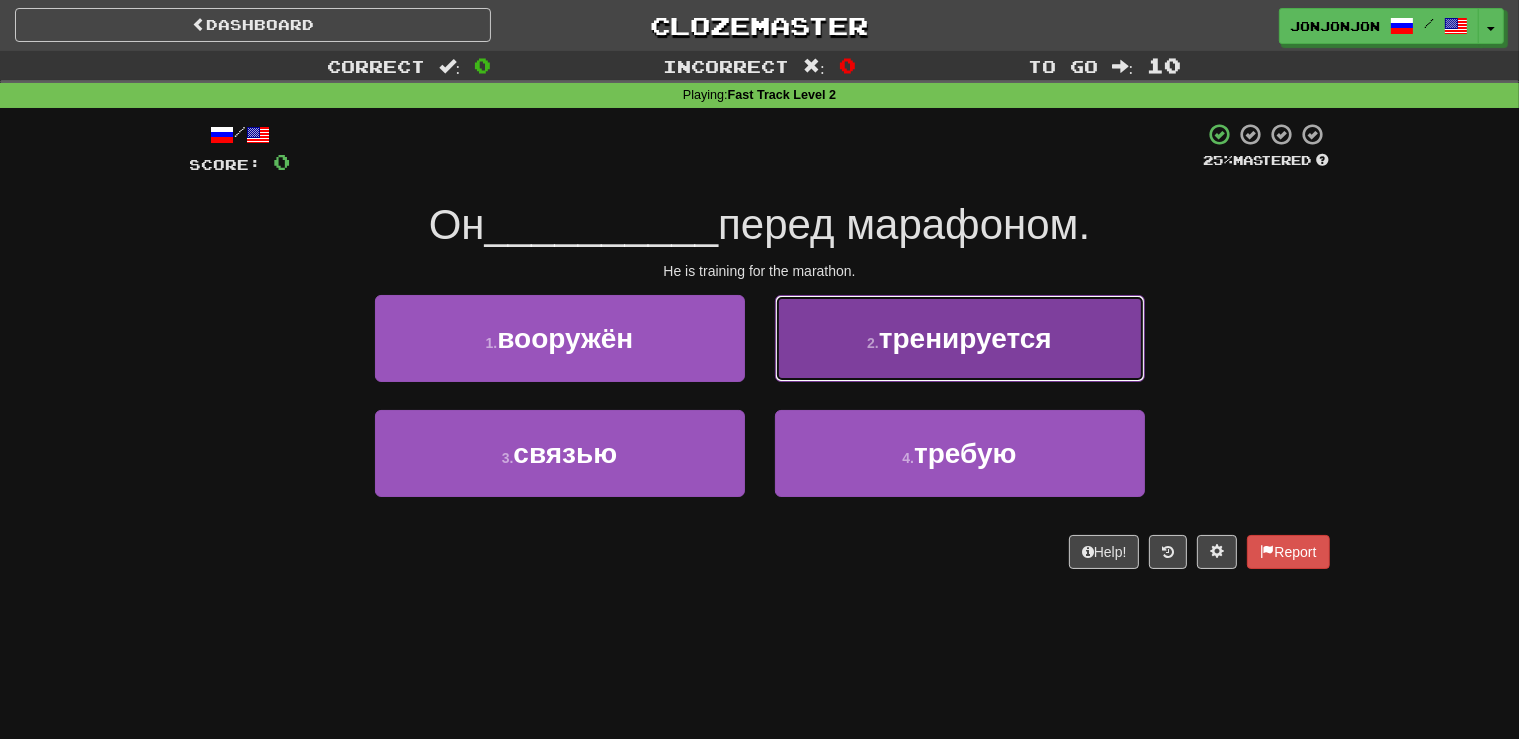 click on "2 .  тренируется" at bounding box center (960, 338) 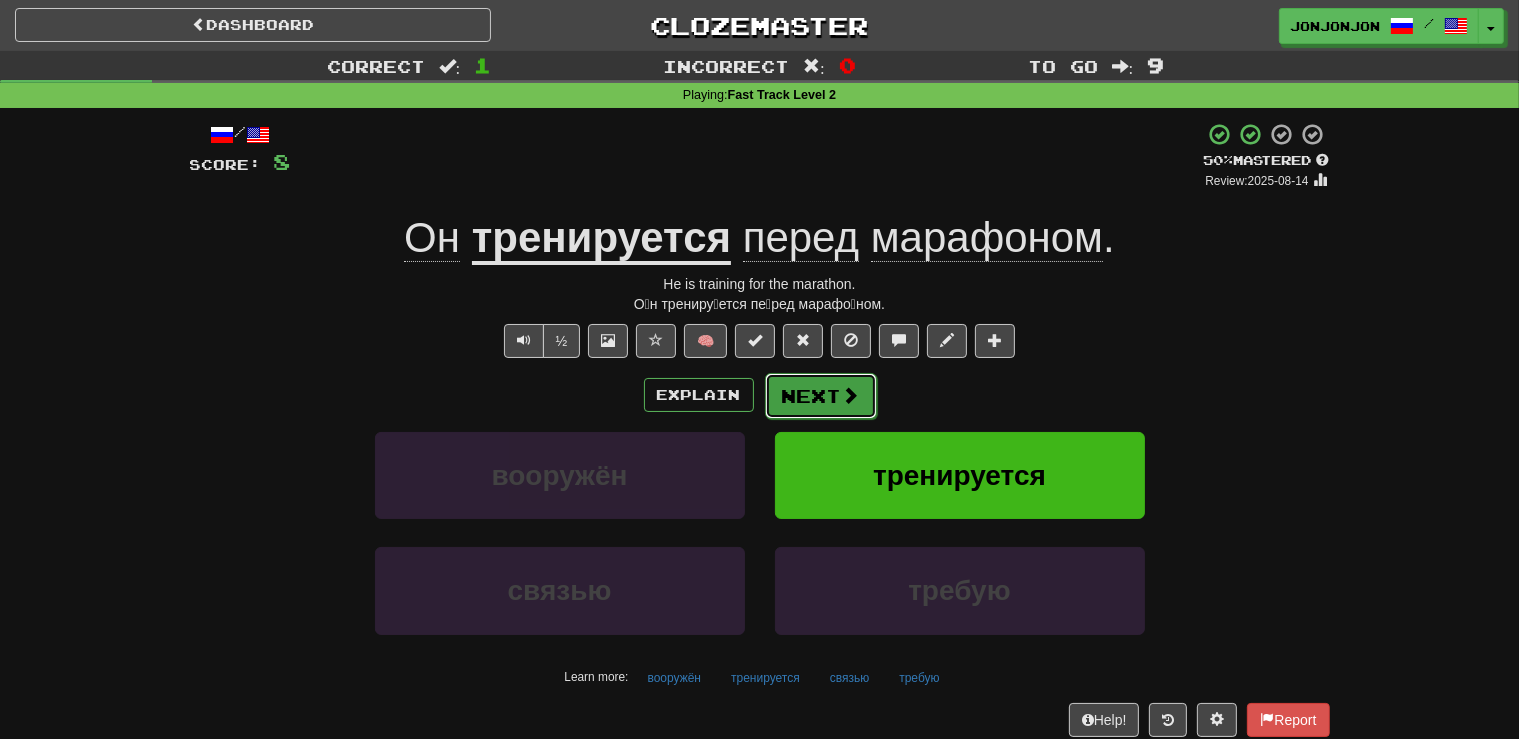 click on "Next" at bounding box center (821, 396) 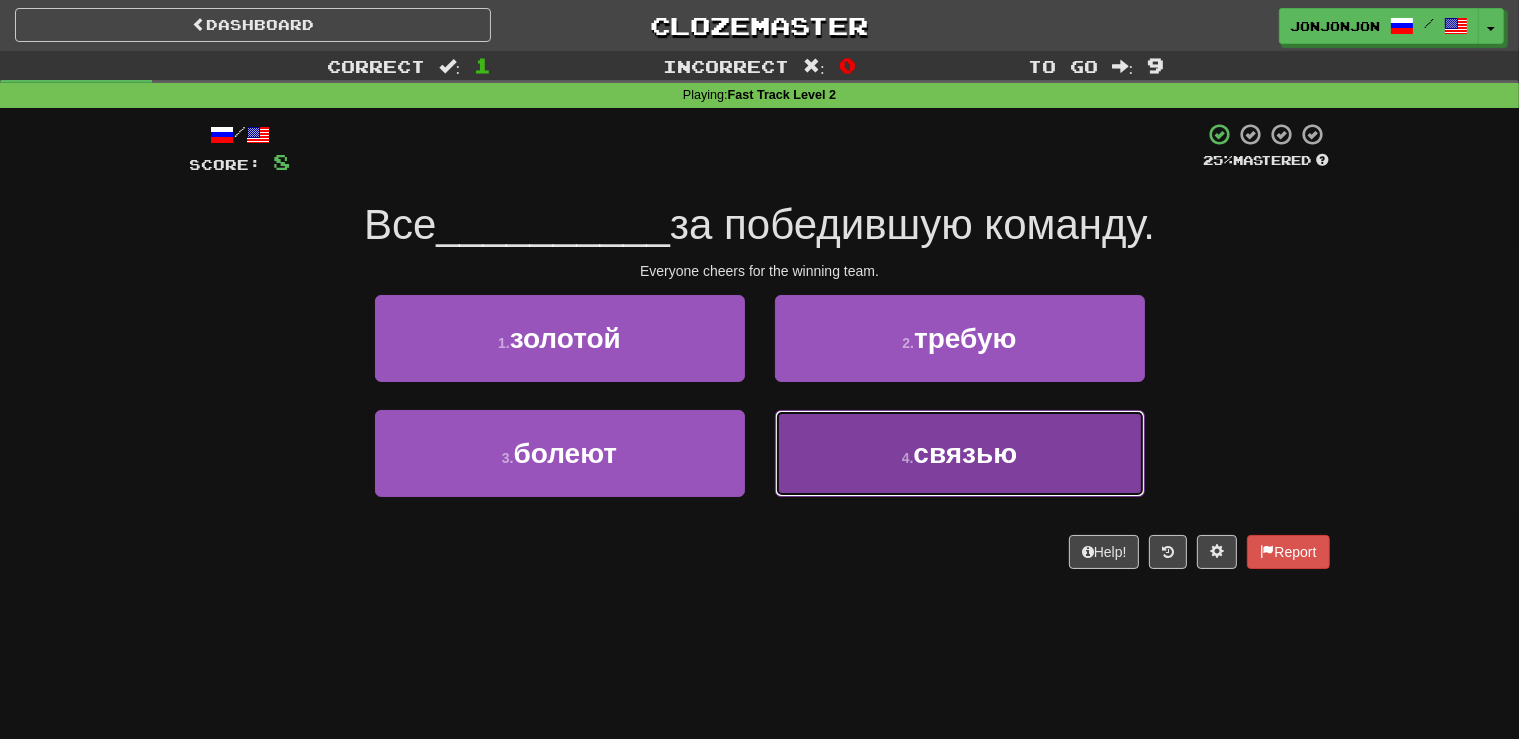 click on "4 .  связью" at bounding box center [960, 453] 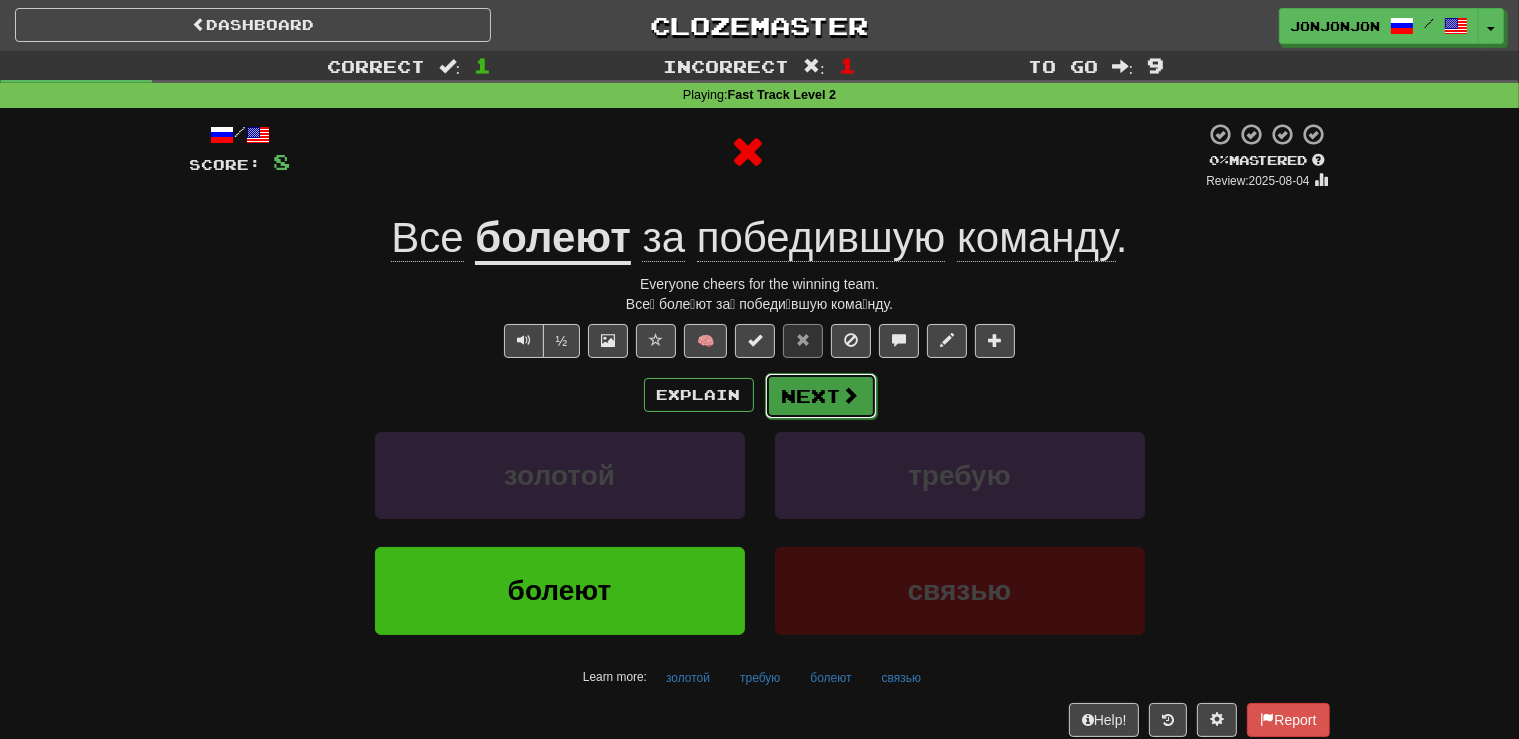 click on "Next" at bounding box center [821, 396] 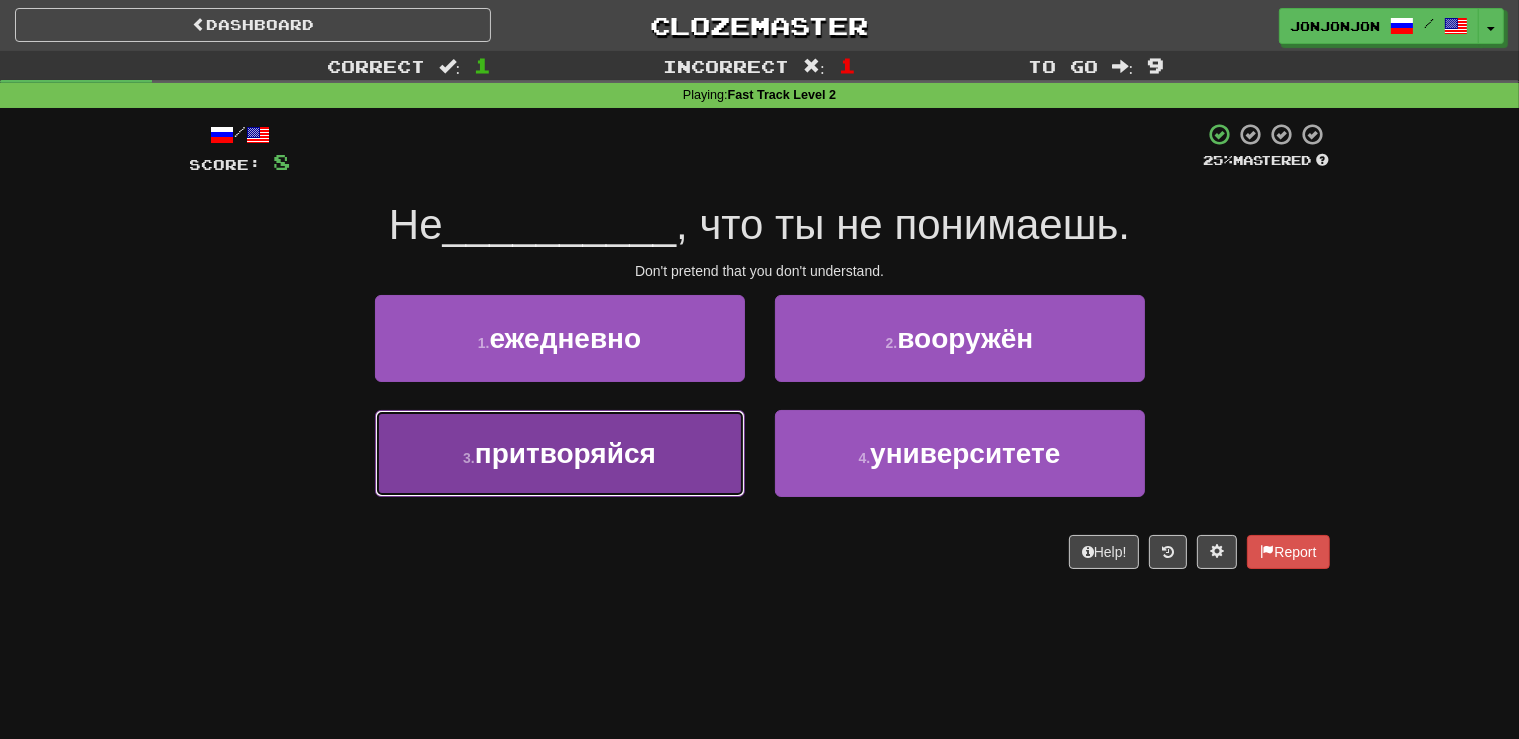 click on "3 .  притворяйся" at bounding box center (560, 453) 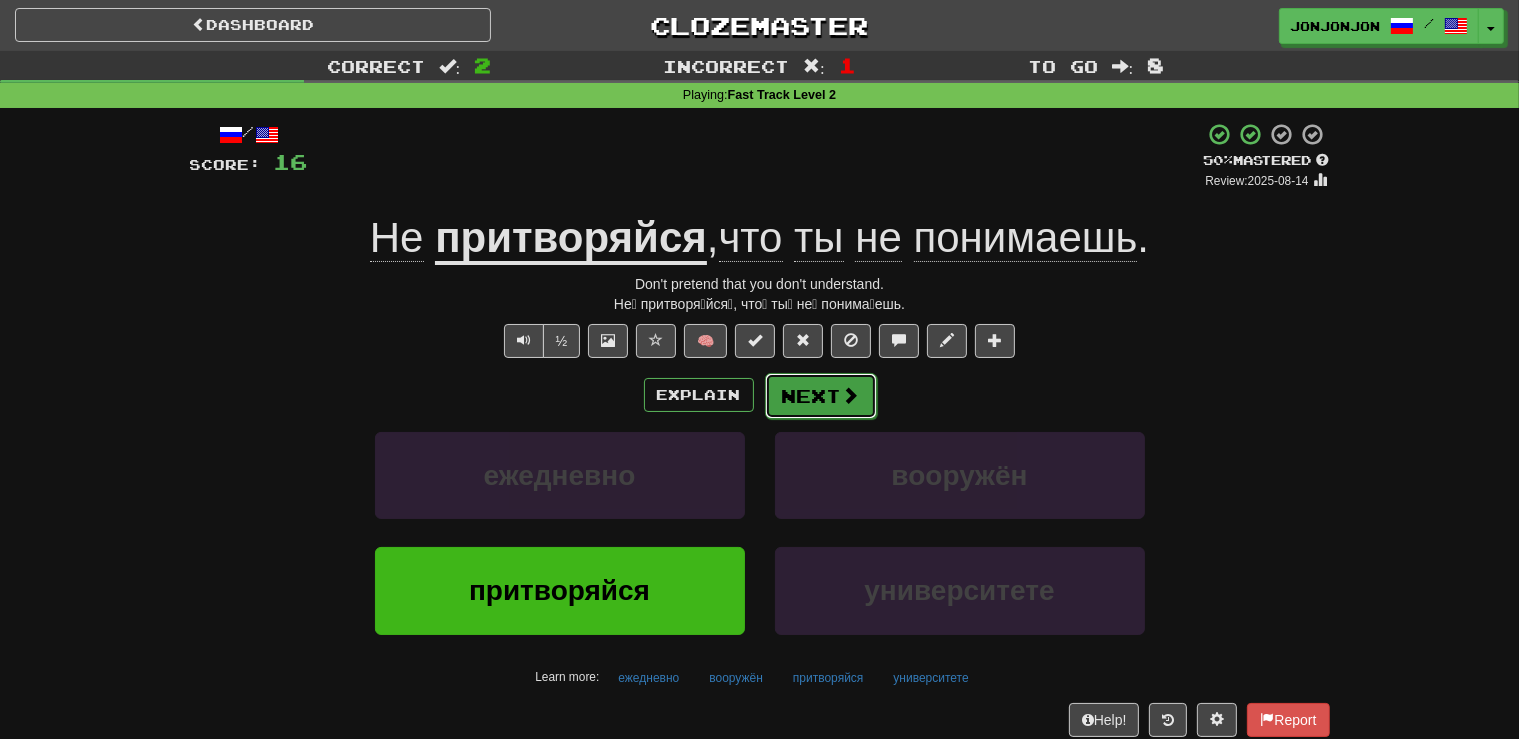 click on "Next" at bounding box center [821, 396] 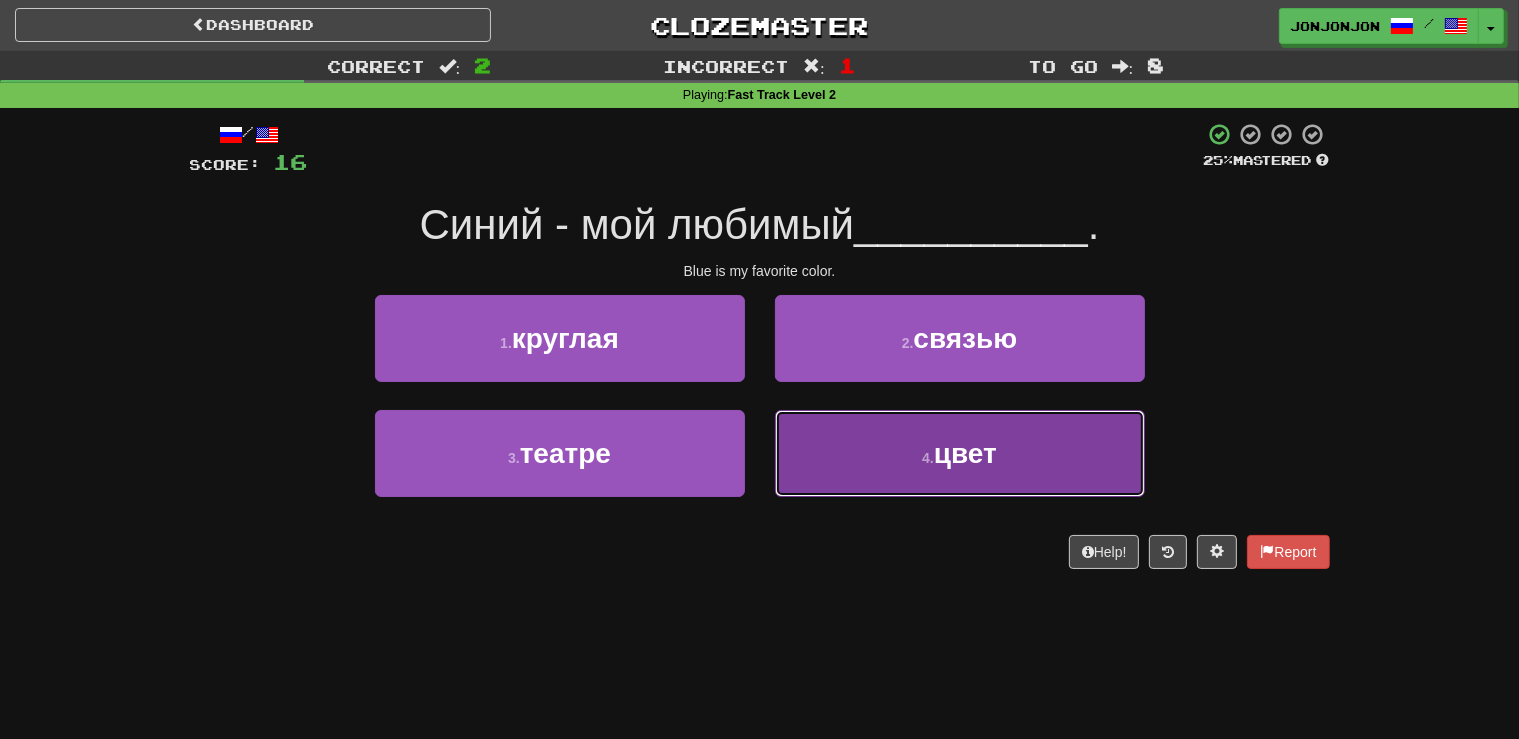 click on "4 .  цвет" at bounding box center [960, 453] 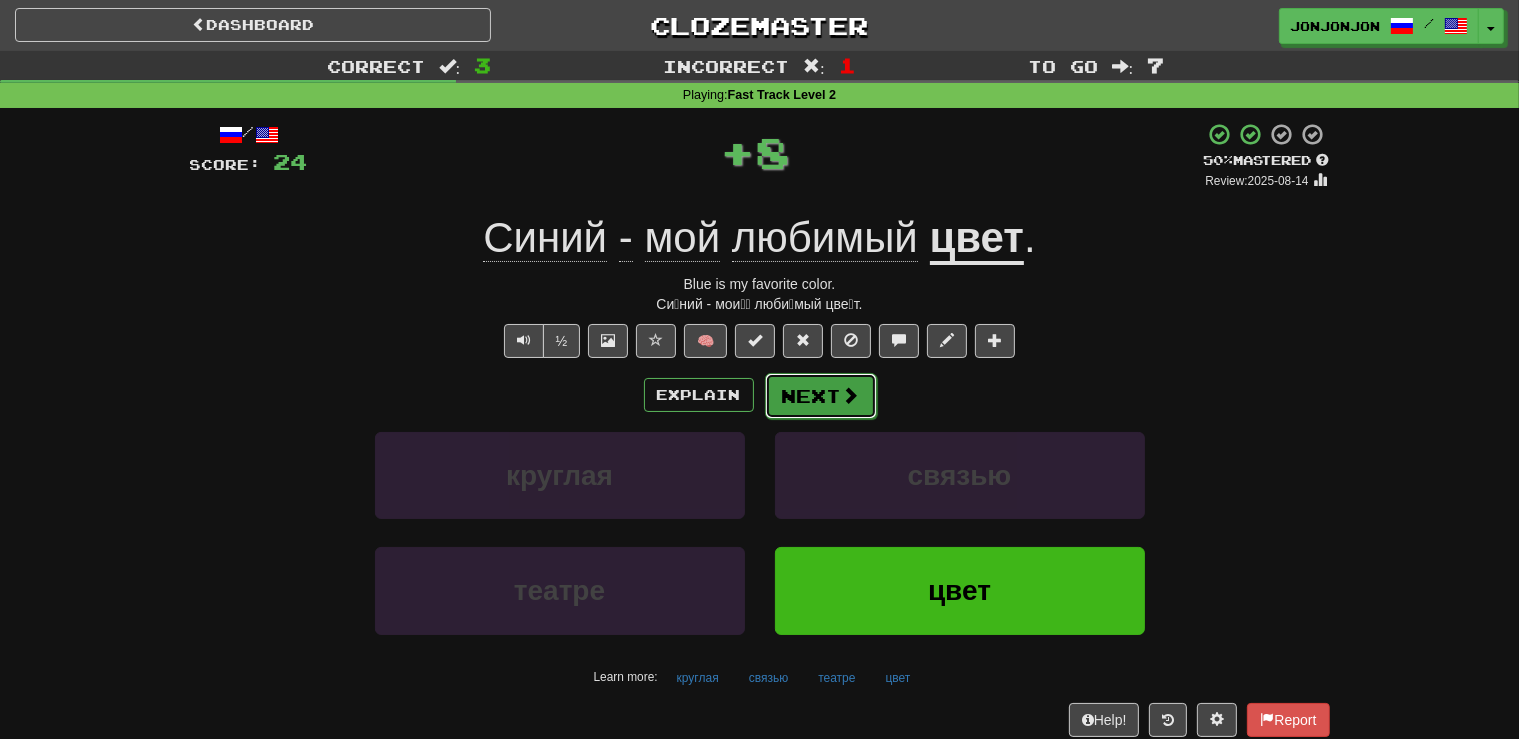 click at bounding box center [851, 395] 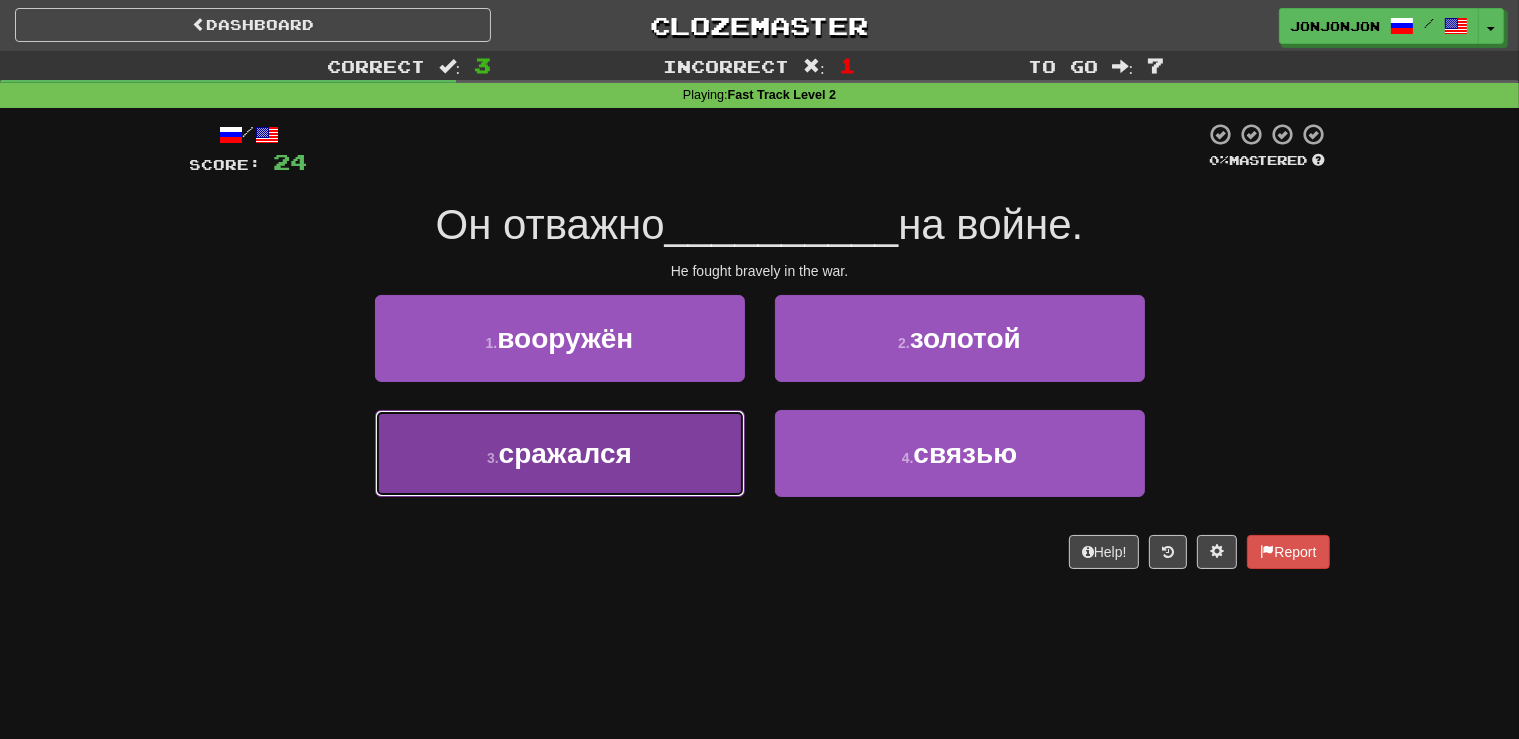 click on "3 .  сражался" at bounding box center (560, 453) 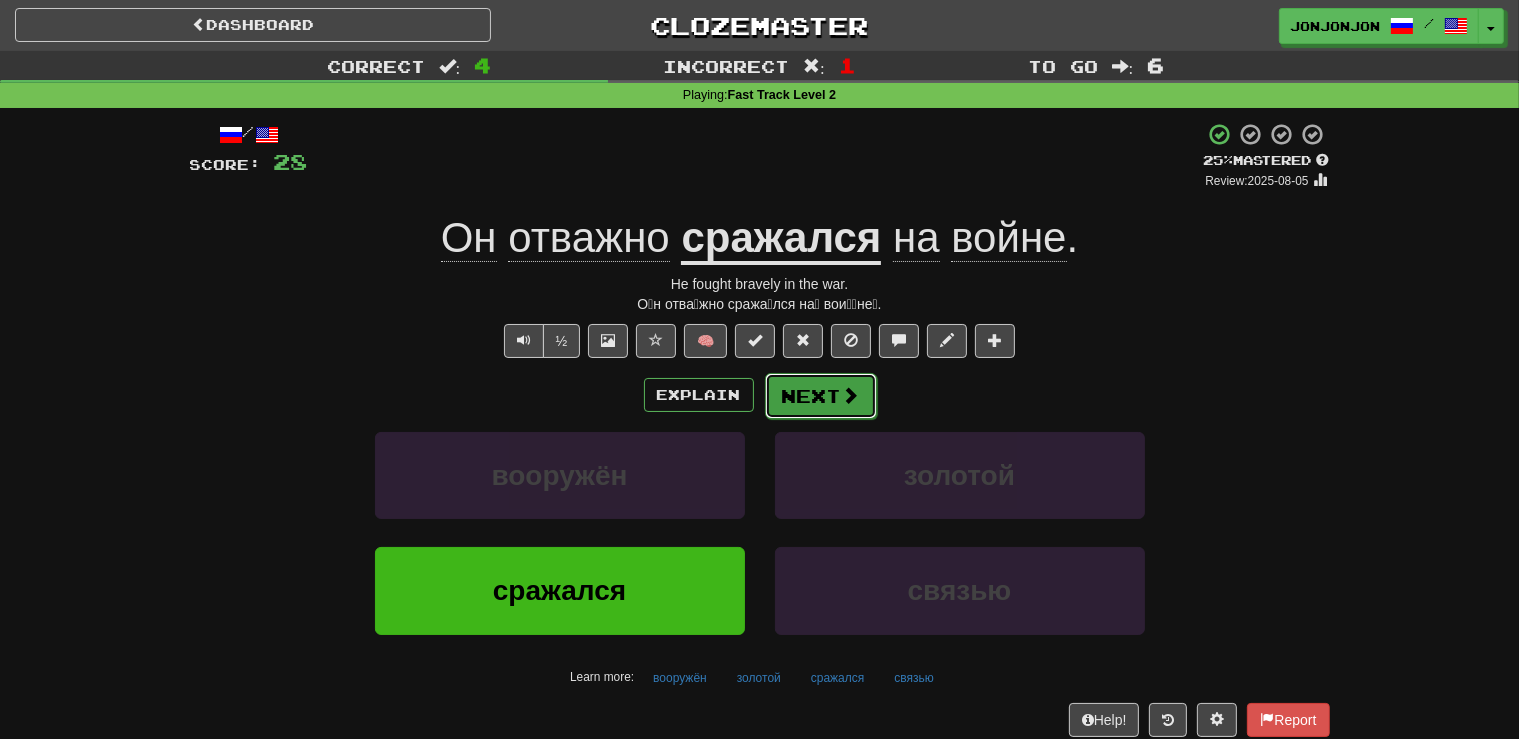 click at bounding box center [851, 395] 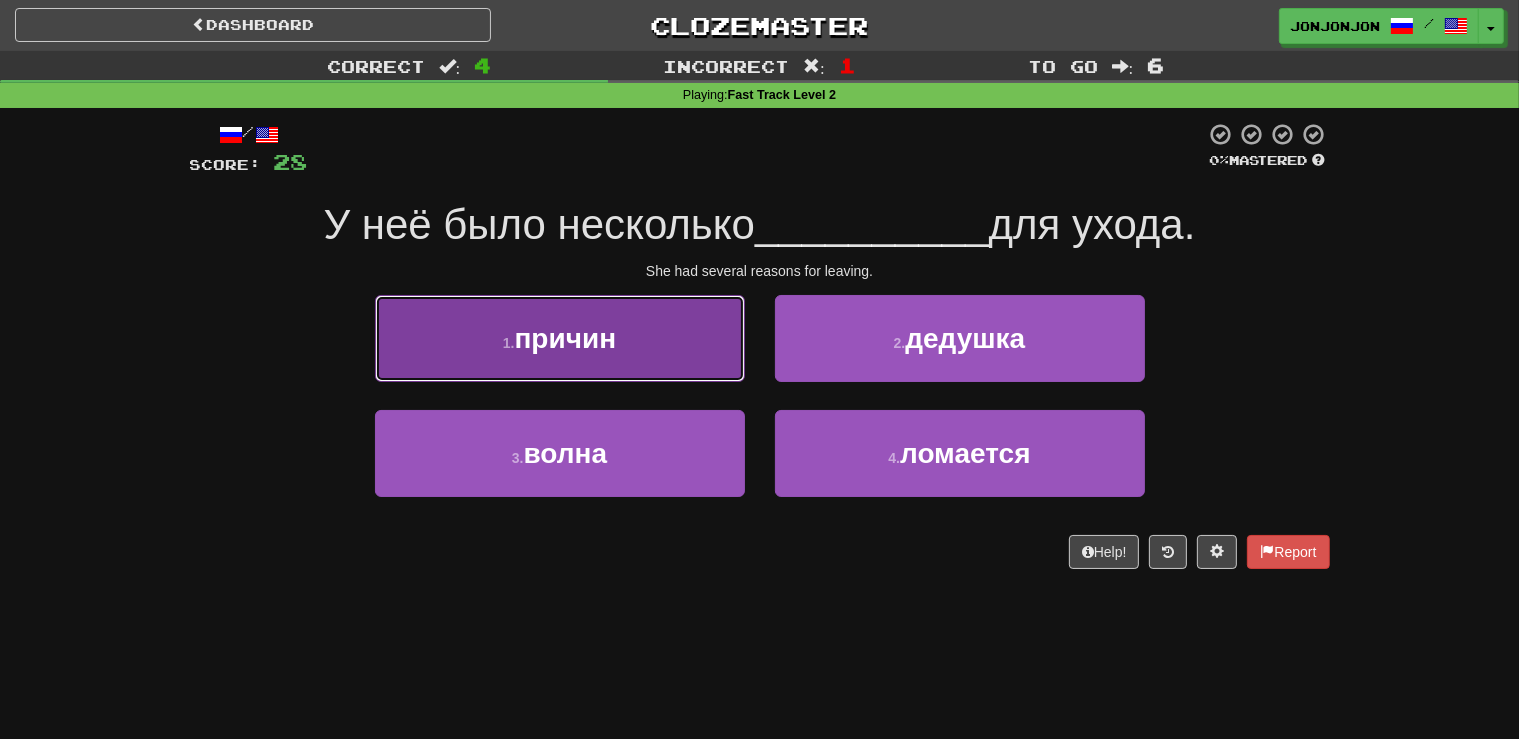 click on "1 .  причин" at bounding box center [560, 338] 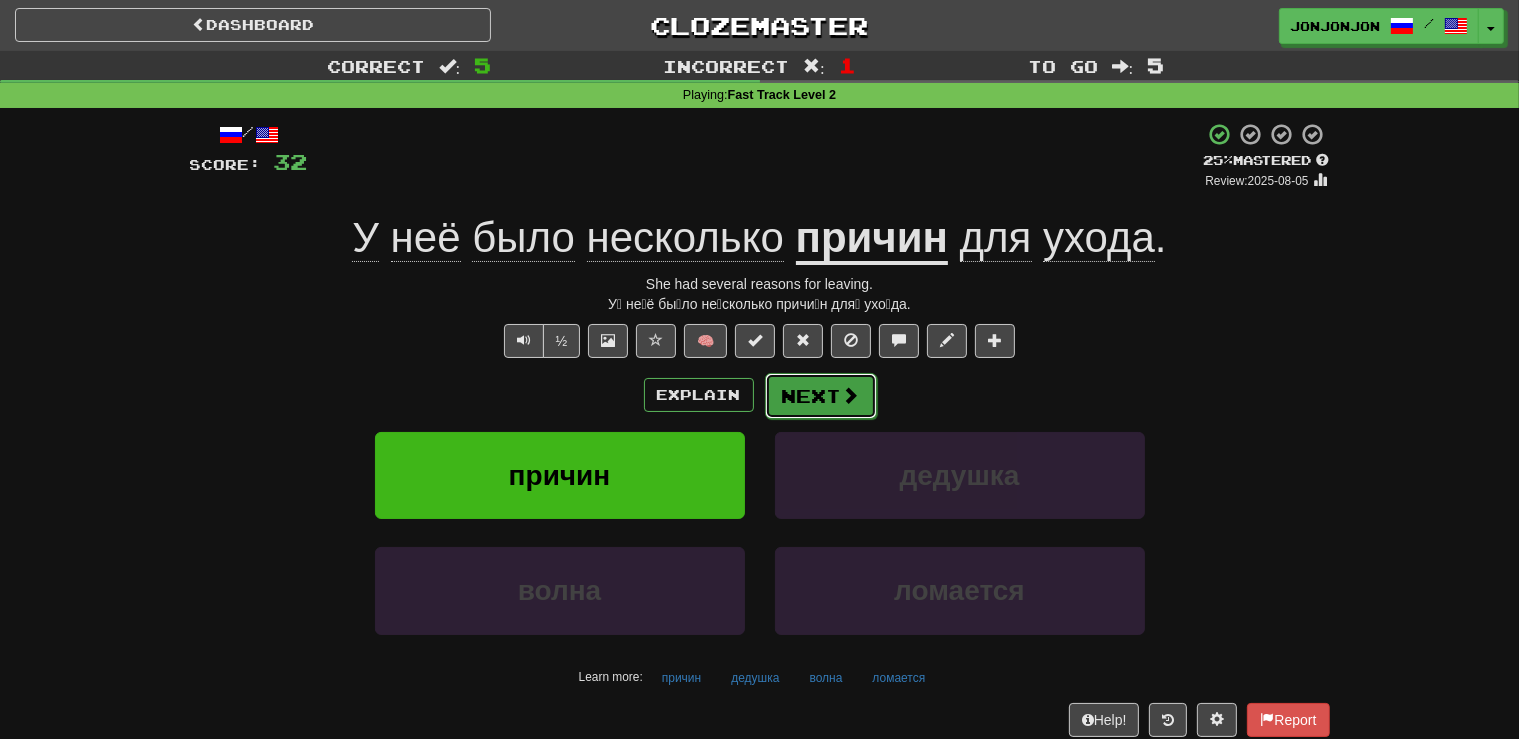 click on "Next" at bounding box center [821, 396] 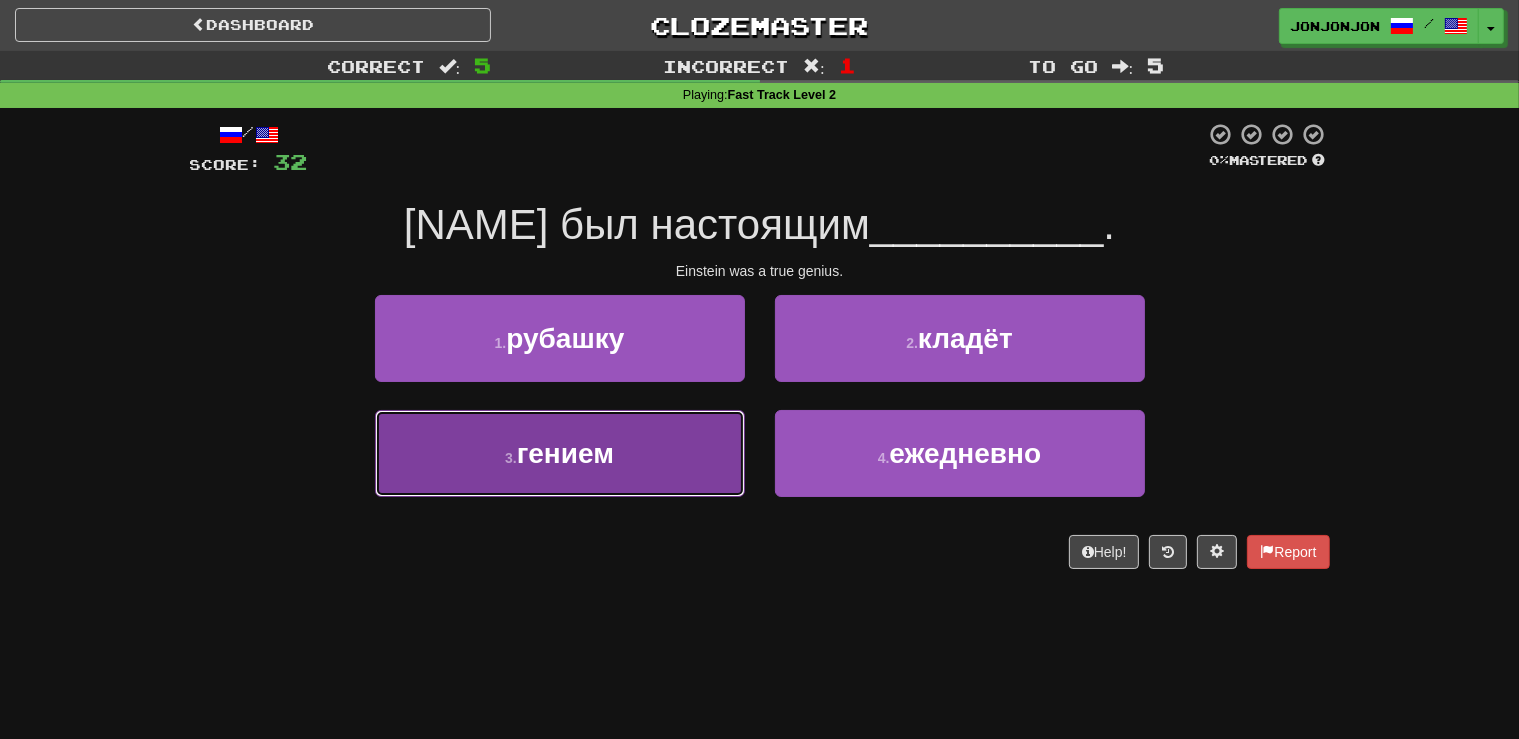 click on "3 .  гением" at bounding box center [560, 453] 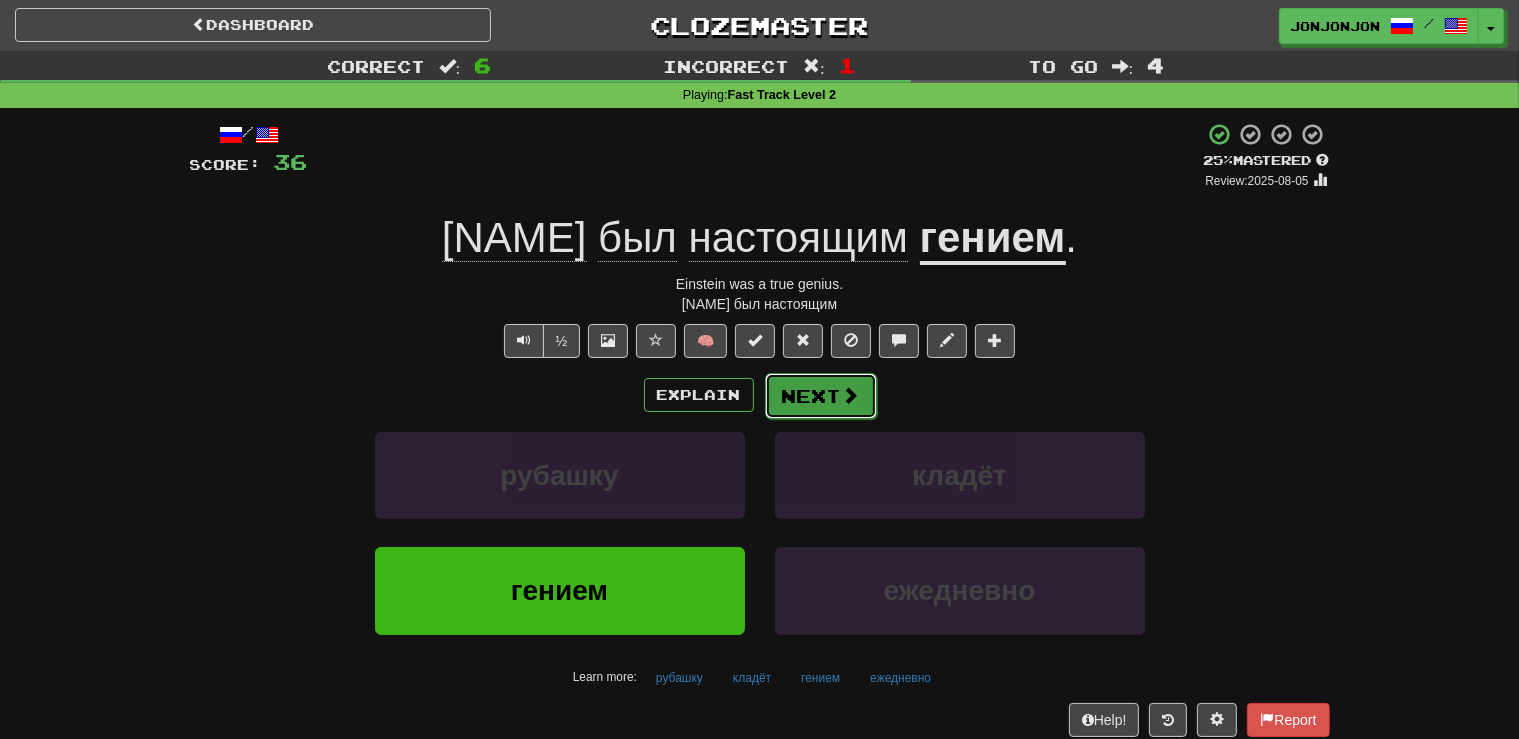 click on "Next" at bounding box center [821, 396] 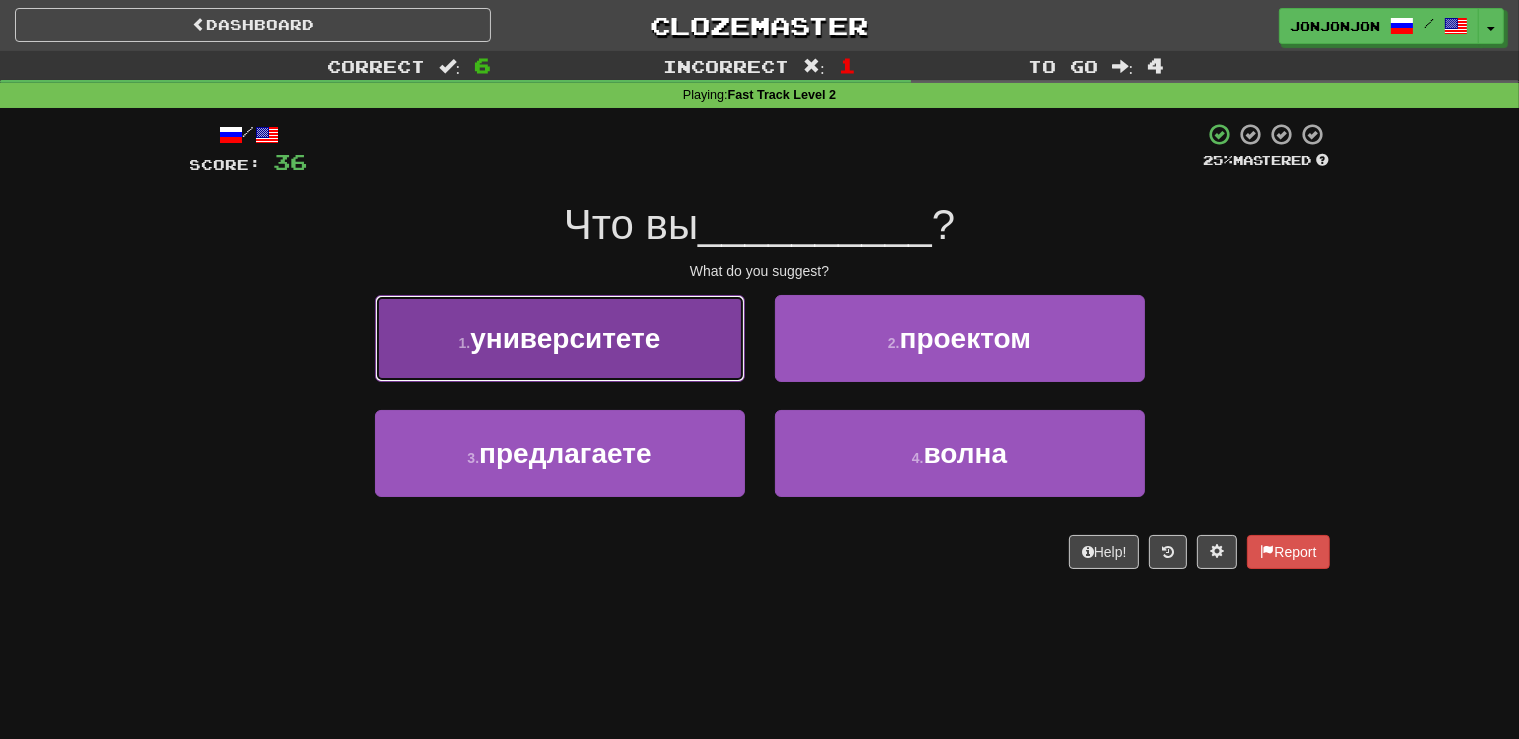 click on "университете" at bounding box center [565, 338] 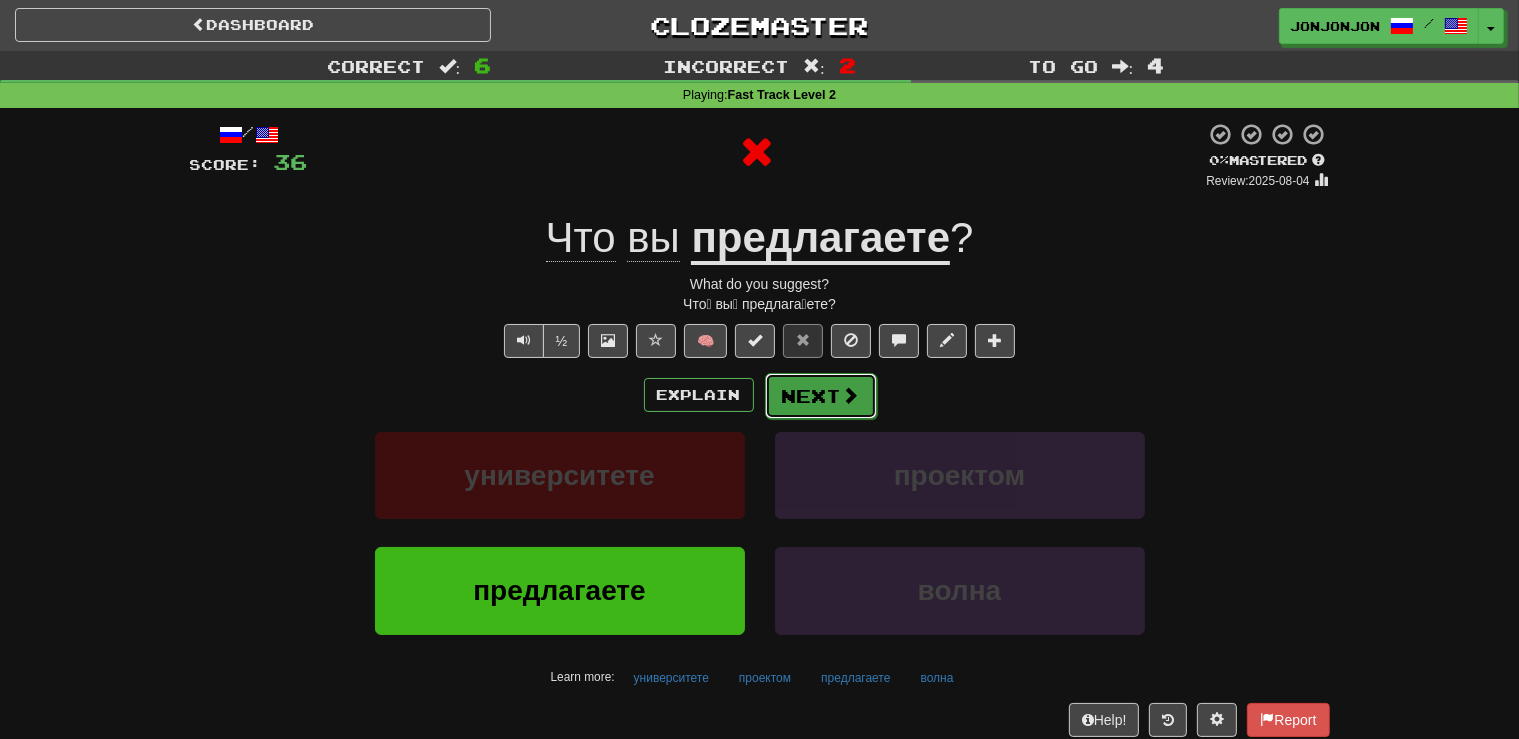click on "Next" at bounding box center (821, 396) 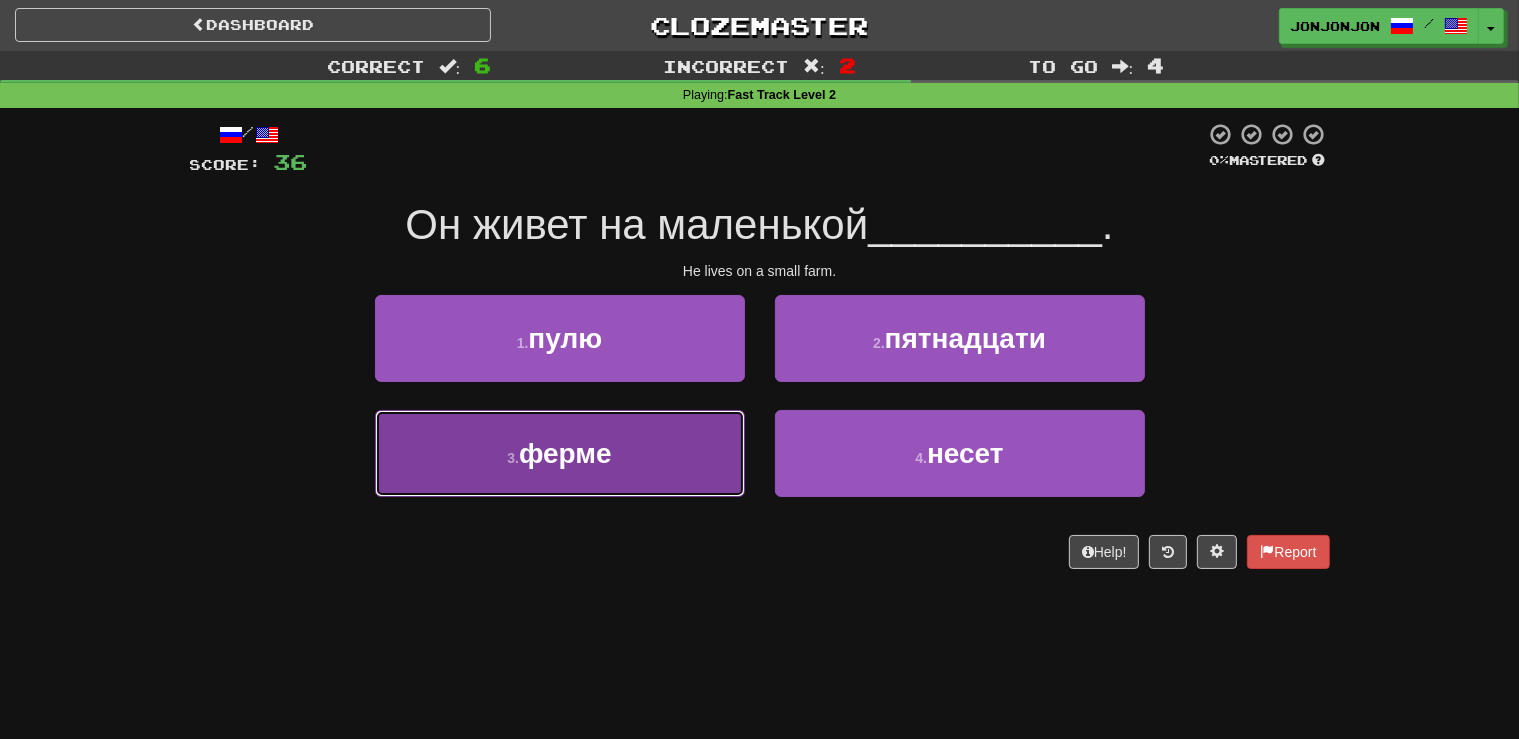 click on "3 .  ферме" at bounding box center [560, 453] 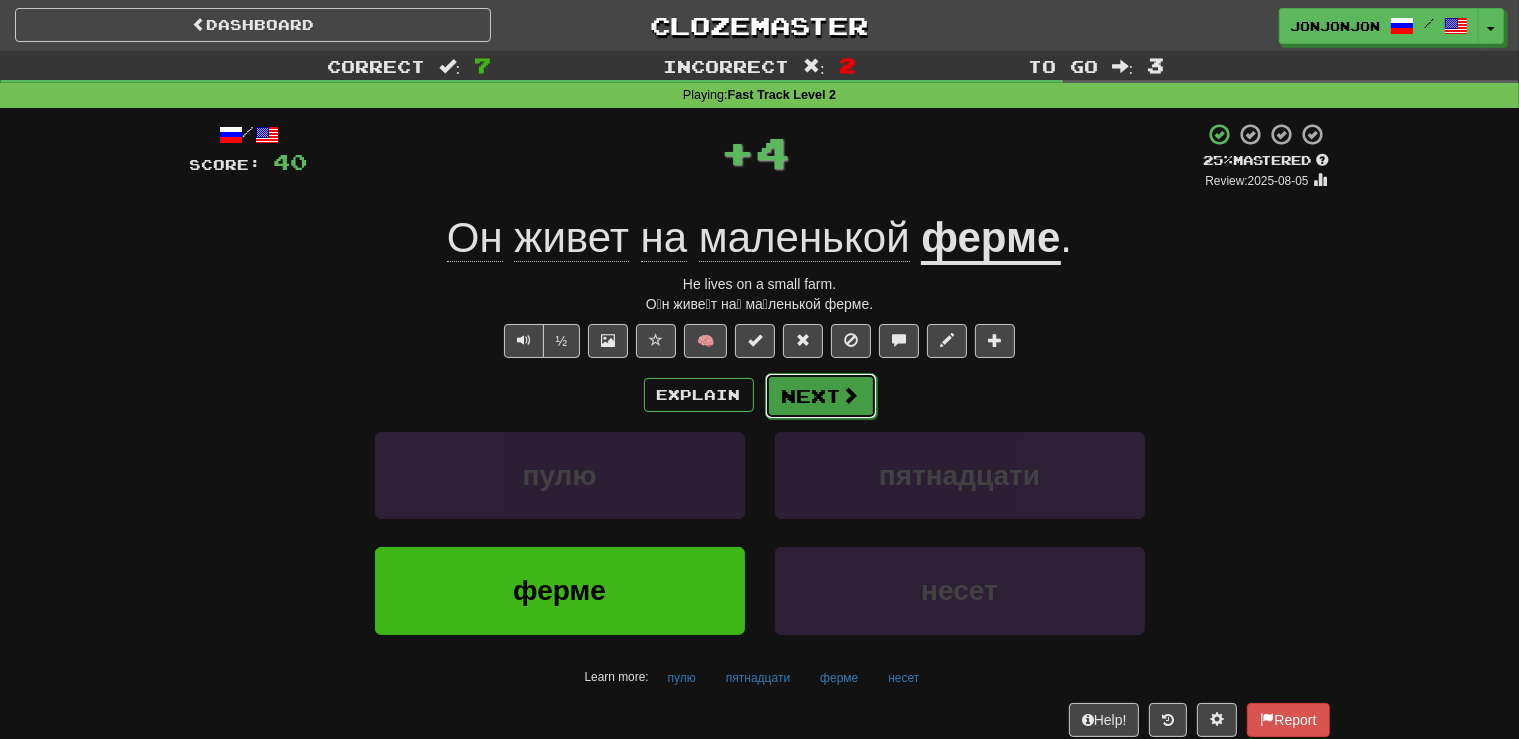 click on "Next" at bounding box center (821, 396) 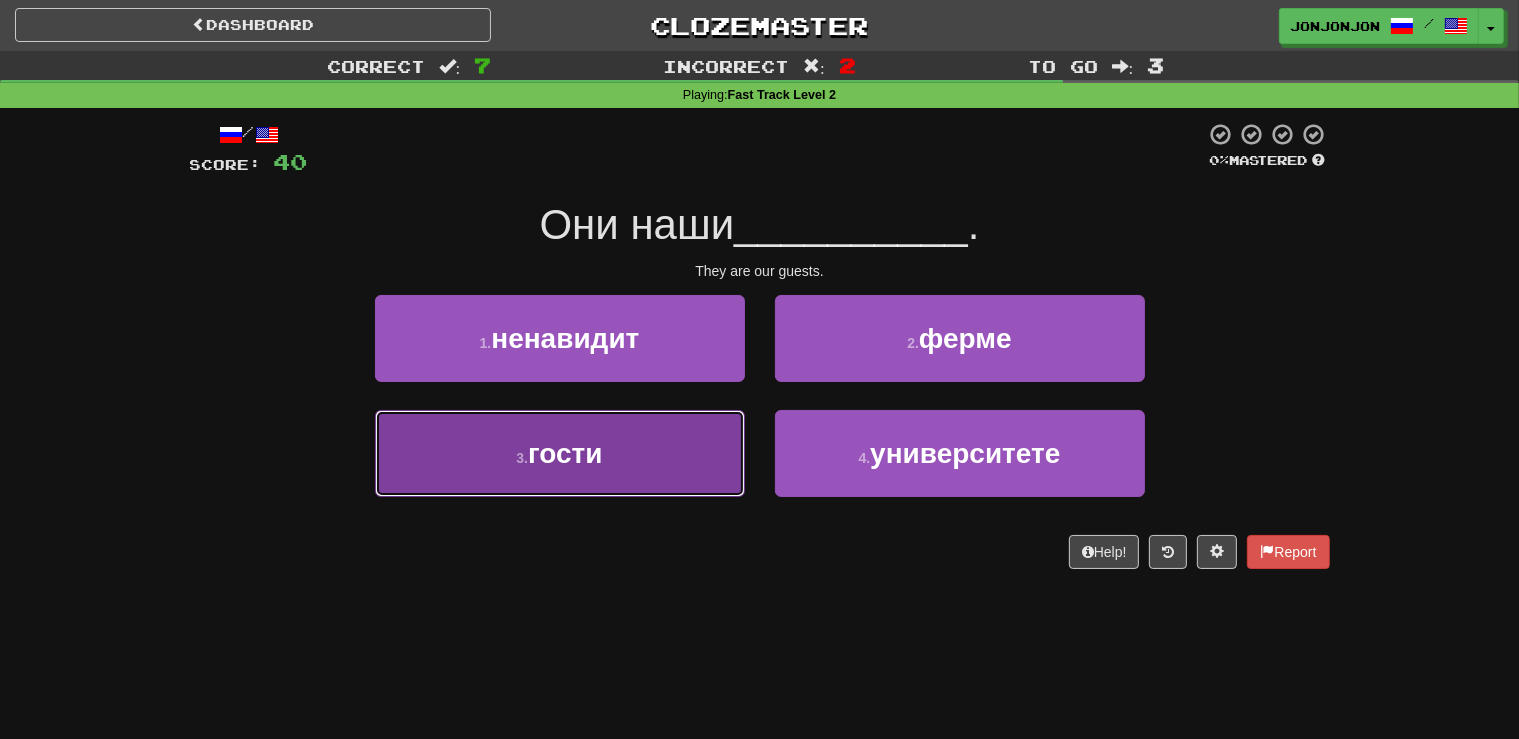 click on "3 .  гости" at bounding box center (560, 453) 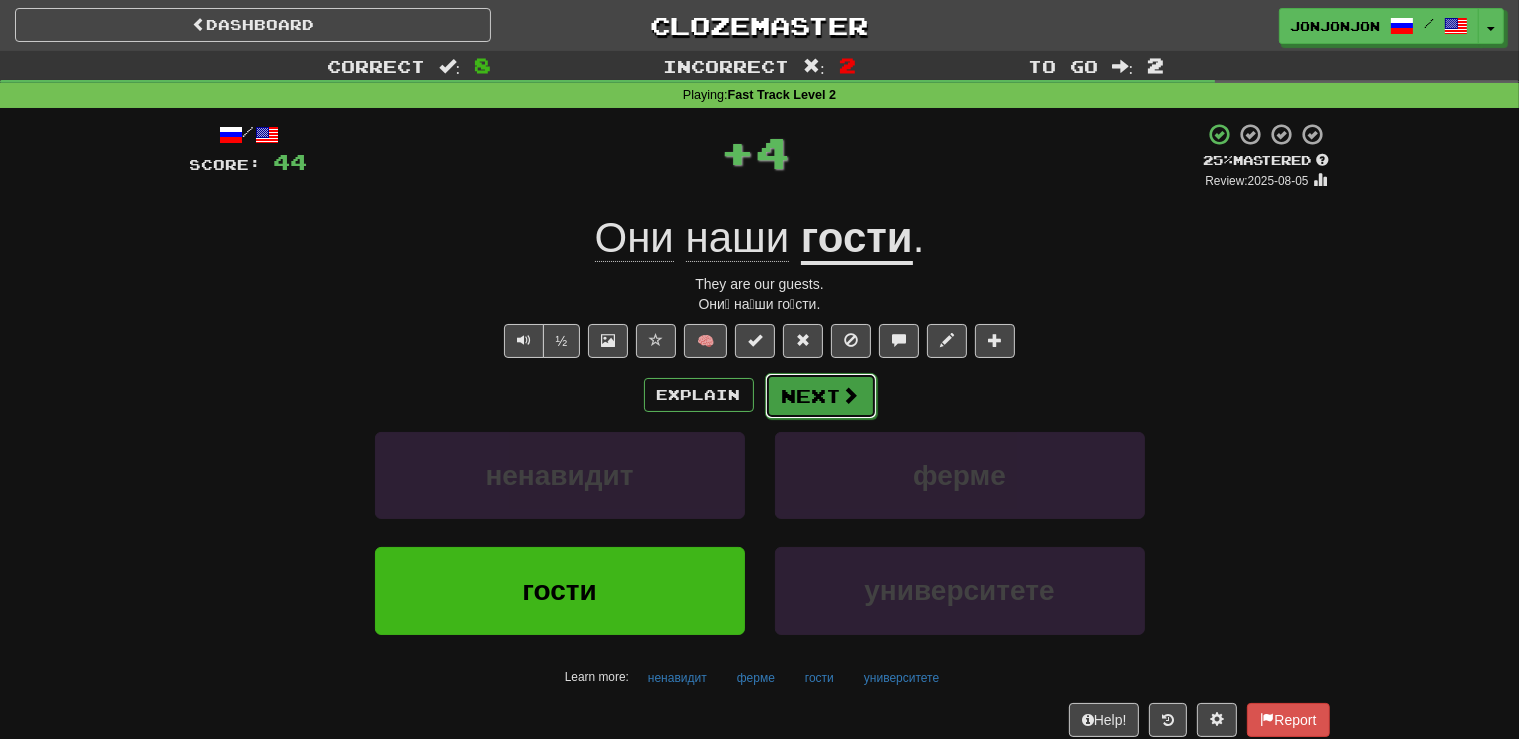 click on "Next" at bounding box center [821, 396] 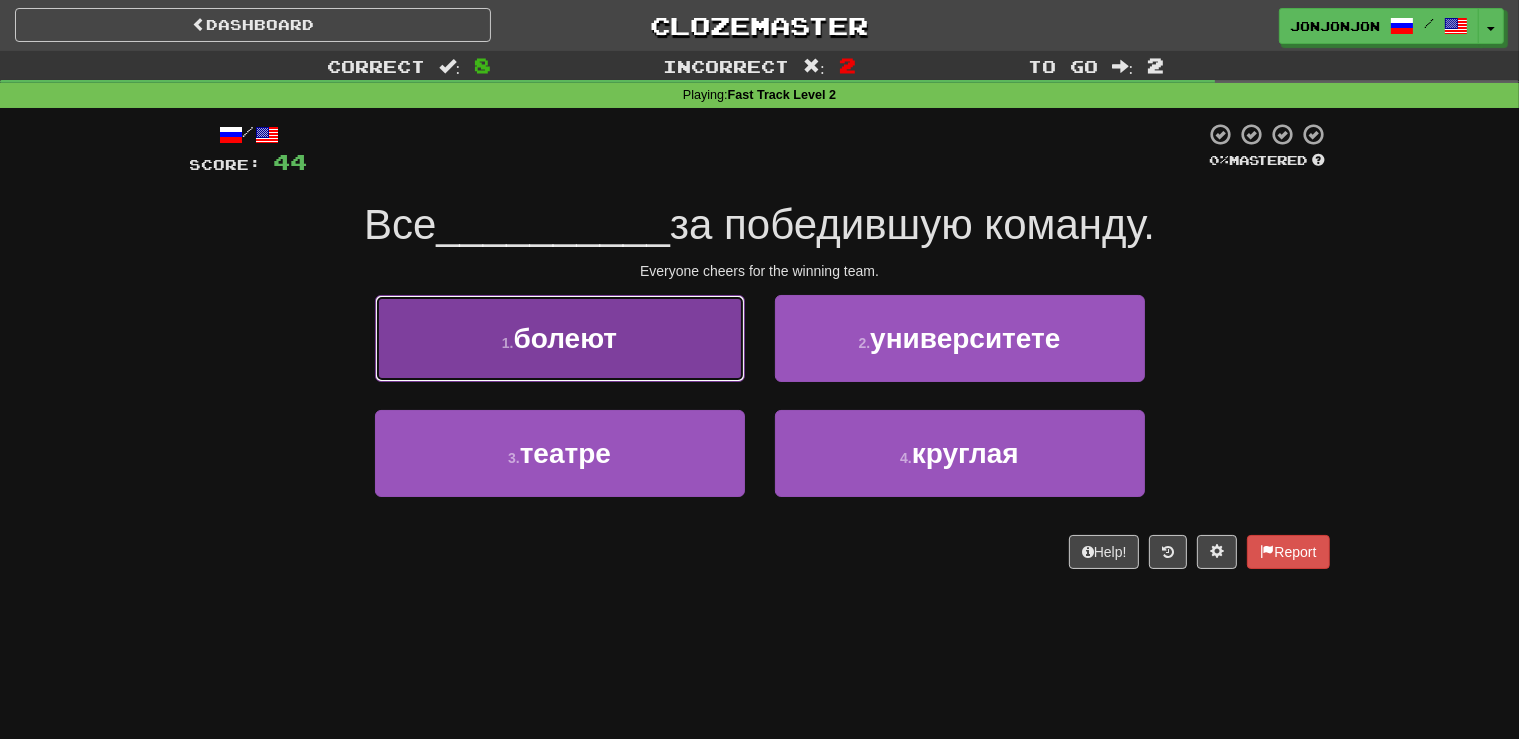 click on "1 .  болеют" at bounding box center (560, 338) 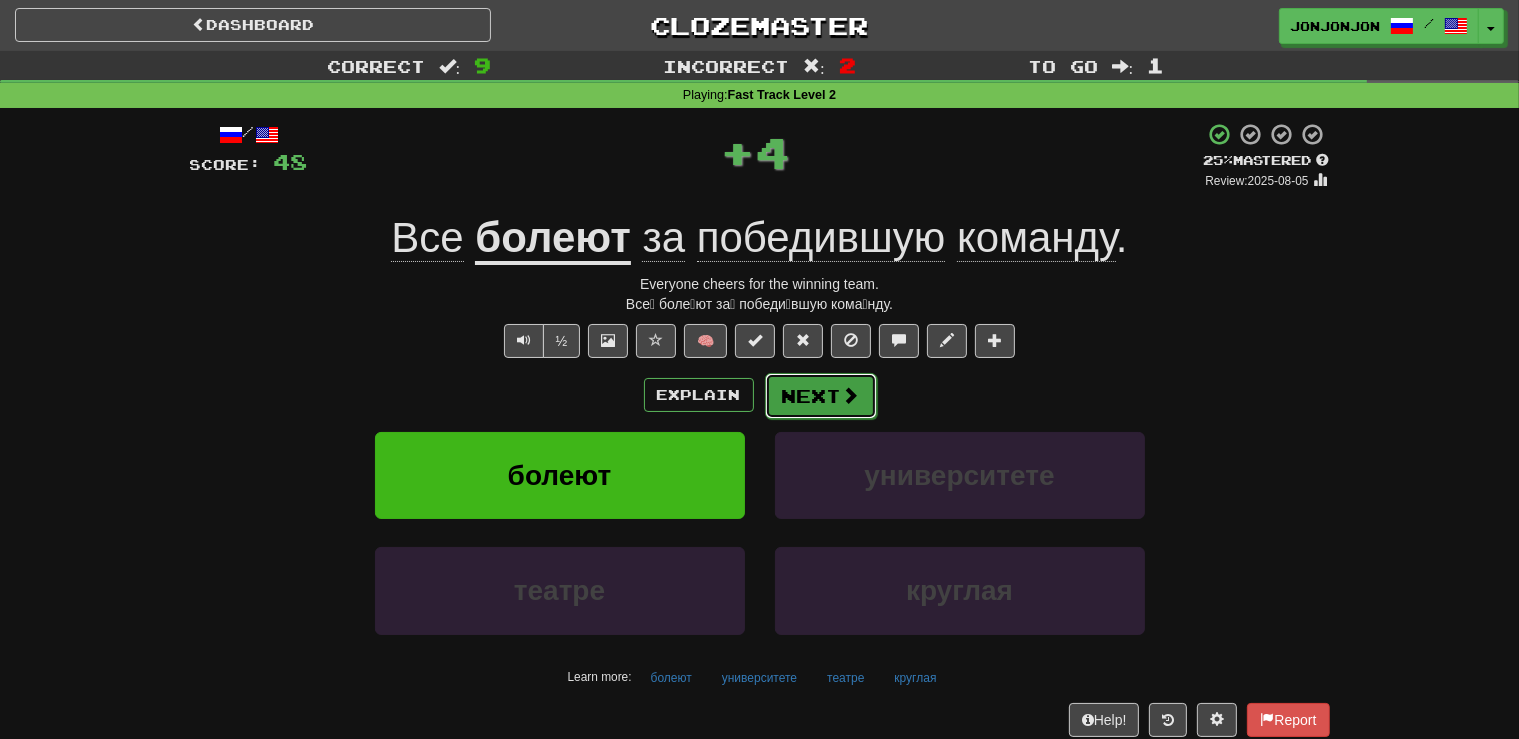 click on "Next" at bounding box center (821, 396) 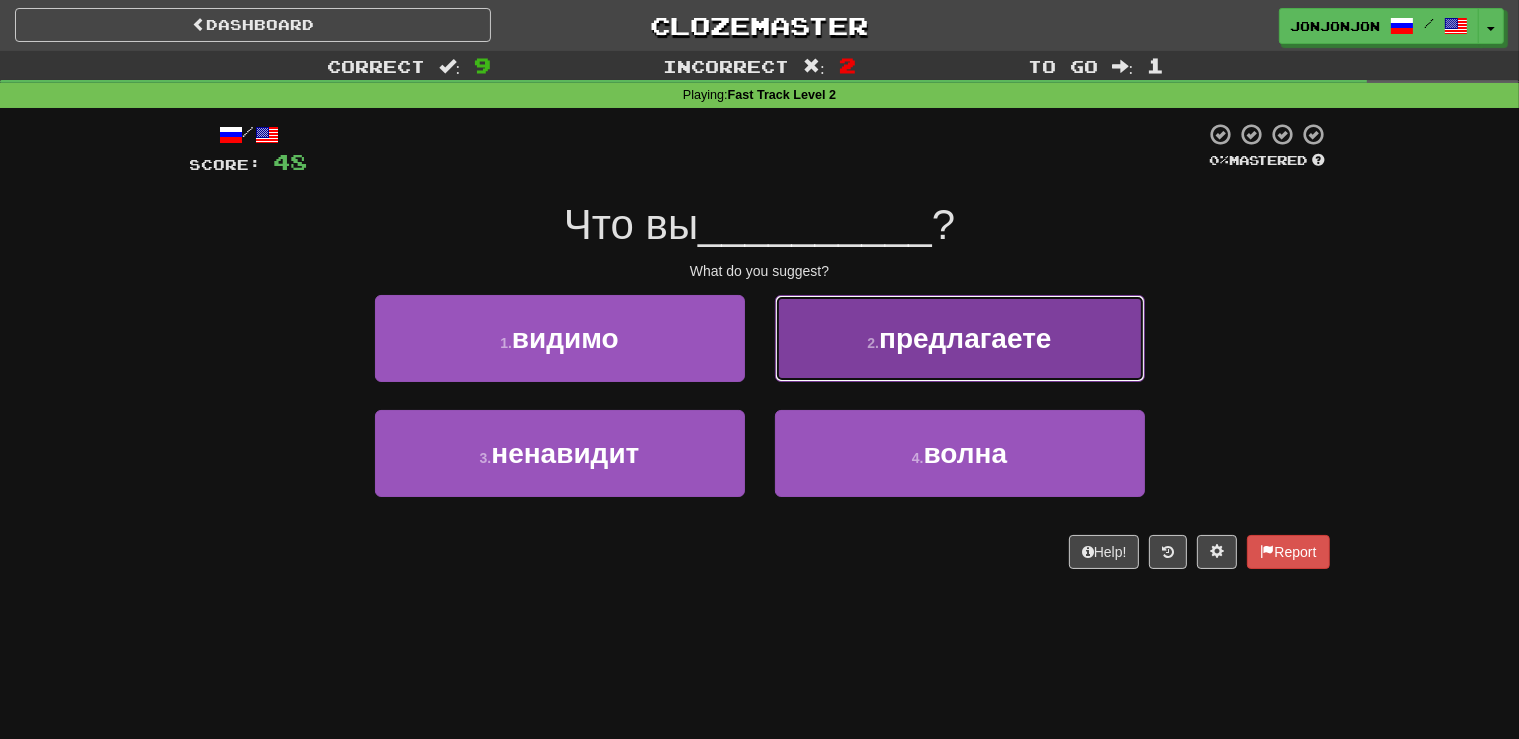 click on "предлагаете" at bounding box center (965, 338) 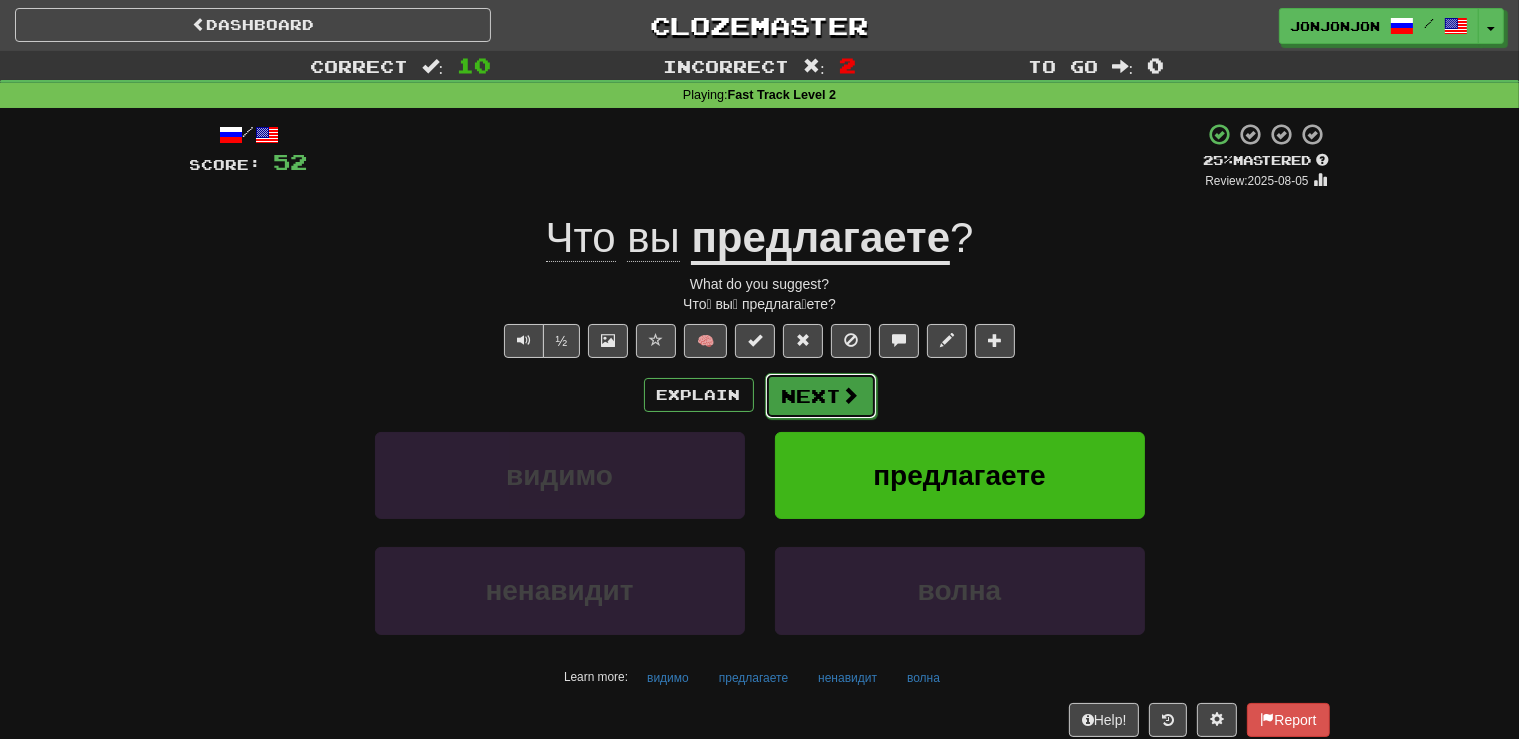 click on "Next" at bounding box center (821, 396) 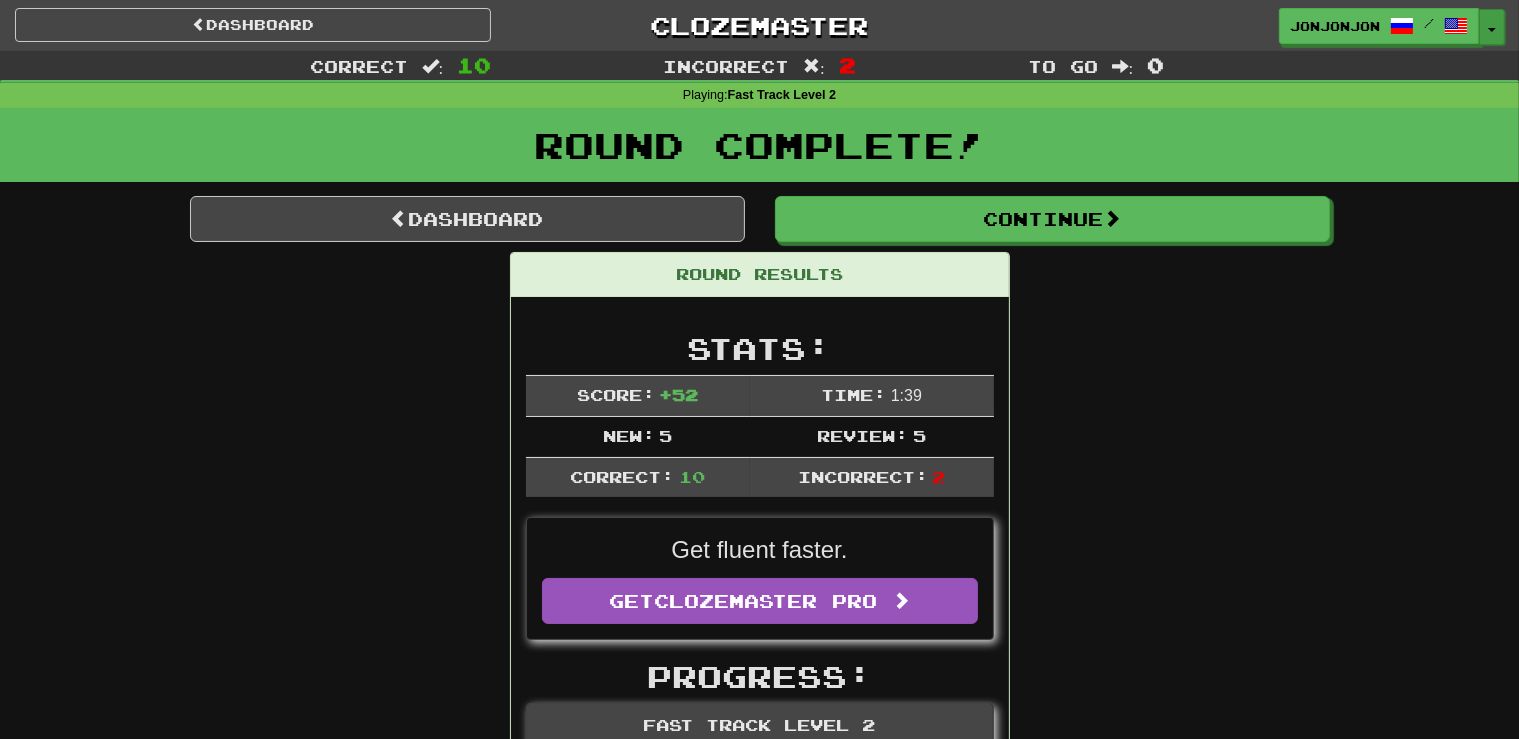 click at bounding box center (1492, 30) 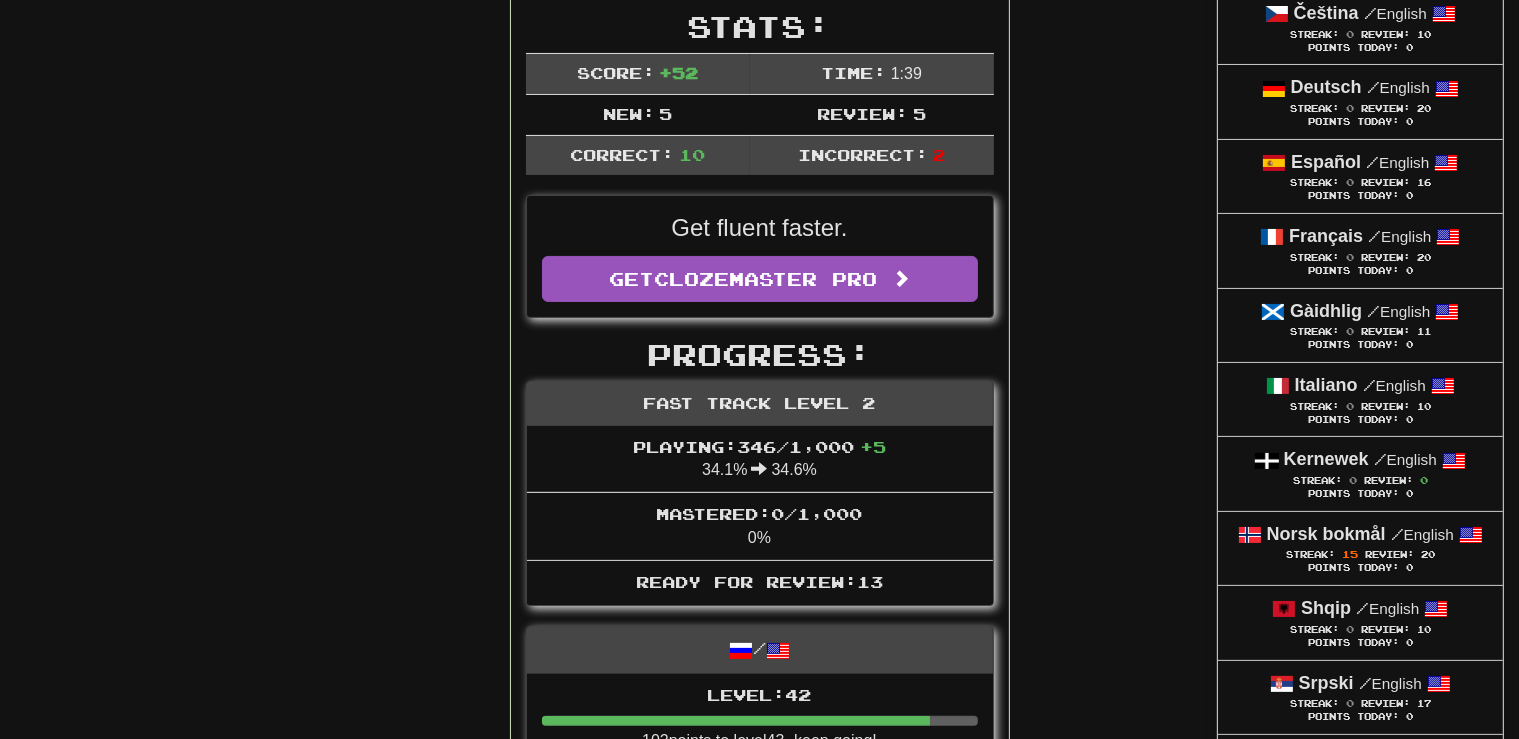 scroll, scrollTop: 369, scrollLeft: 0, axis: vertical 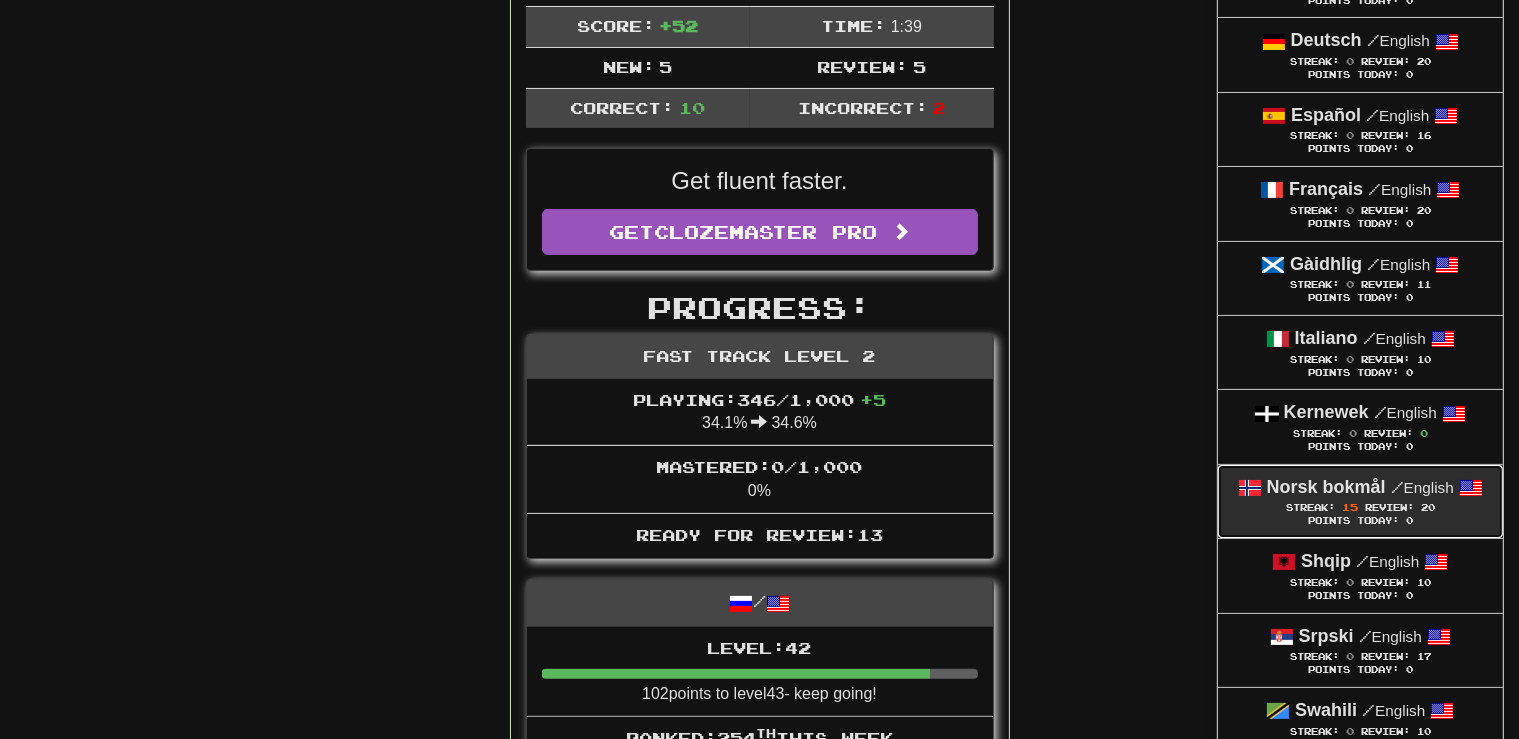 click on "Norsk bokmål" at bounding box center [1326, 487] 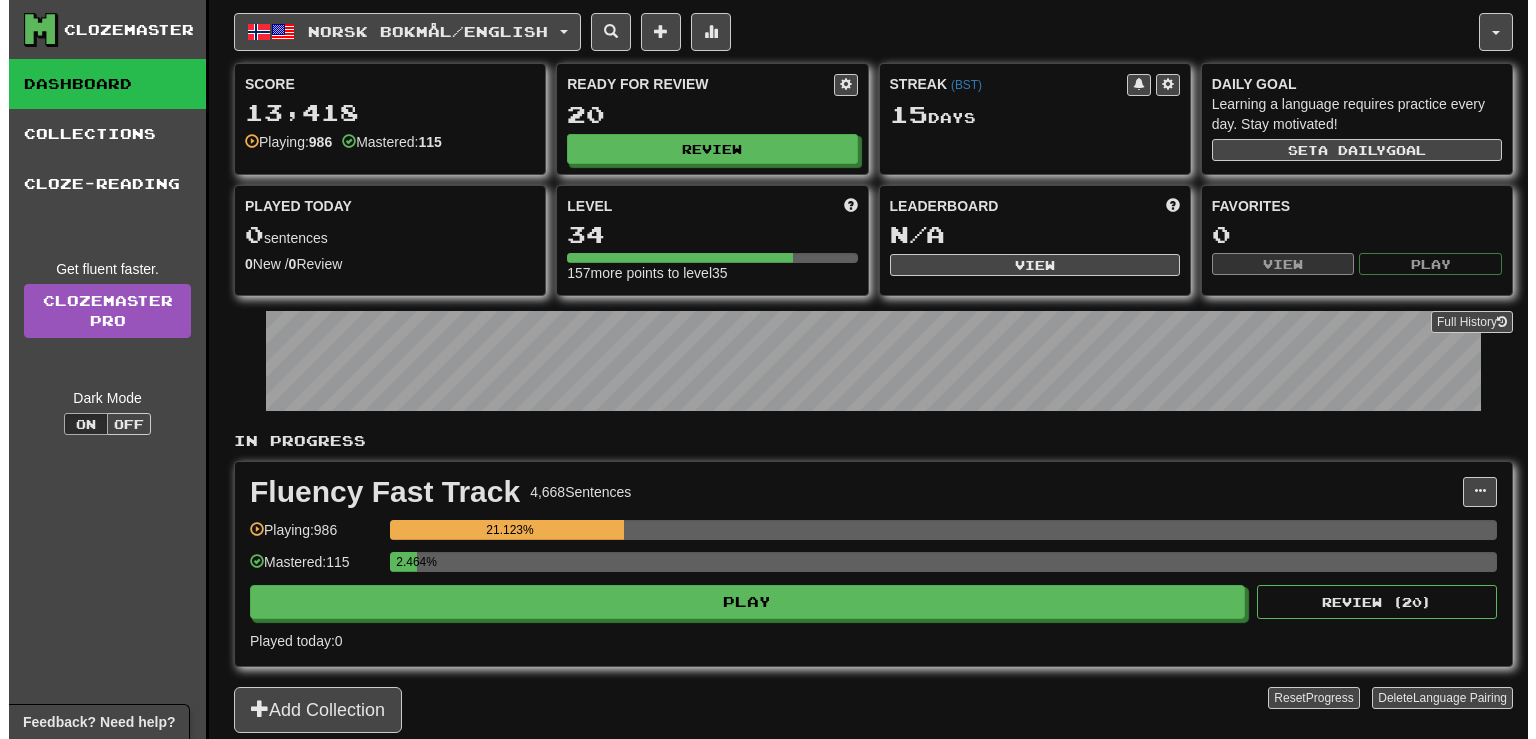 scroll, scrollTop: 0, scrollLeft: 0, axis: both 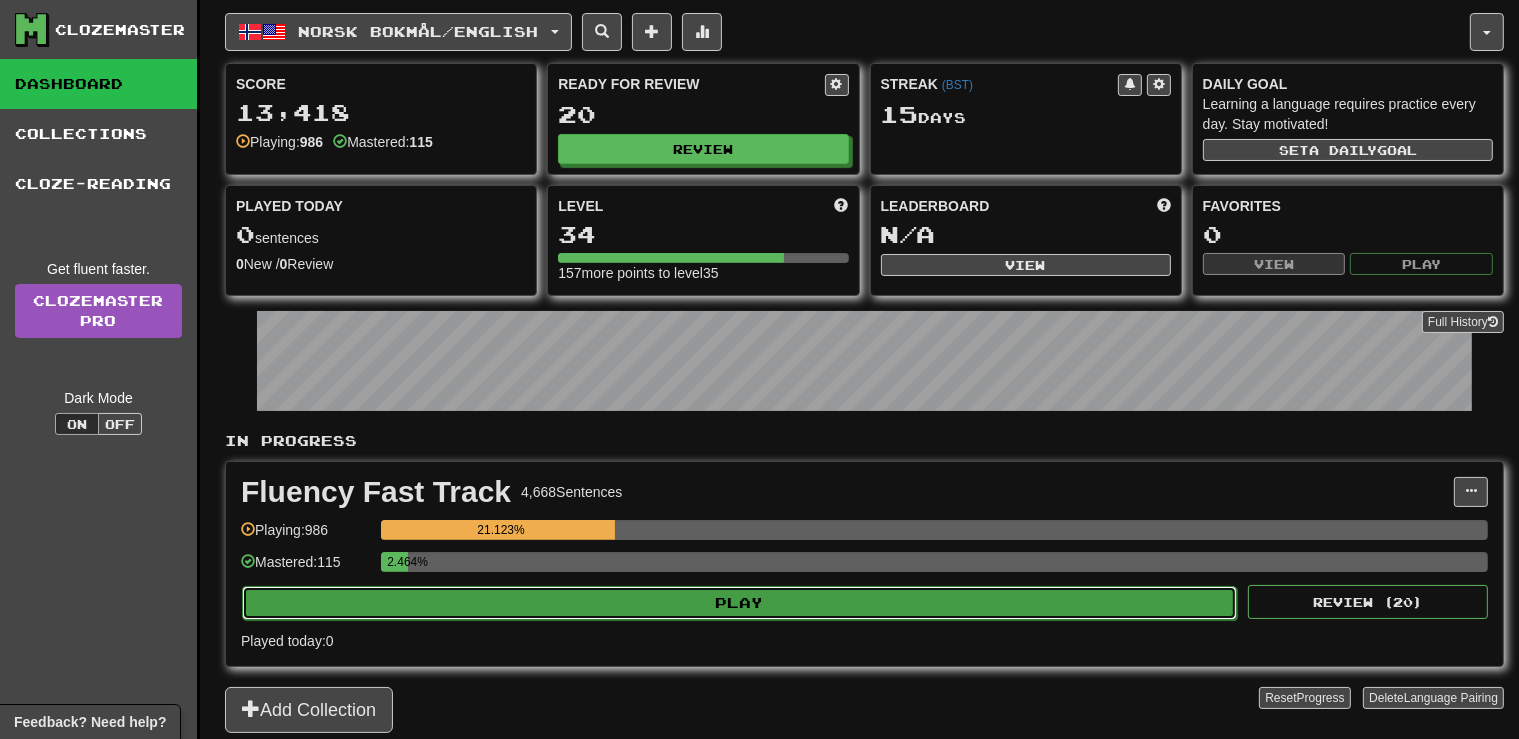 click on "Play" at bounding box center (739, 603) 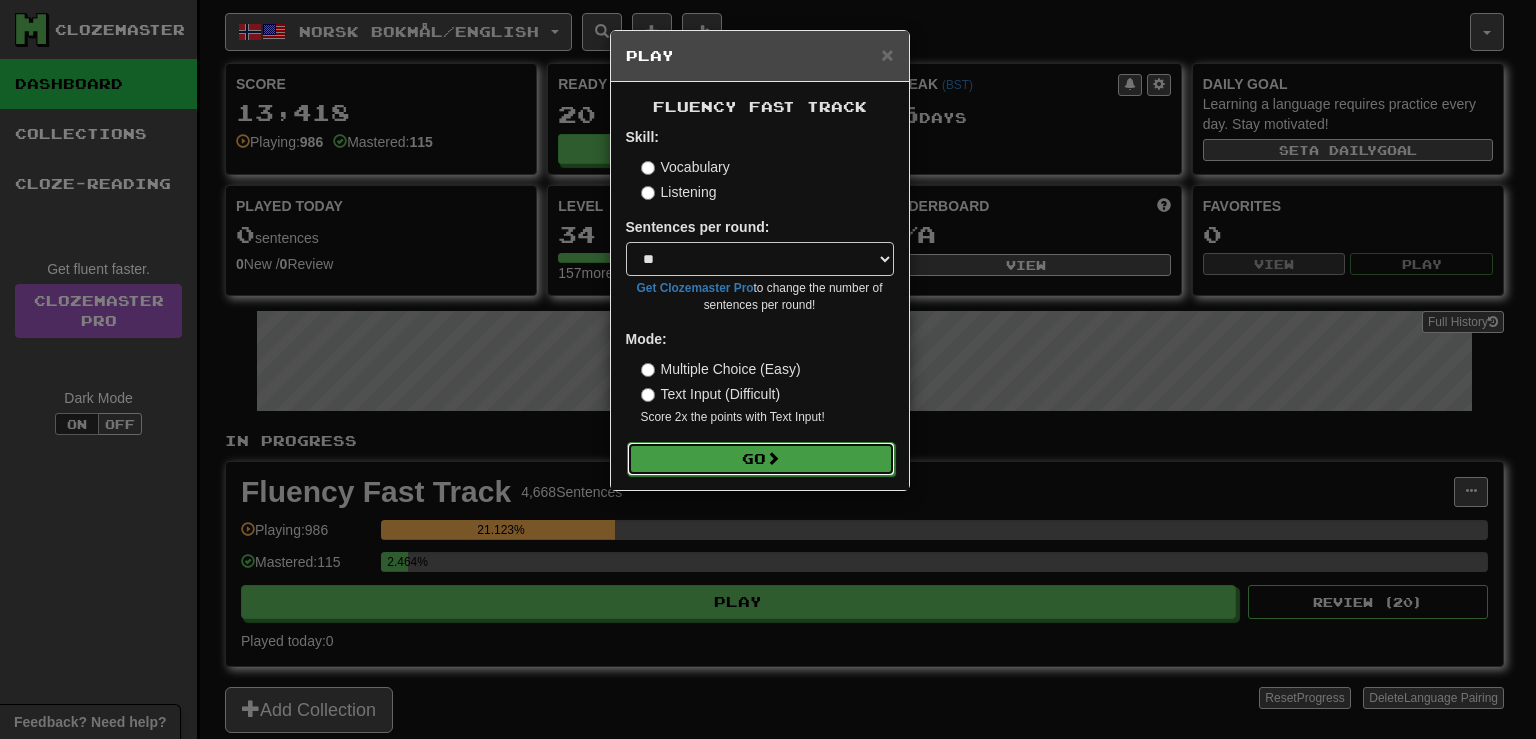 click at bounding box center [773, 458] 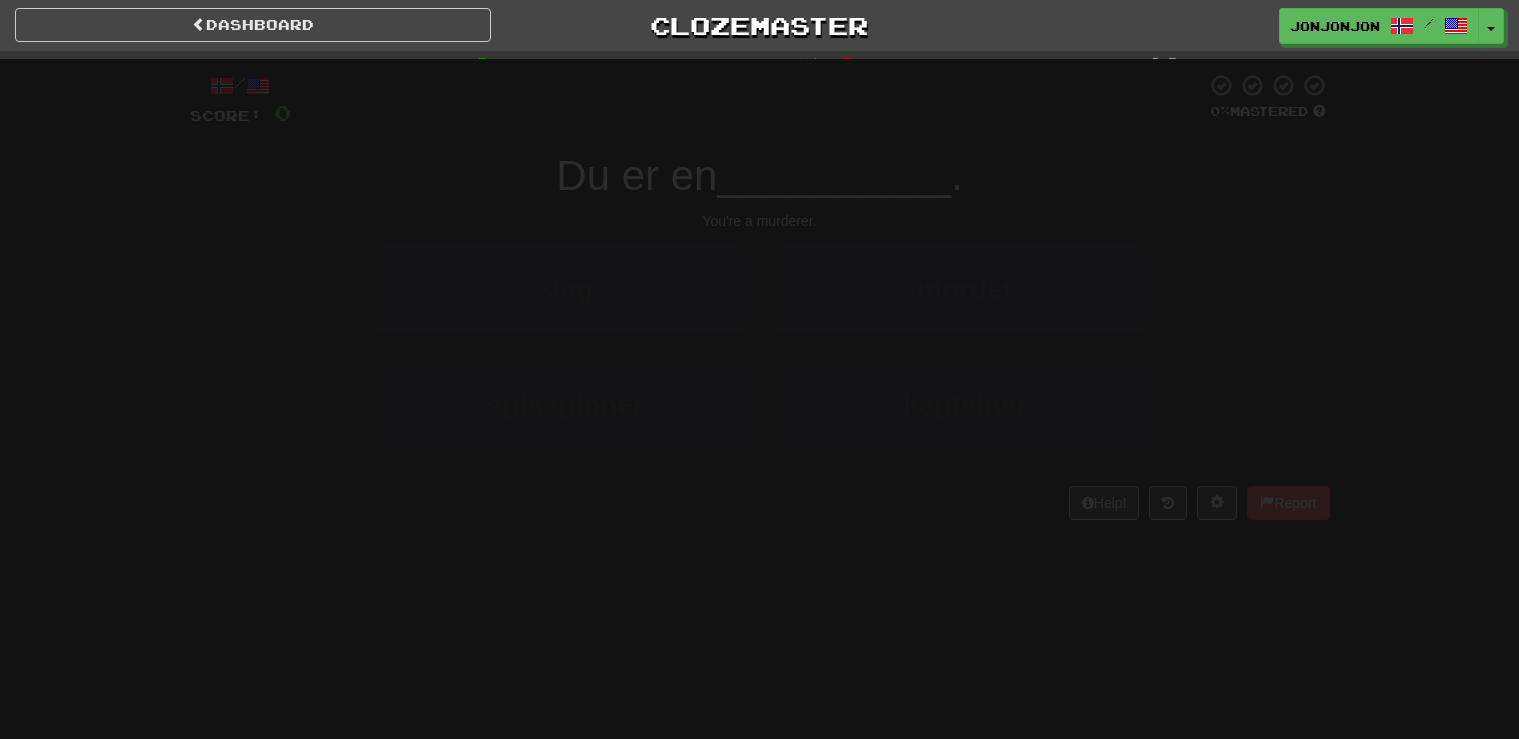 scroll, scrollTop: 0, scrollLeft: 0, axis: both 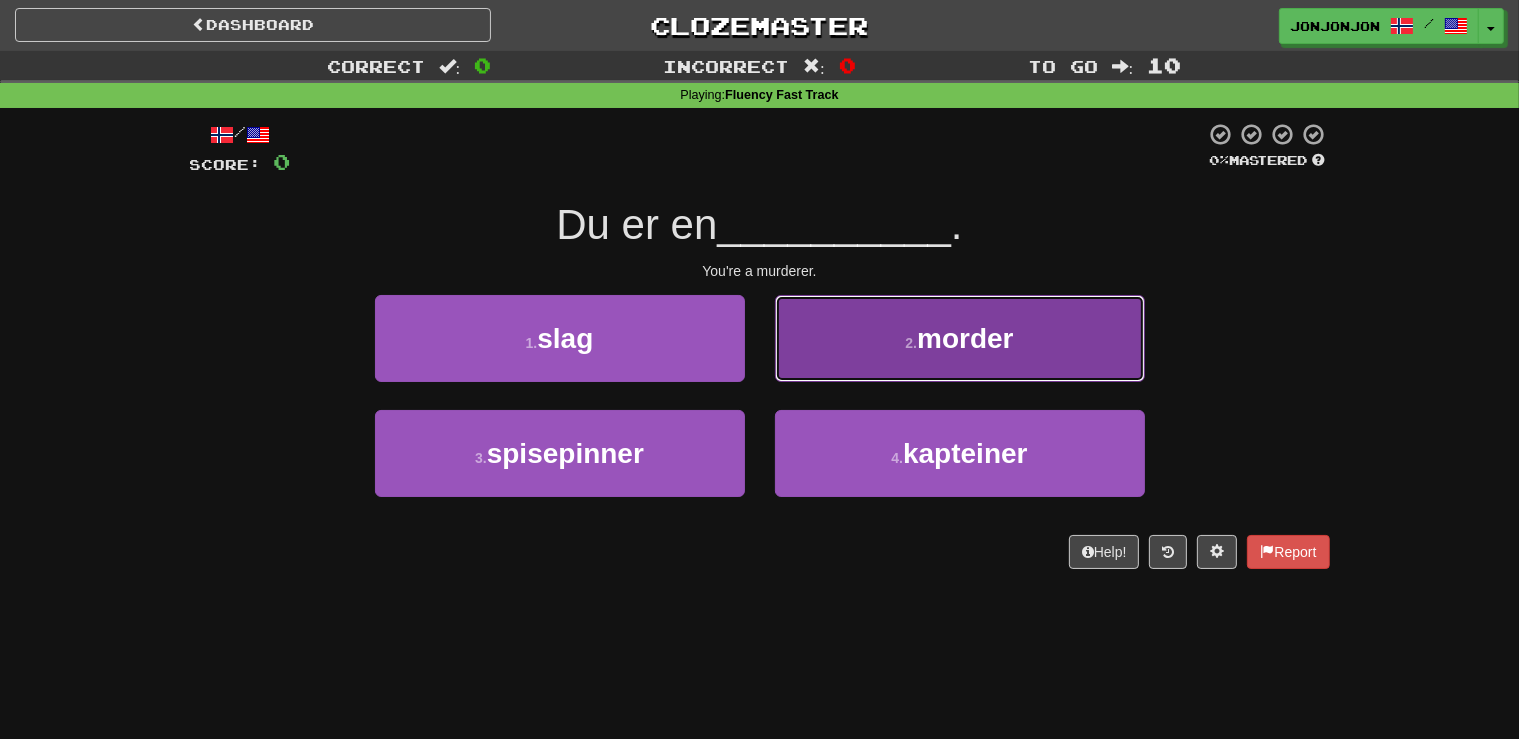 click on "2 .  morder" at bounding box center (960, 338) 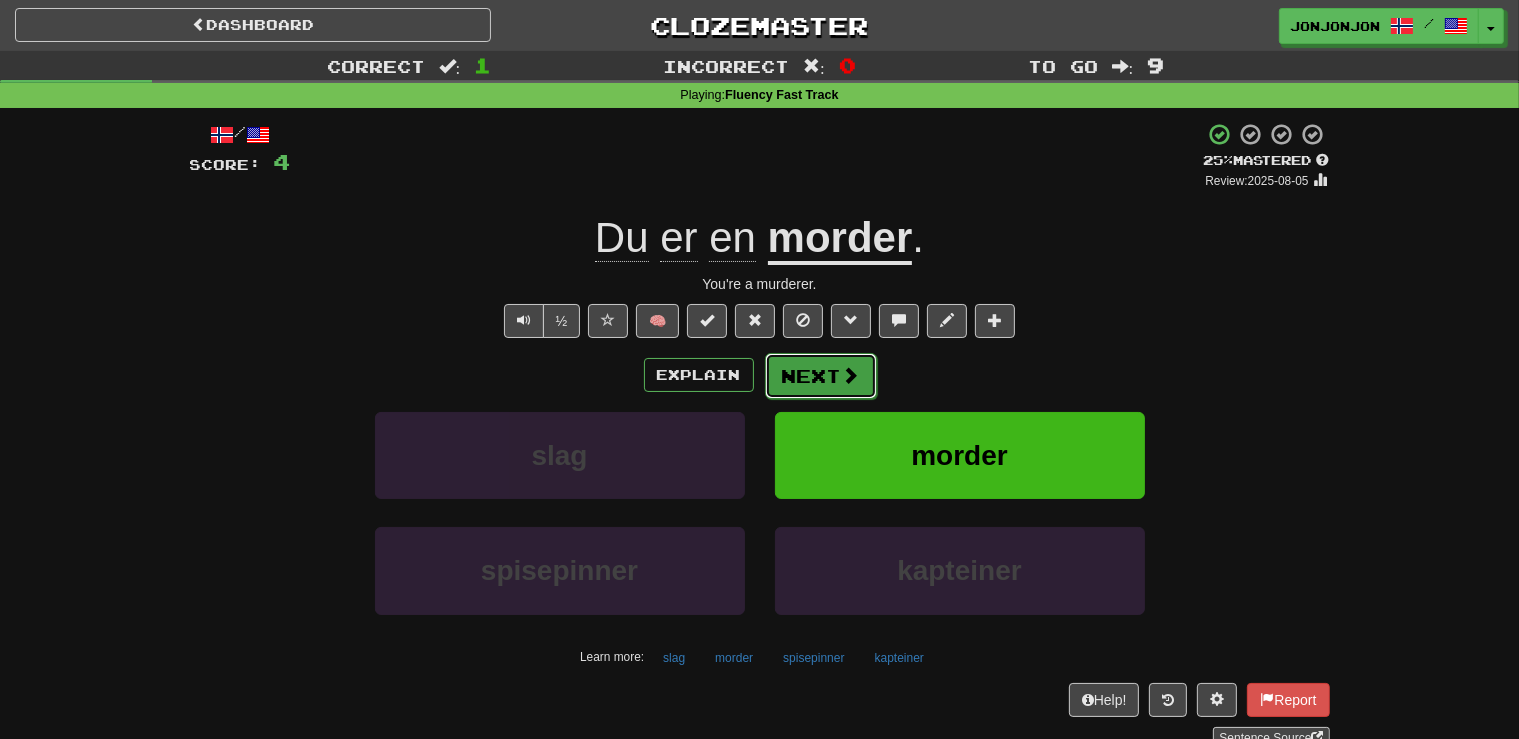 click on "Next" at bounding box center [821, 376] 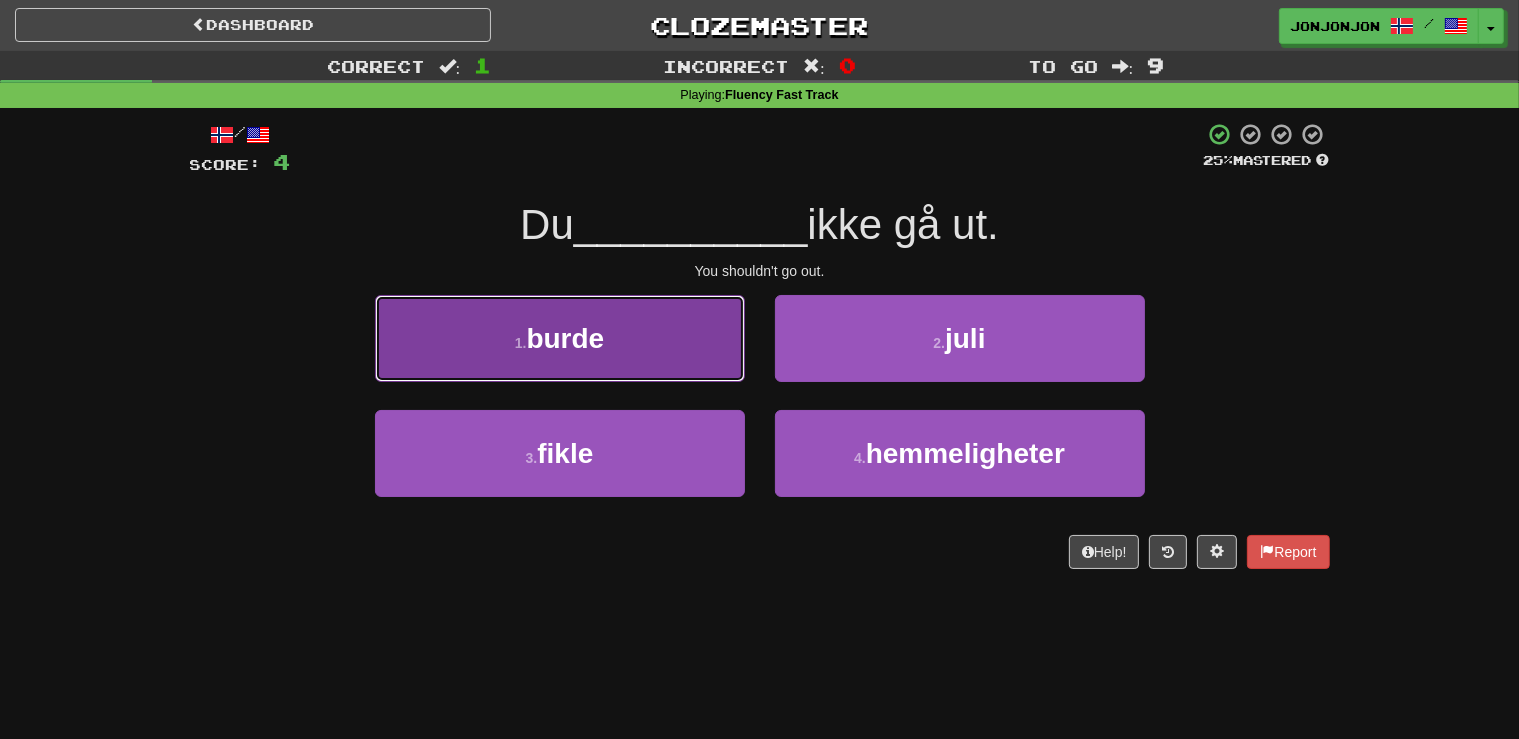 click on "1 .  burde" at bounding box center (560, 338) 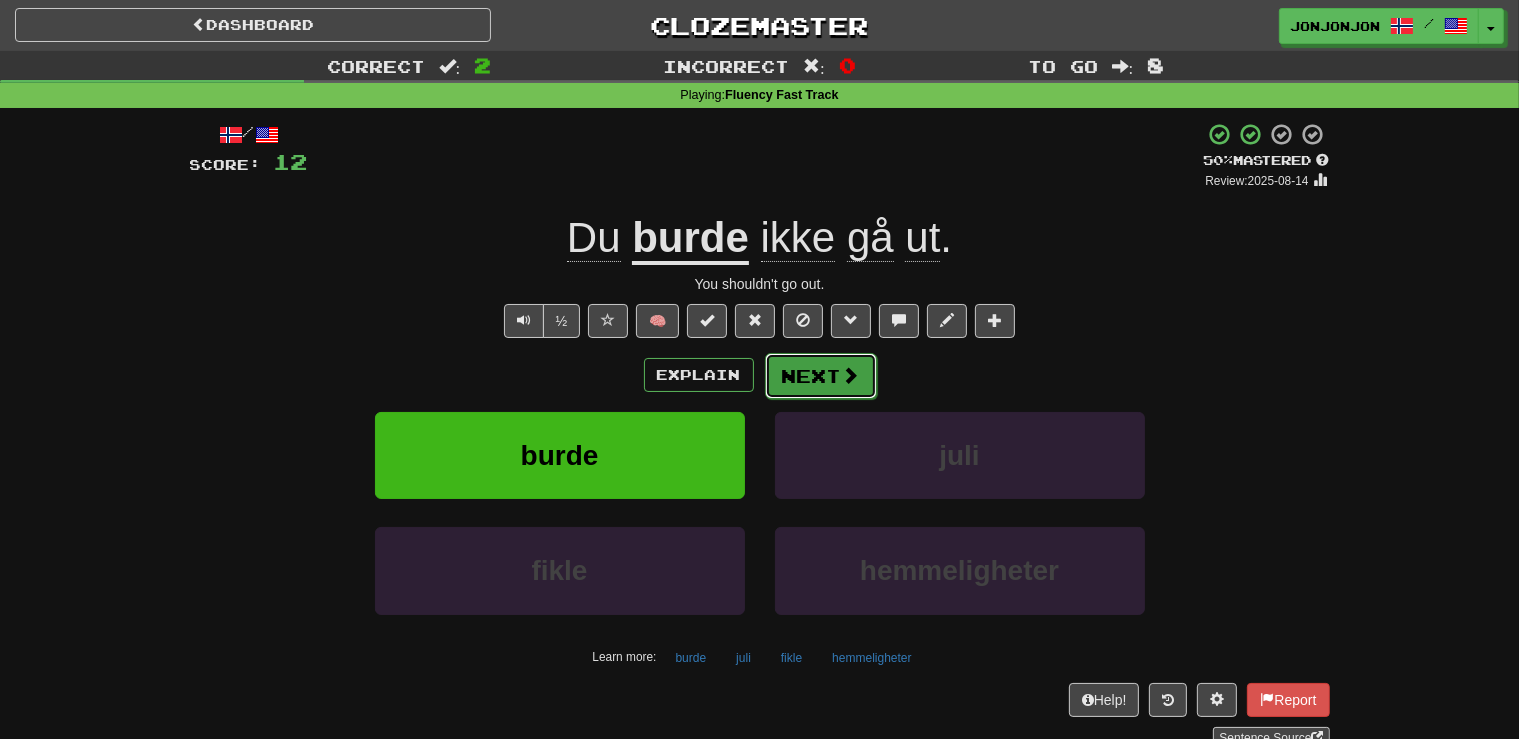 click on "Next" at bounding box center [821, 376] 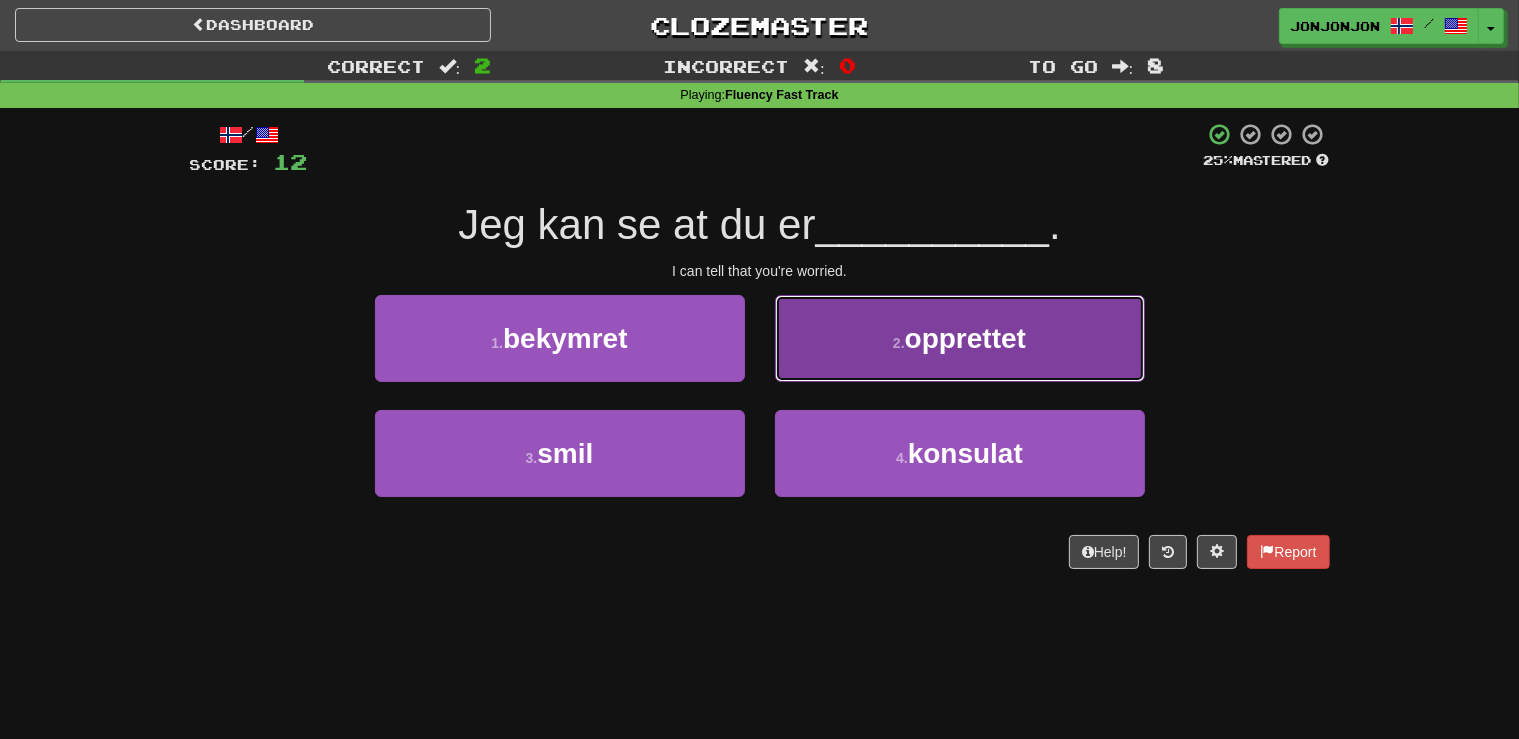click on "opprettet" at bounding box center [965, 338] 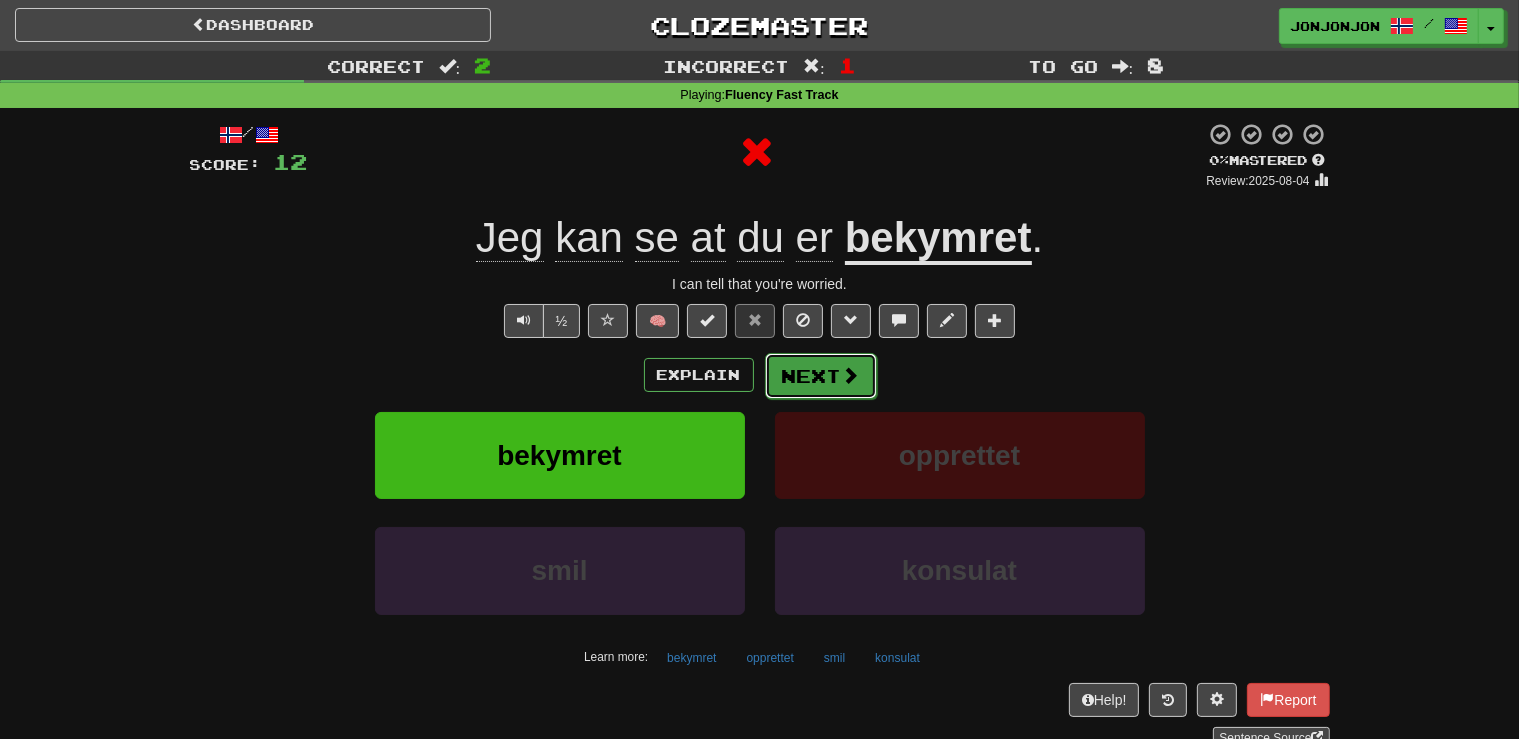 click on "Next" at bounding box center [821, 376] 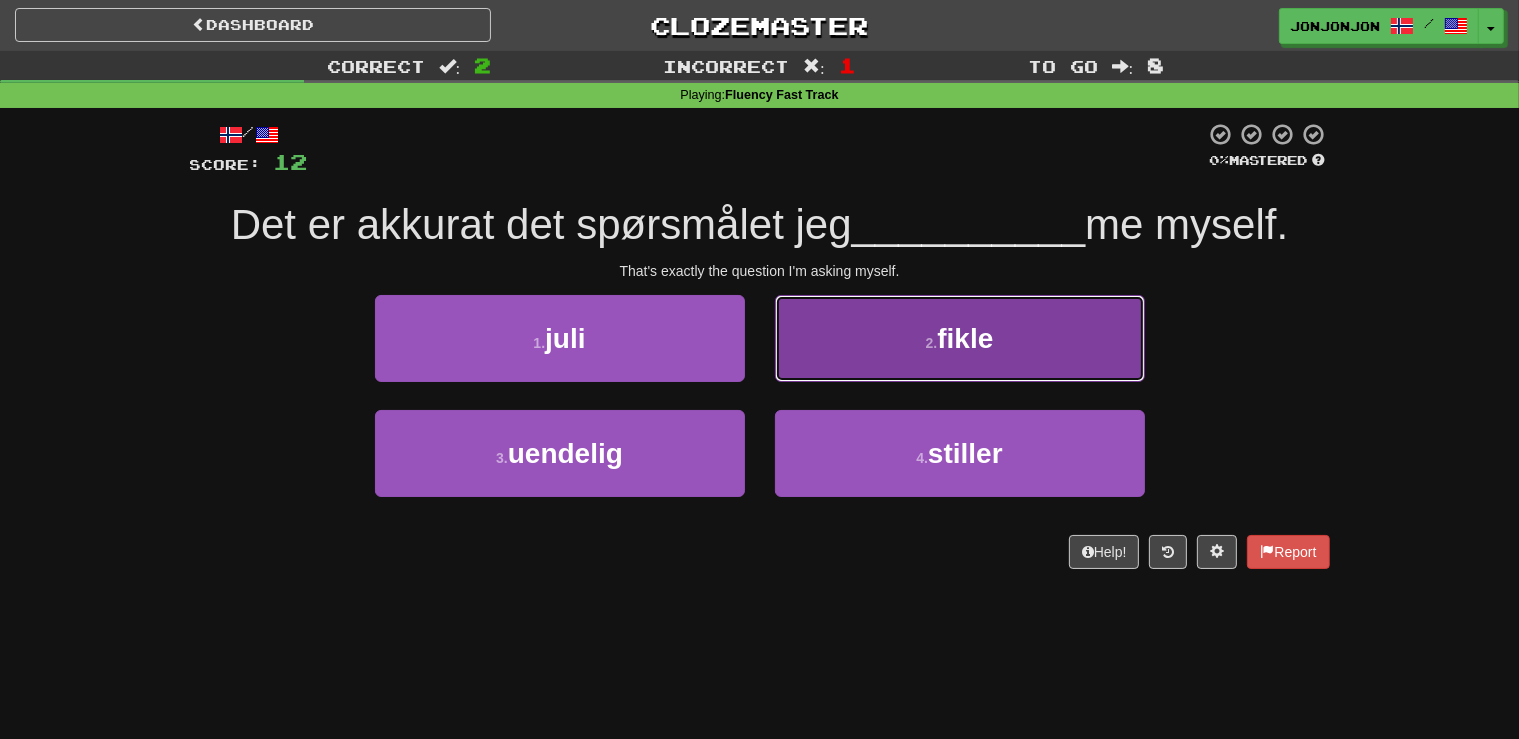 click on "fikle" at bounding box center [965, 338] 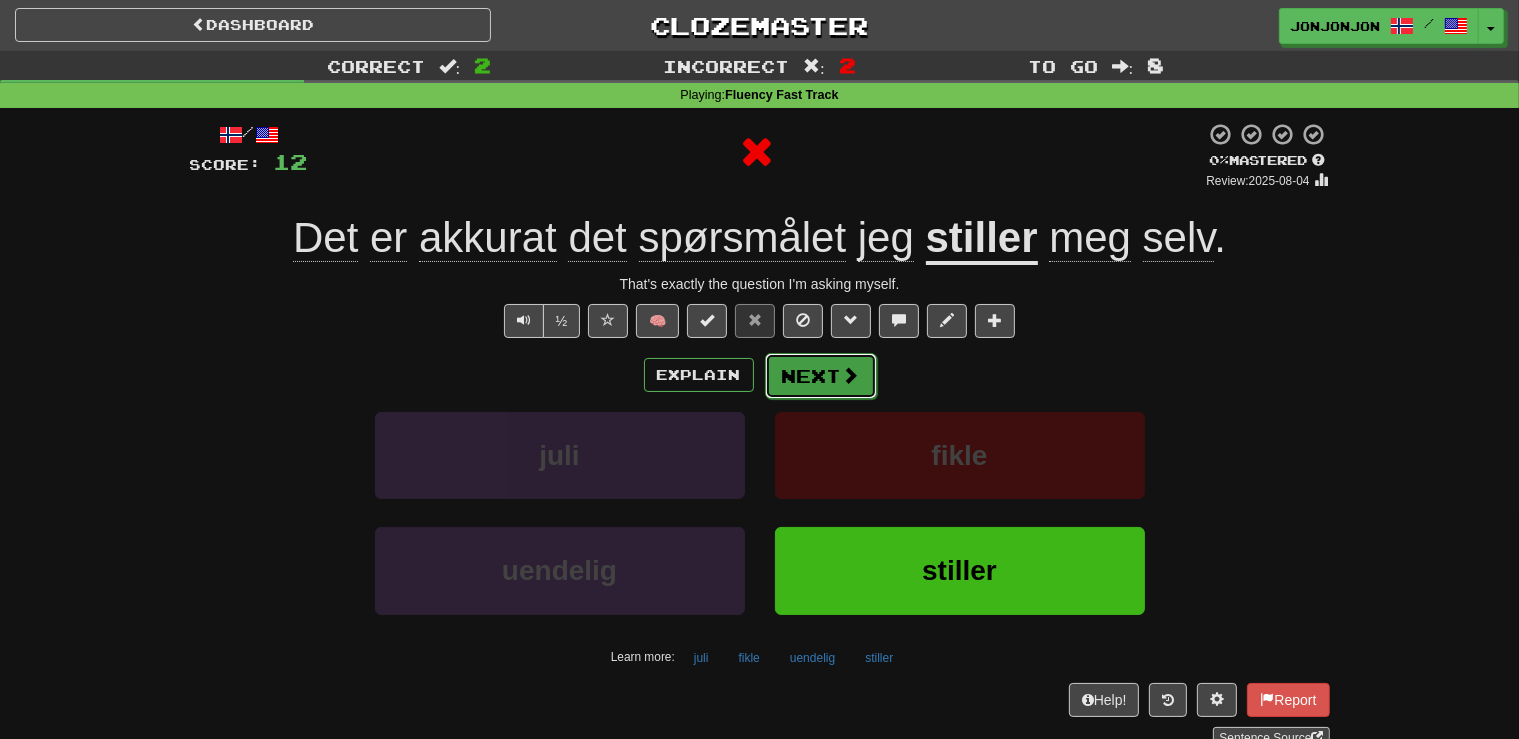 click on "Next" at bounding box center (821, 376) 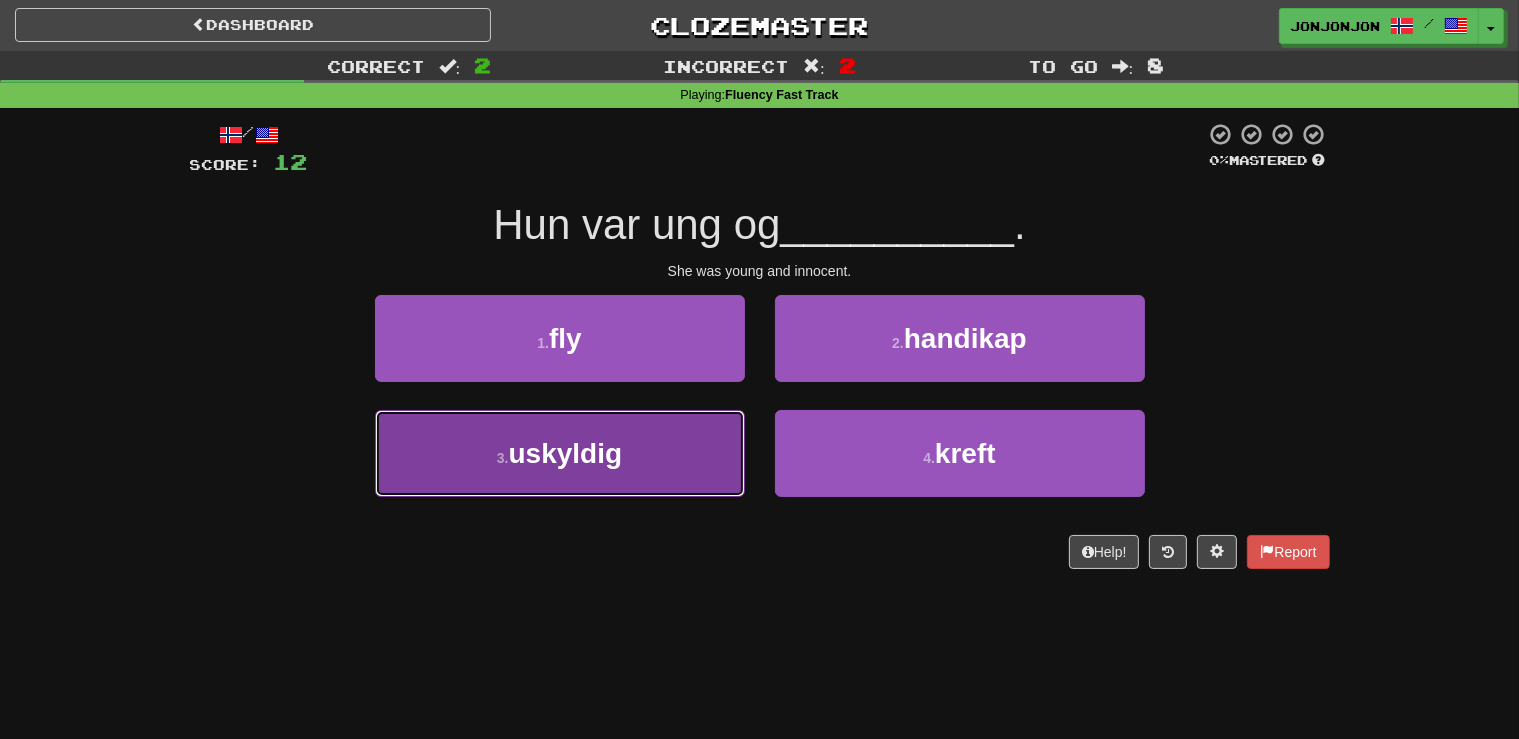 click on "3 .  uskyldig" at bounding box center (560, 453) 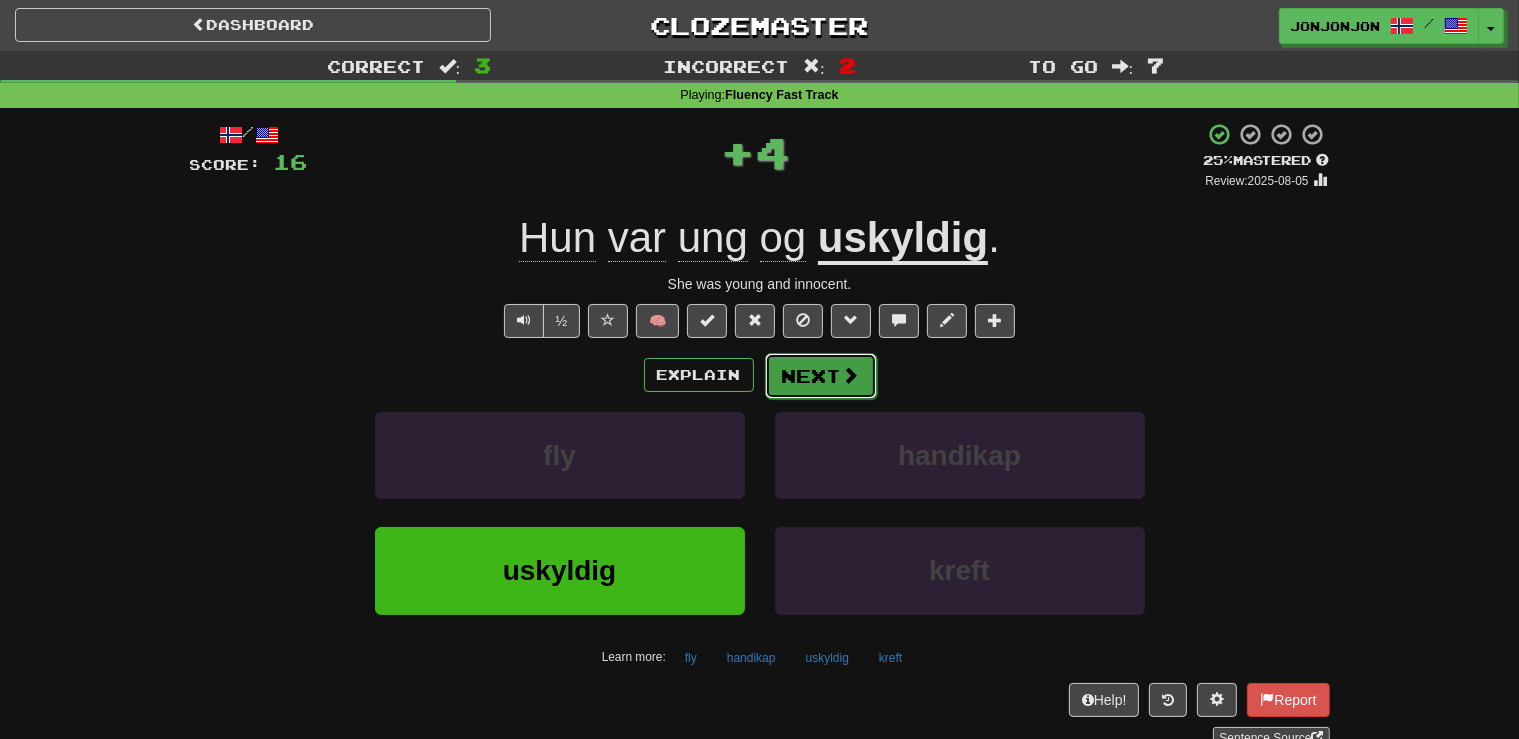 click on "Next" at bounding box center [821, 376] 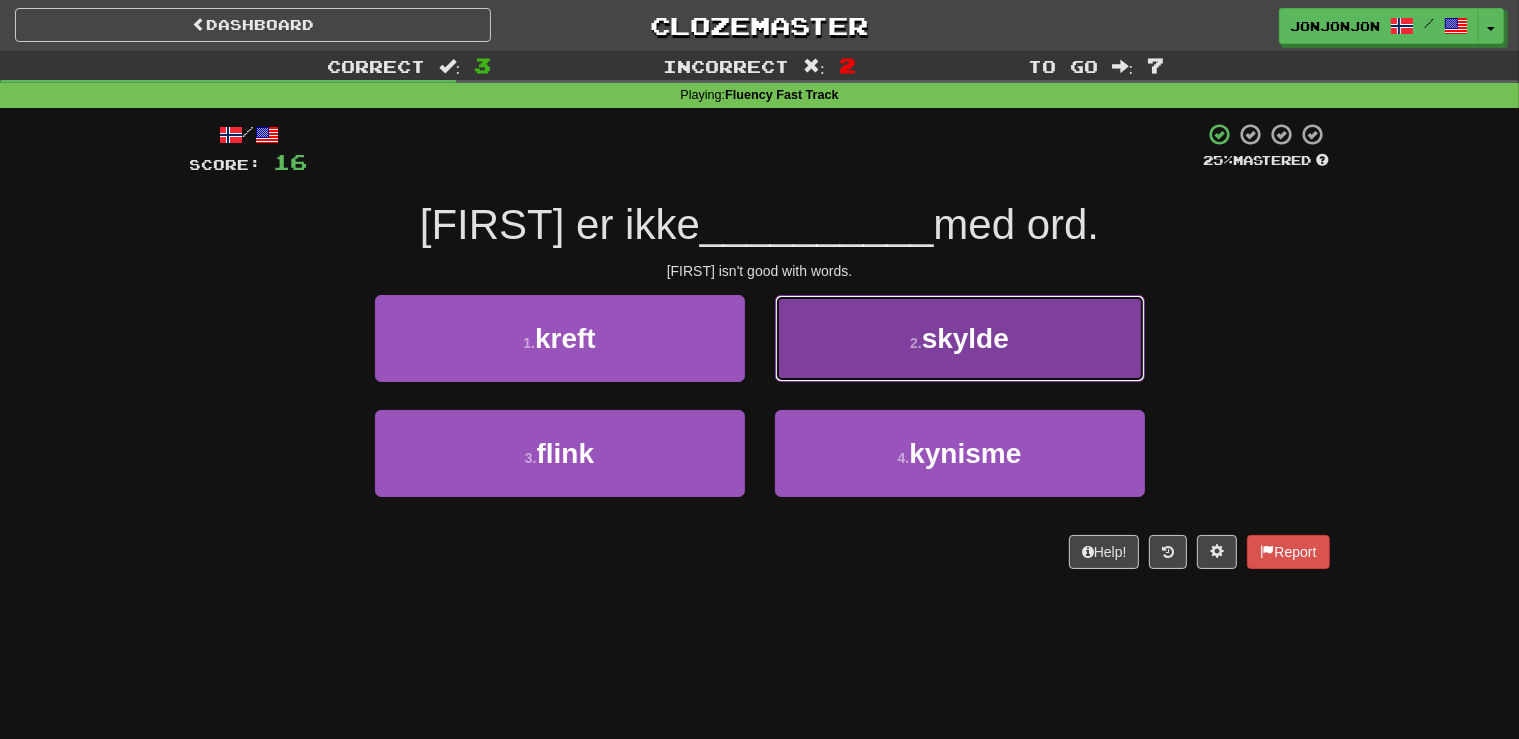 click on "2 .  skylde" at bounding box center (960, 338) 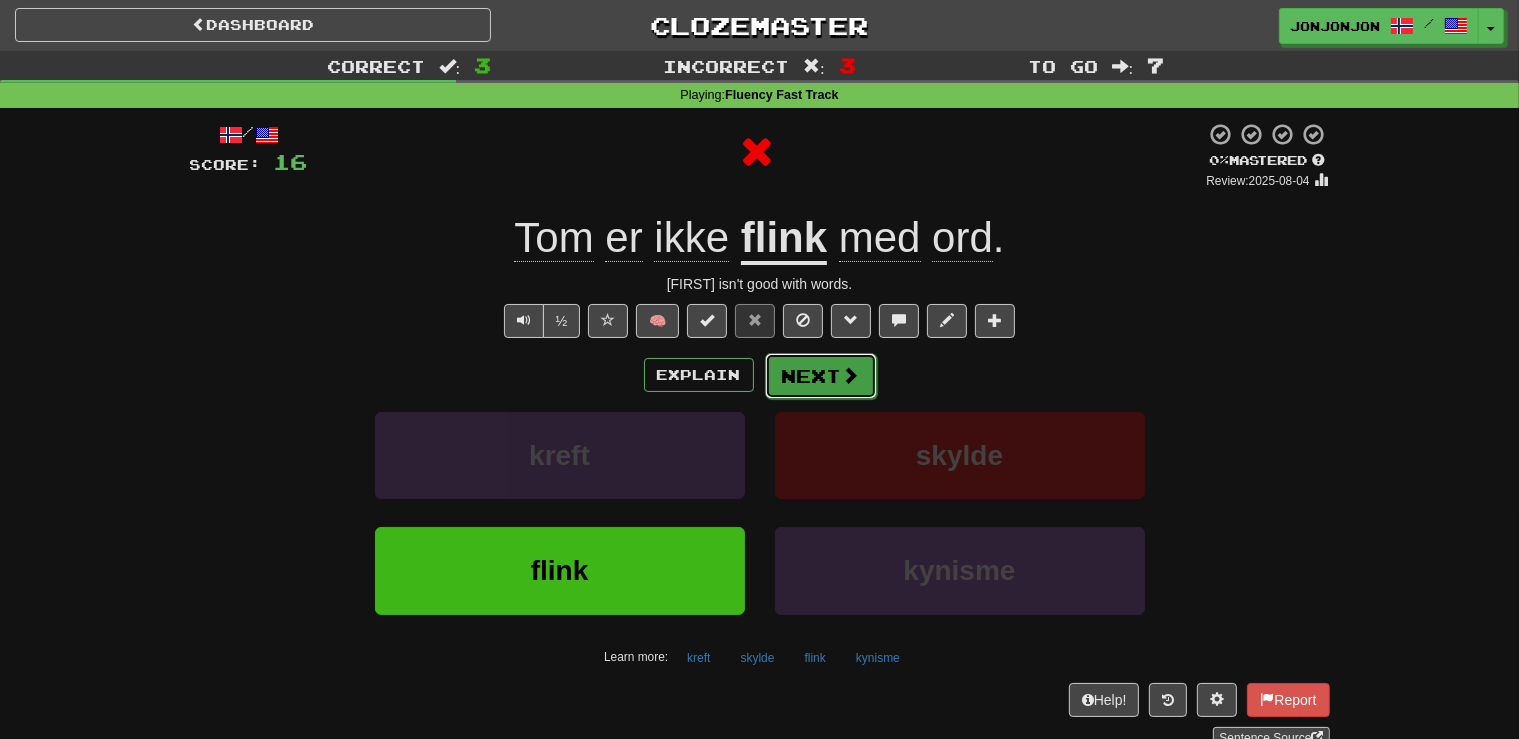 click on "Next" at bounding box center (821, 376) 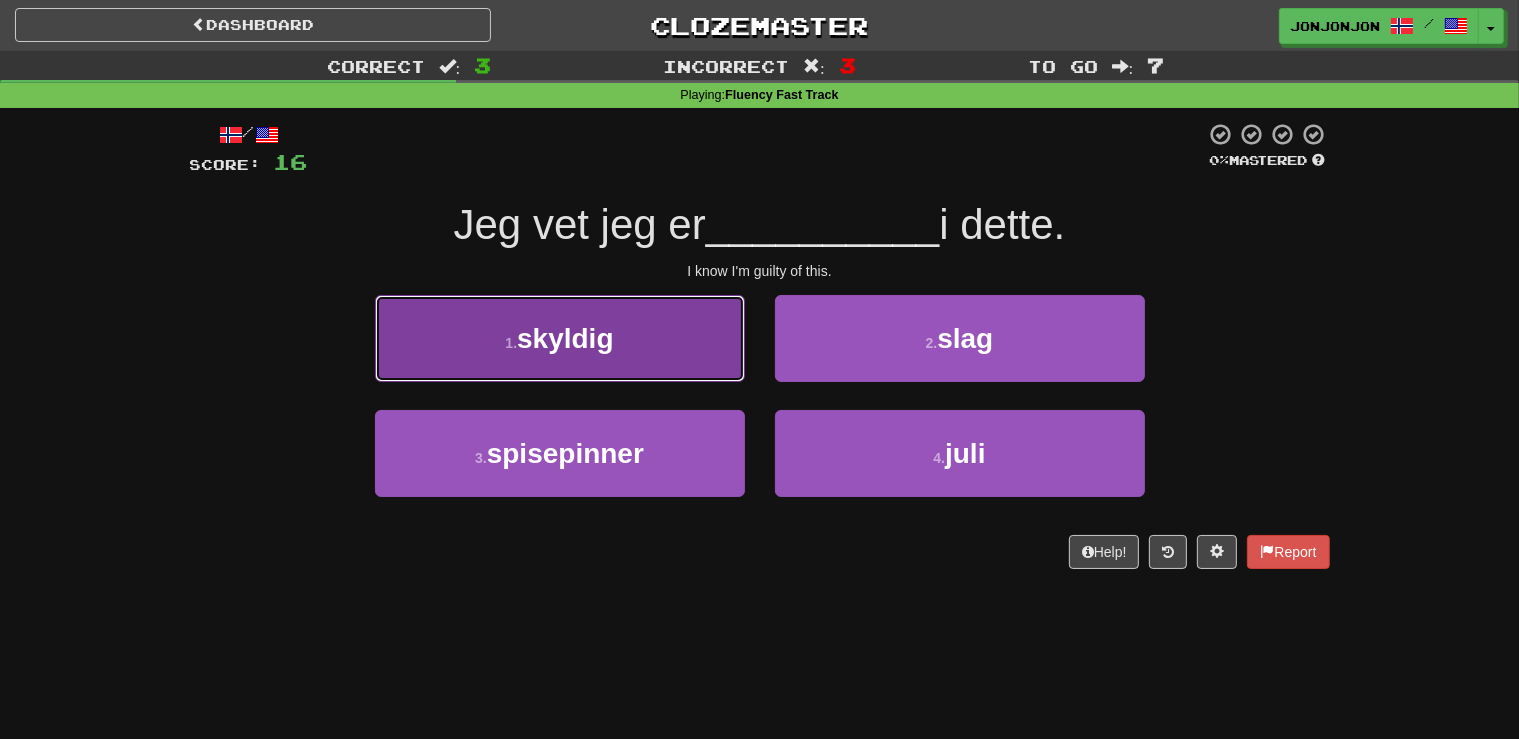 click on "1 .  skyldig" at bounding box center [560, 338] 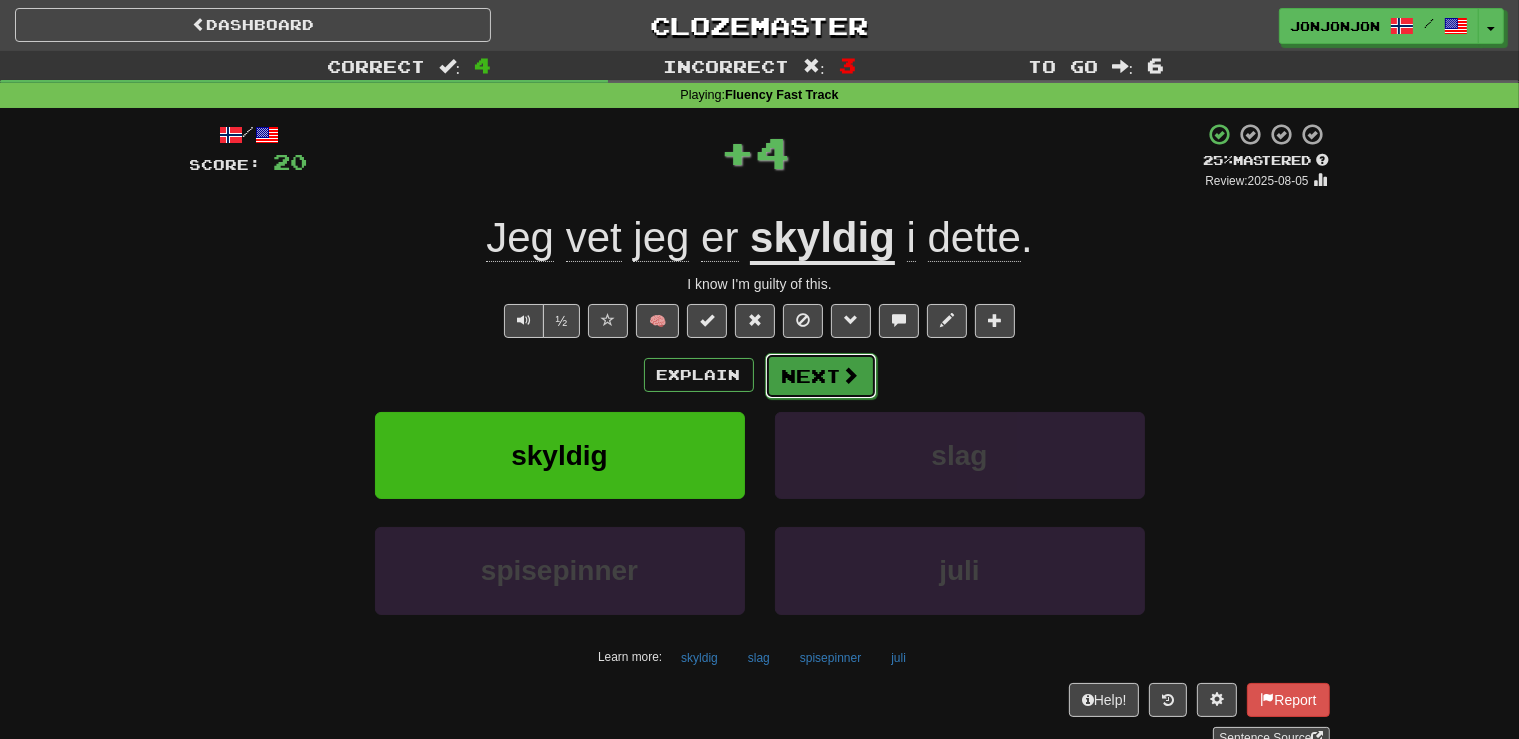 click on "Next" at bounding box center (821, 376) 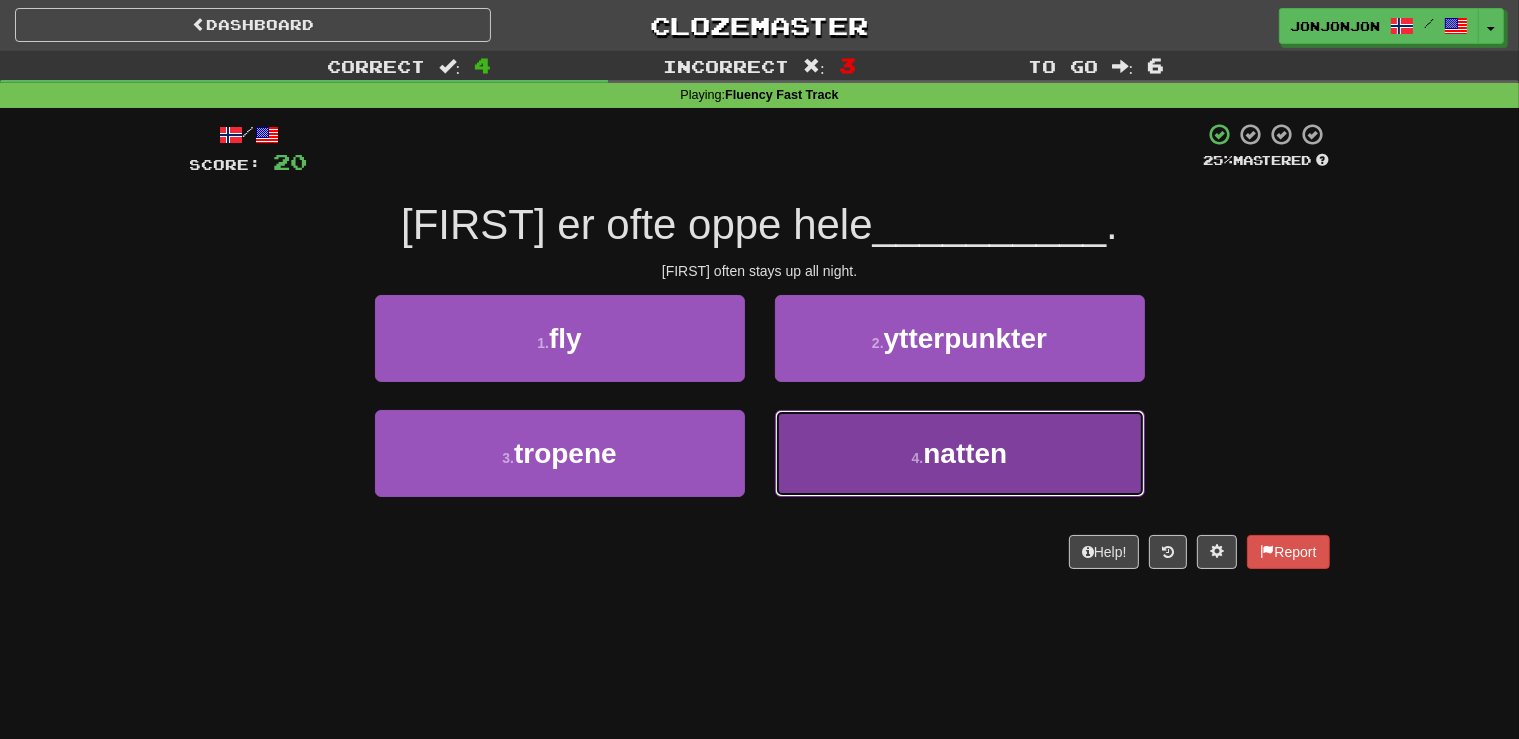 click on "4 .  natten" at bounding box center [960, 453] 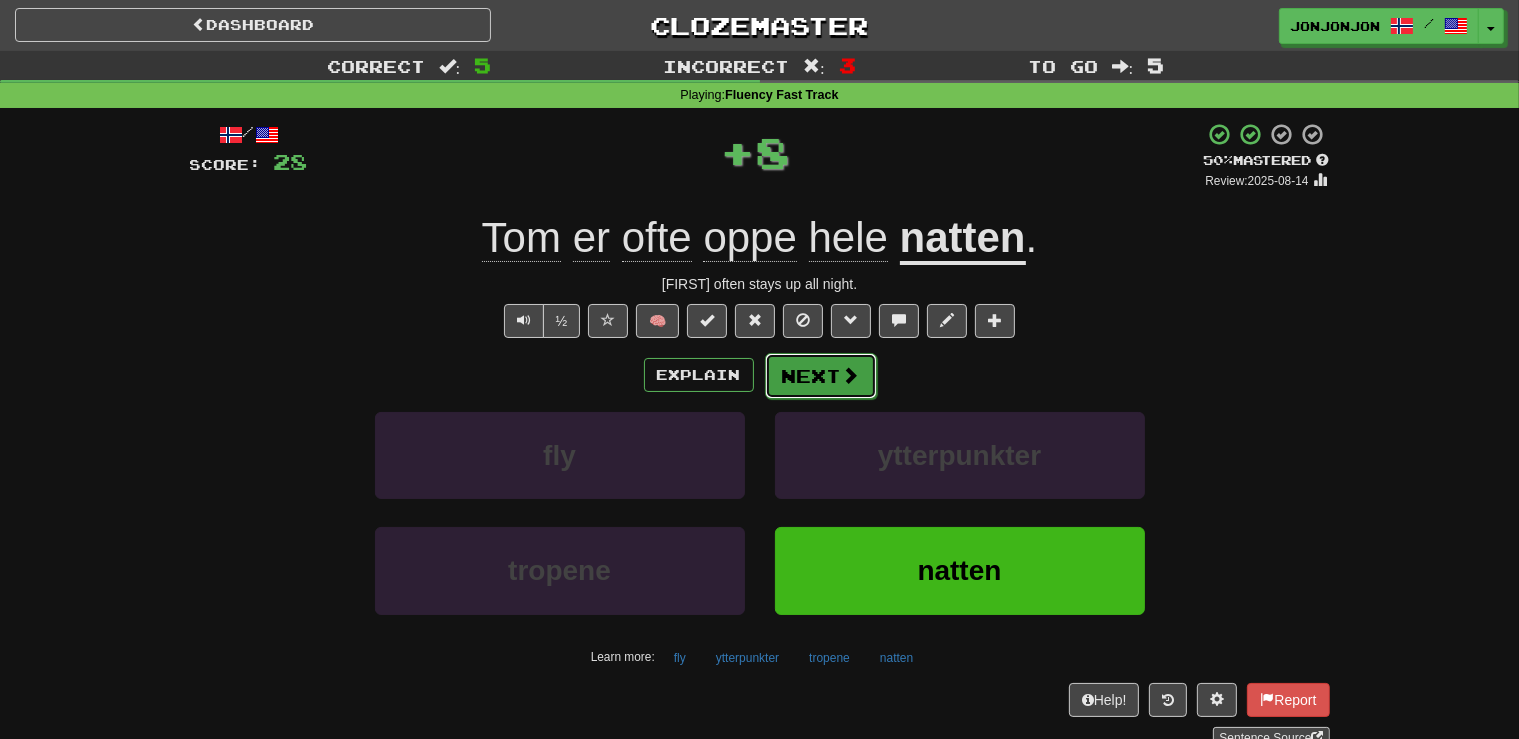 click on "Next" at bounding box center (821, 376) 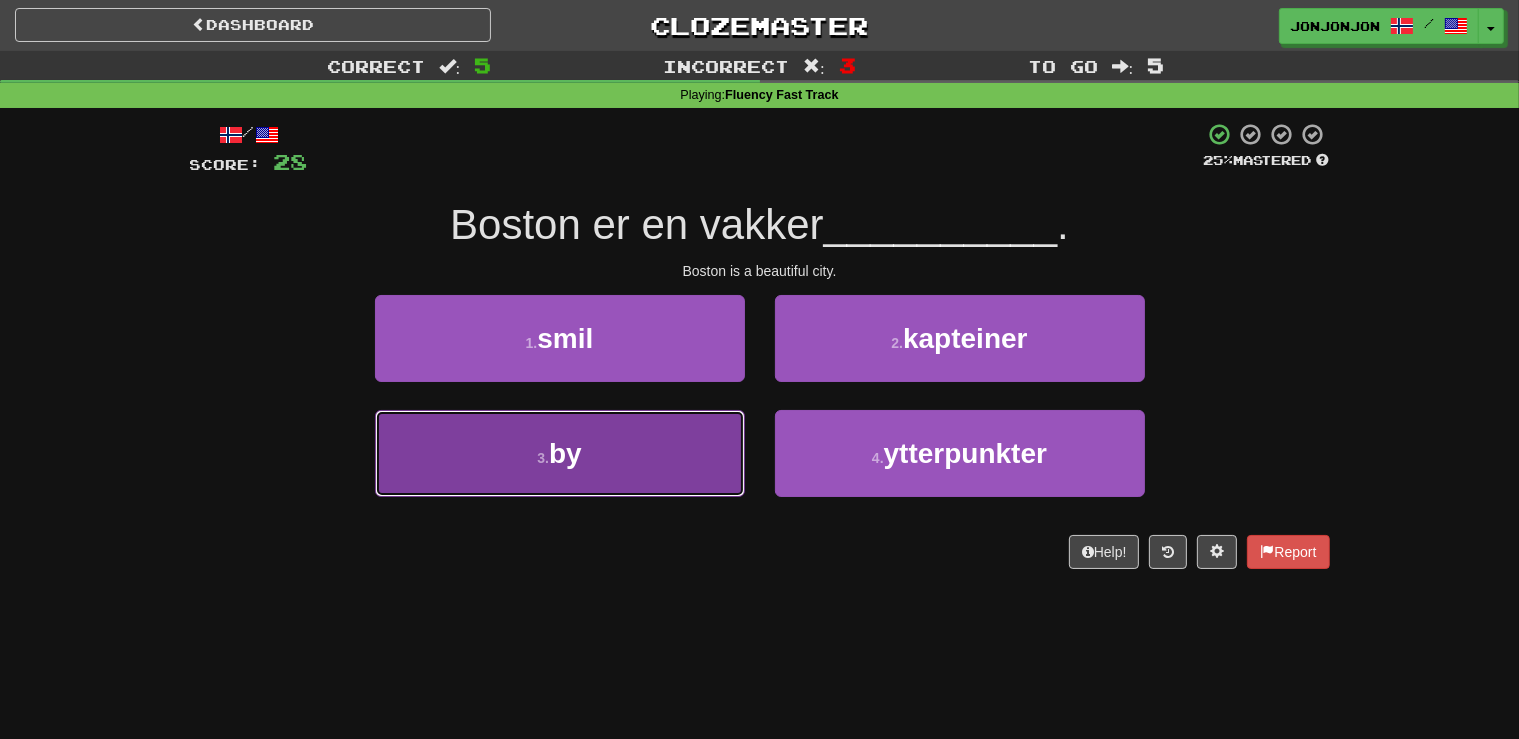 click on "3 .  by" at bounding box center (560, 453) 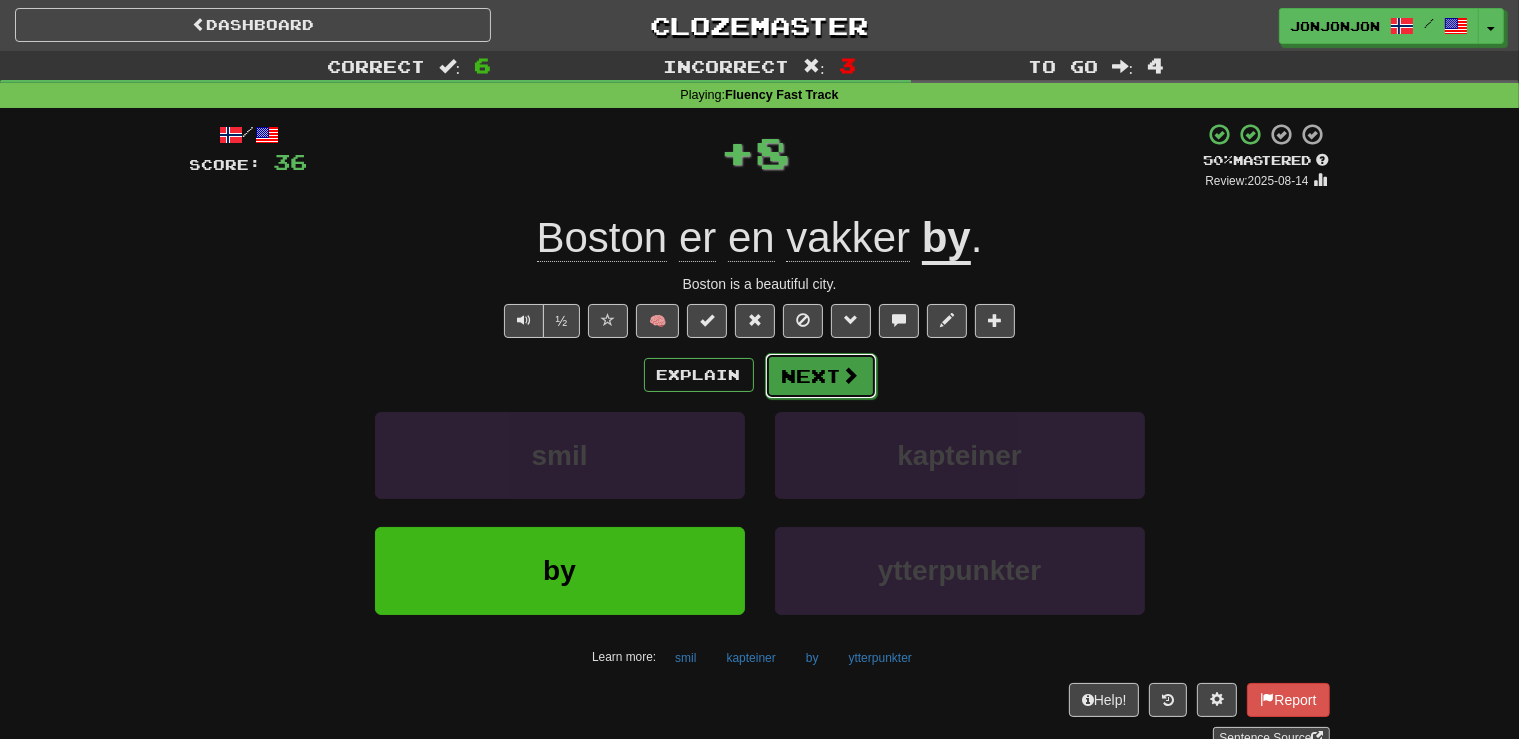 click on "Next" at bounding box center (821, 376) 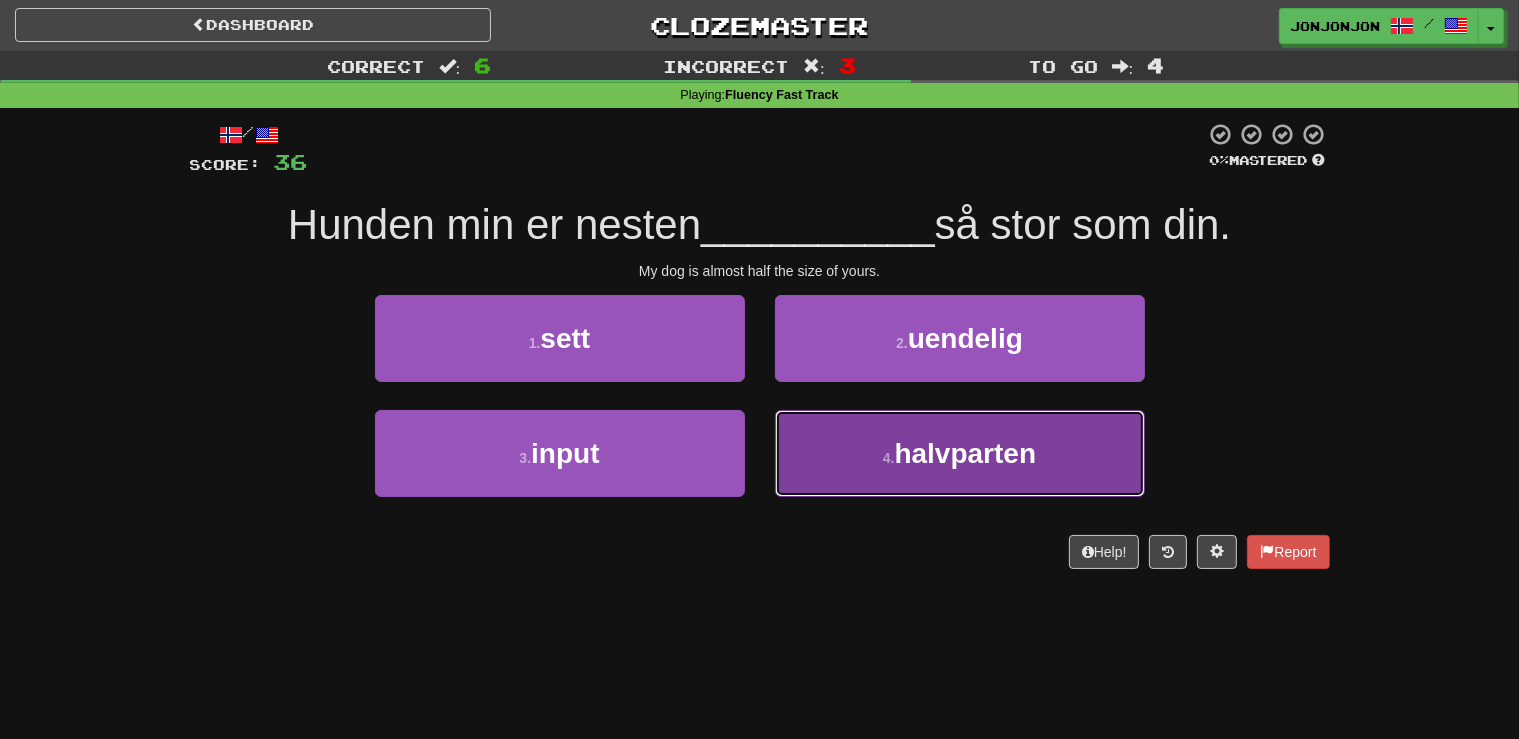 click on "halvparten" at bounding box center [966, 453] 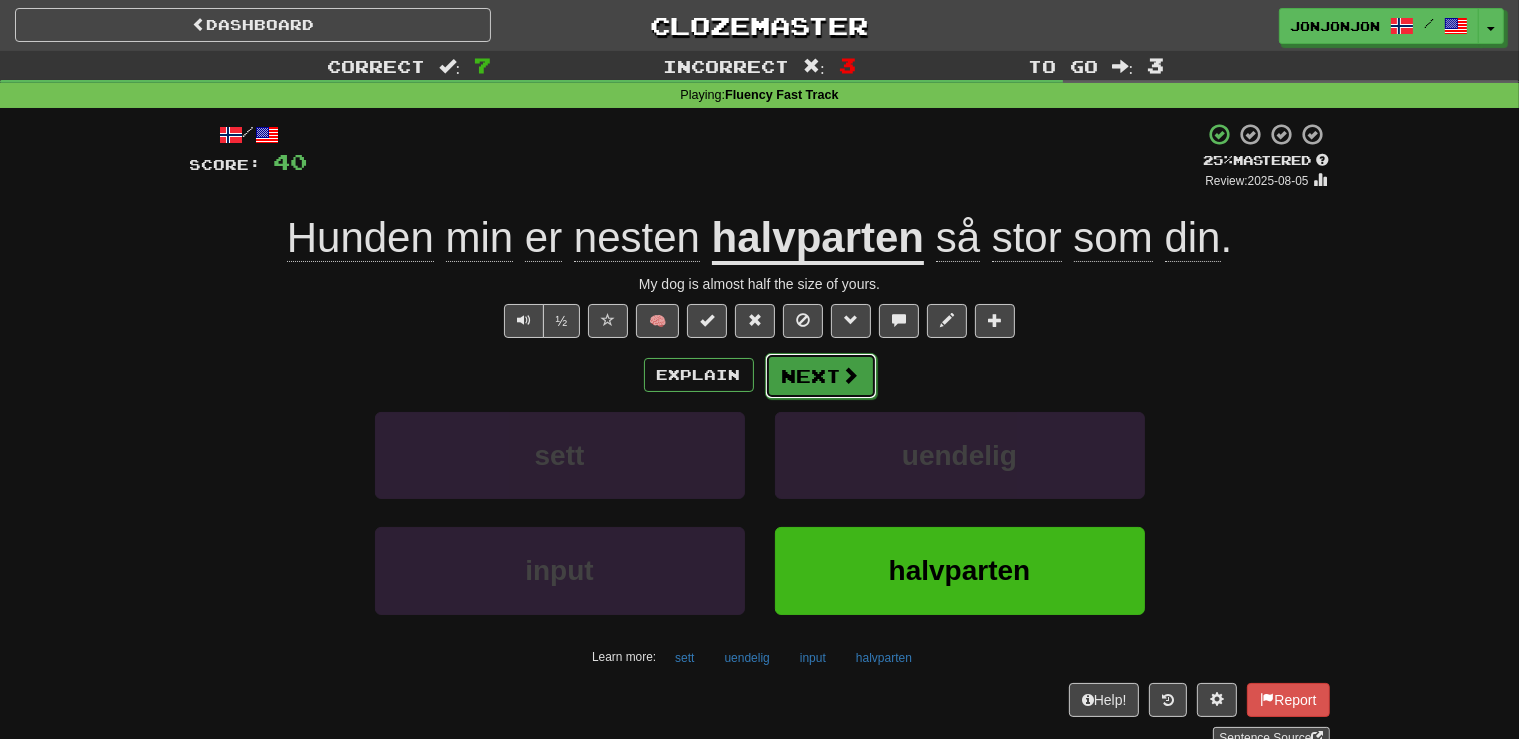 click on "Next" at bounding box center [821, 376] 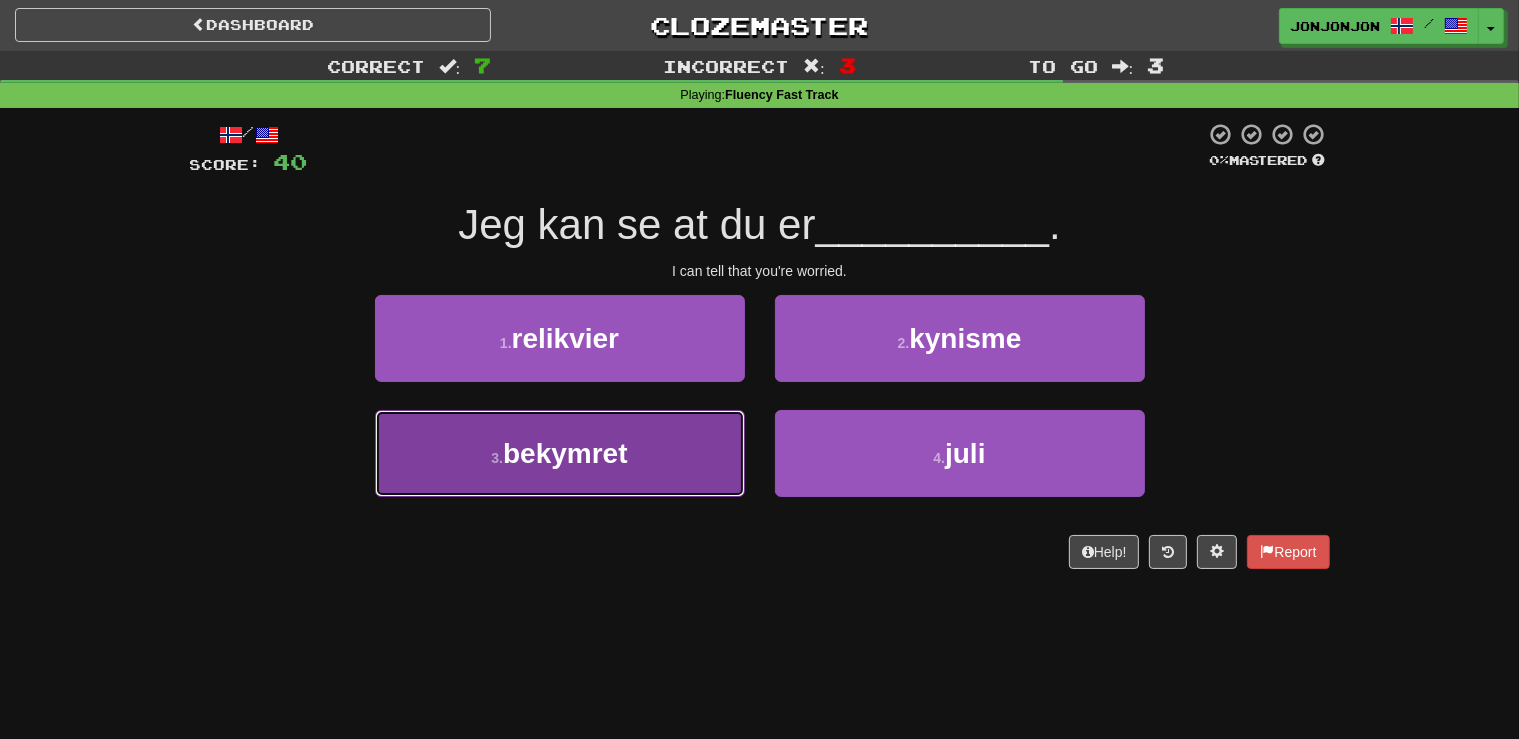 click on "3 .  bekymret" at bounding box center [560, 453] 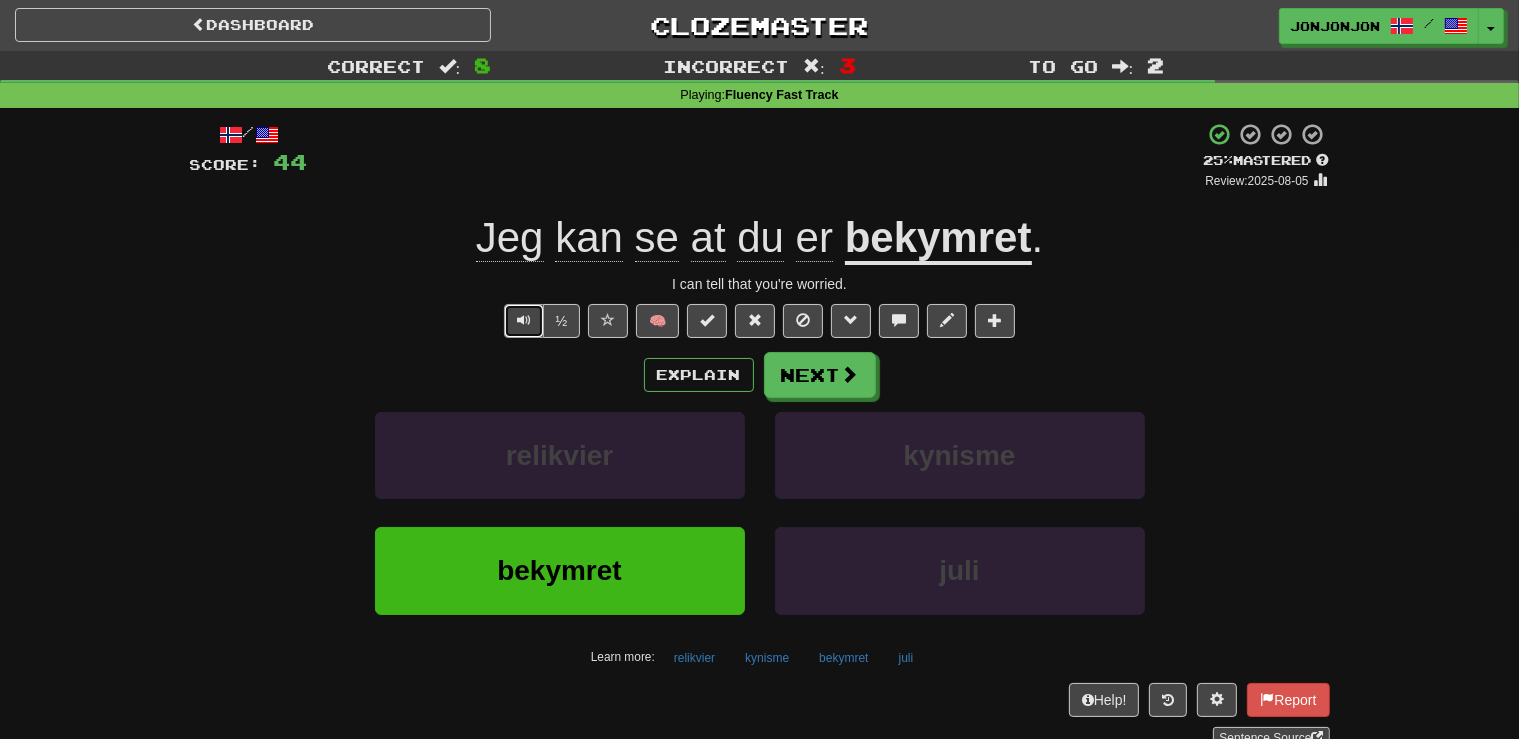 click at bounding box center (524, 320) 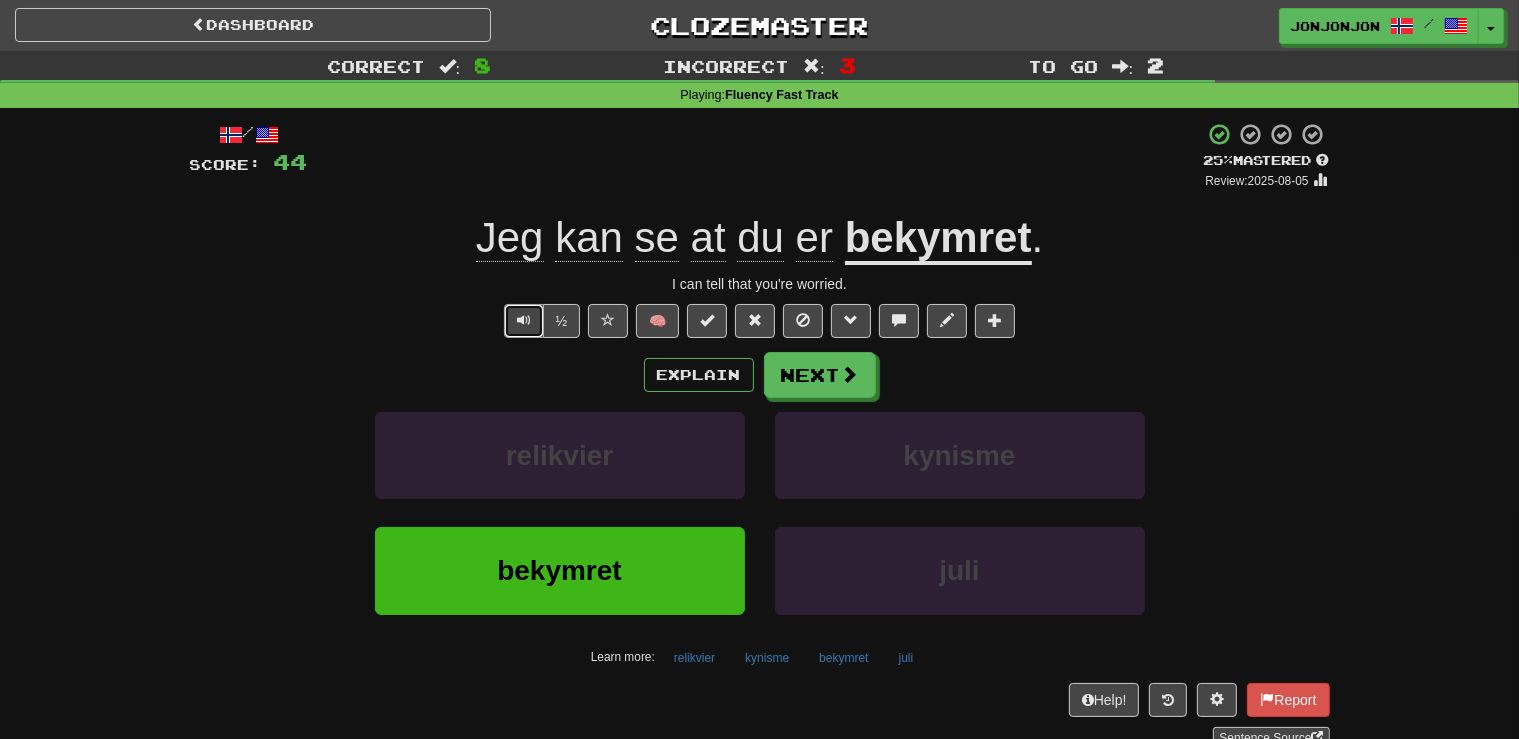 click at bounding box center (524, 321) 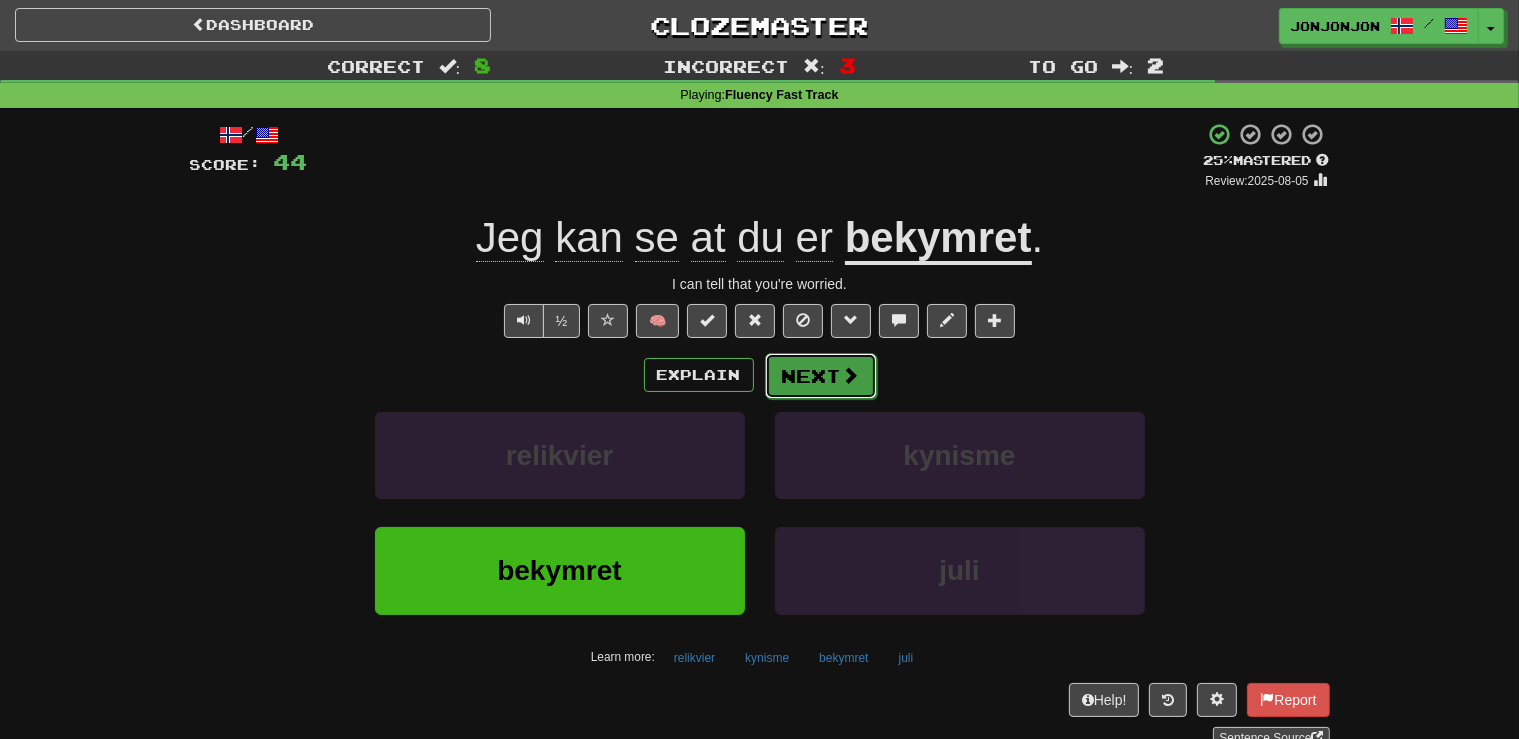 click on "Next" at bounding box center (821, 376) 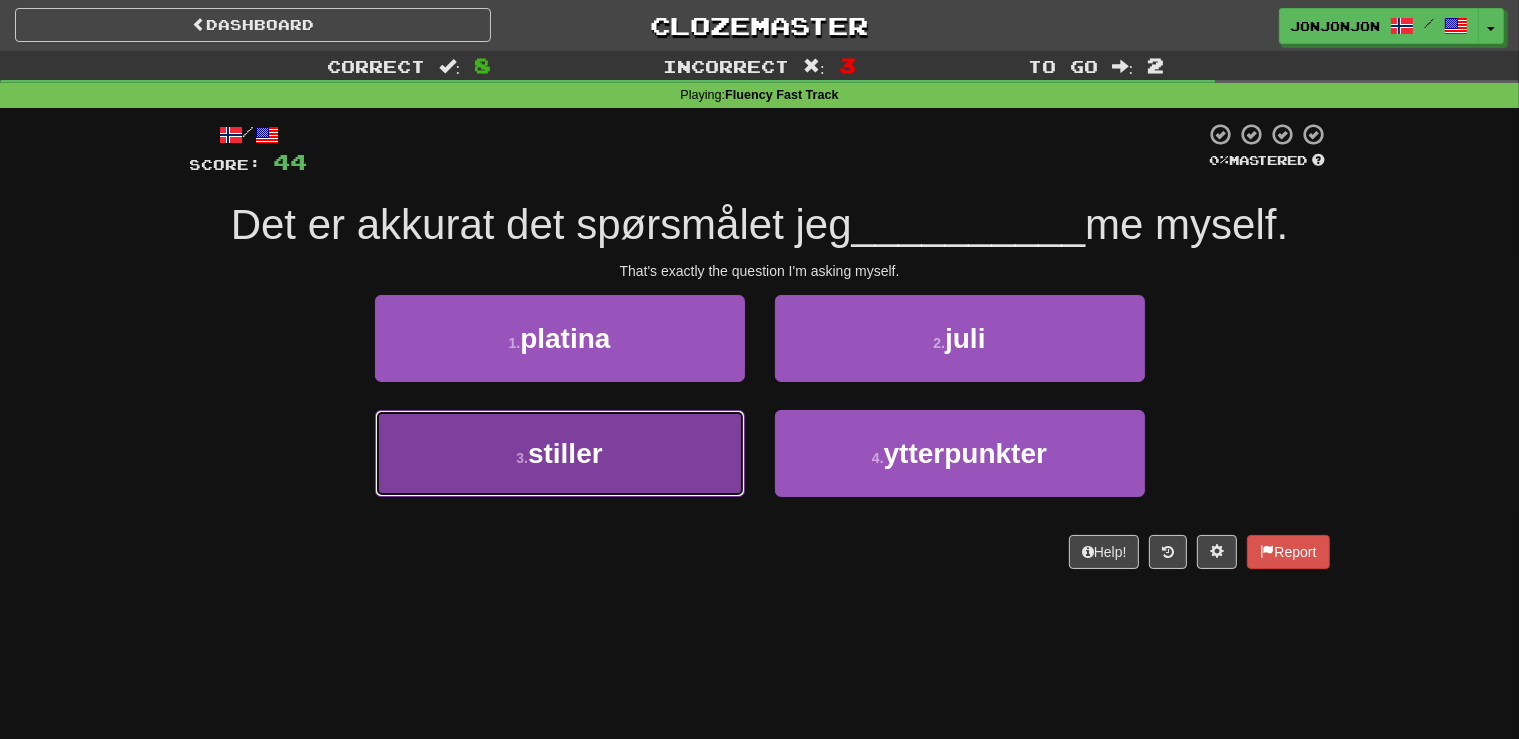 click on "3 .  stiller" at bounding box center (560, 453) 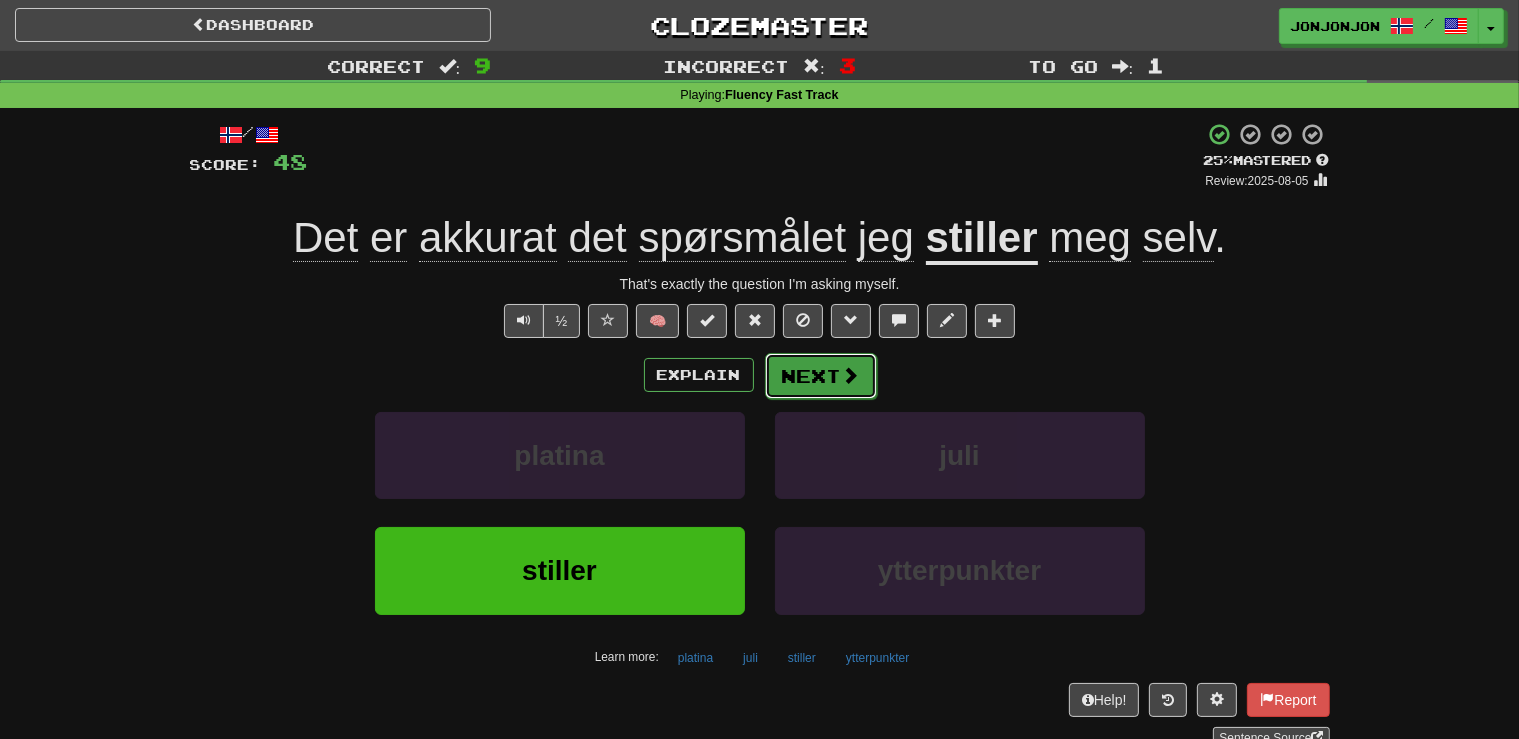 click on "Next" at bounding box center (821, 376) 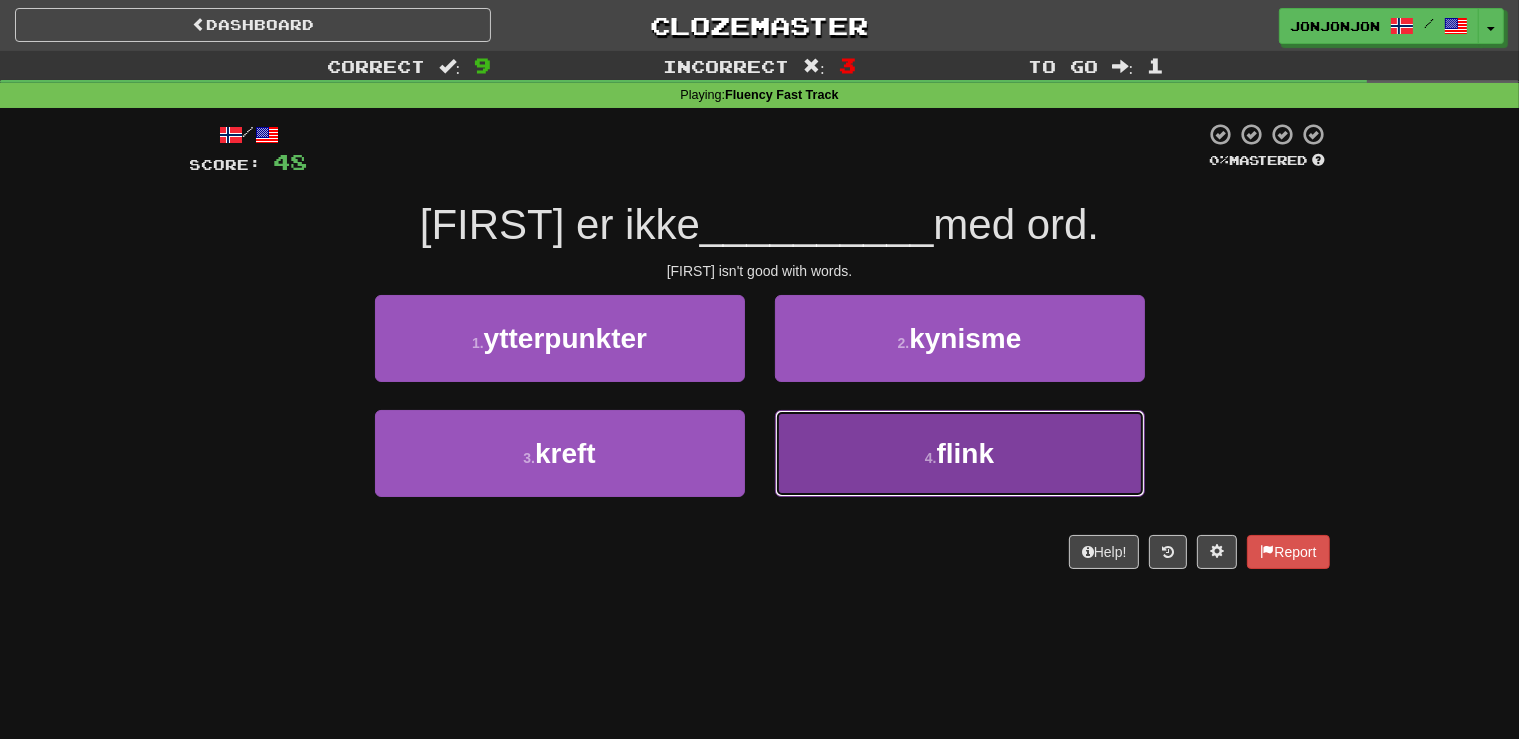 click on "flink" at bounding box center [966, 453] 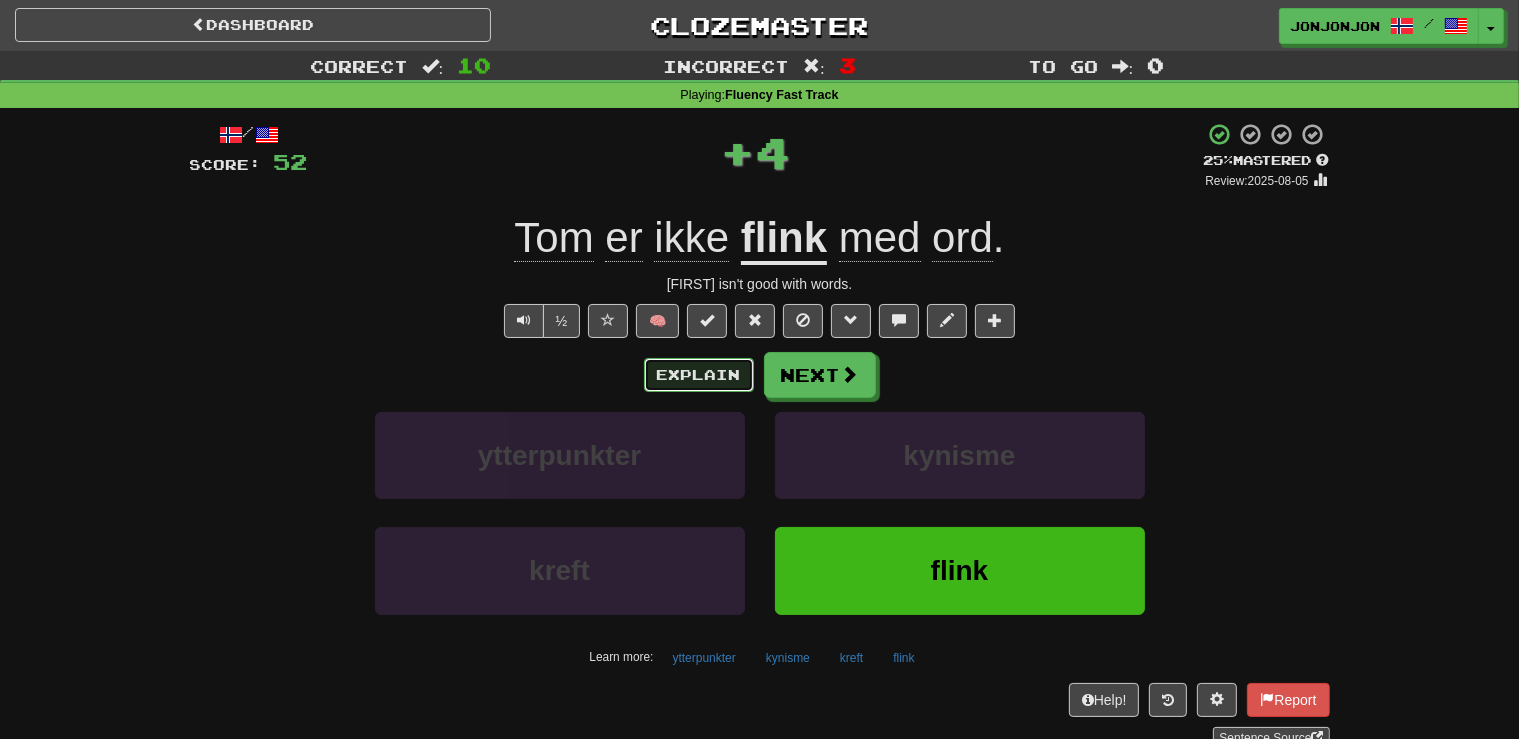 click on "Explain" at bounding box center (699, 375) 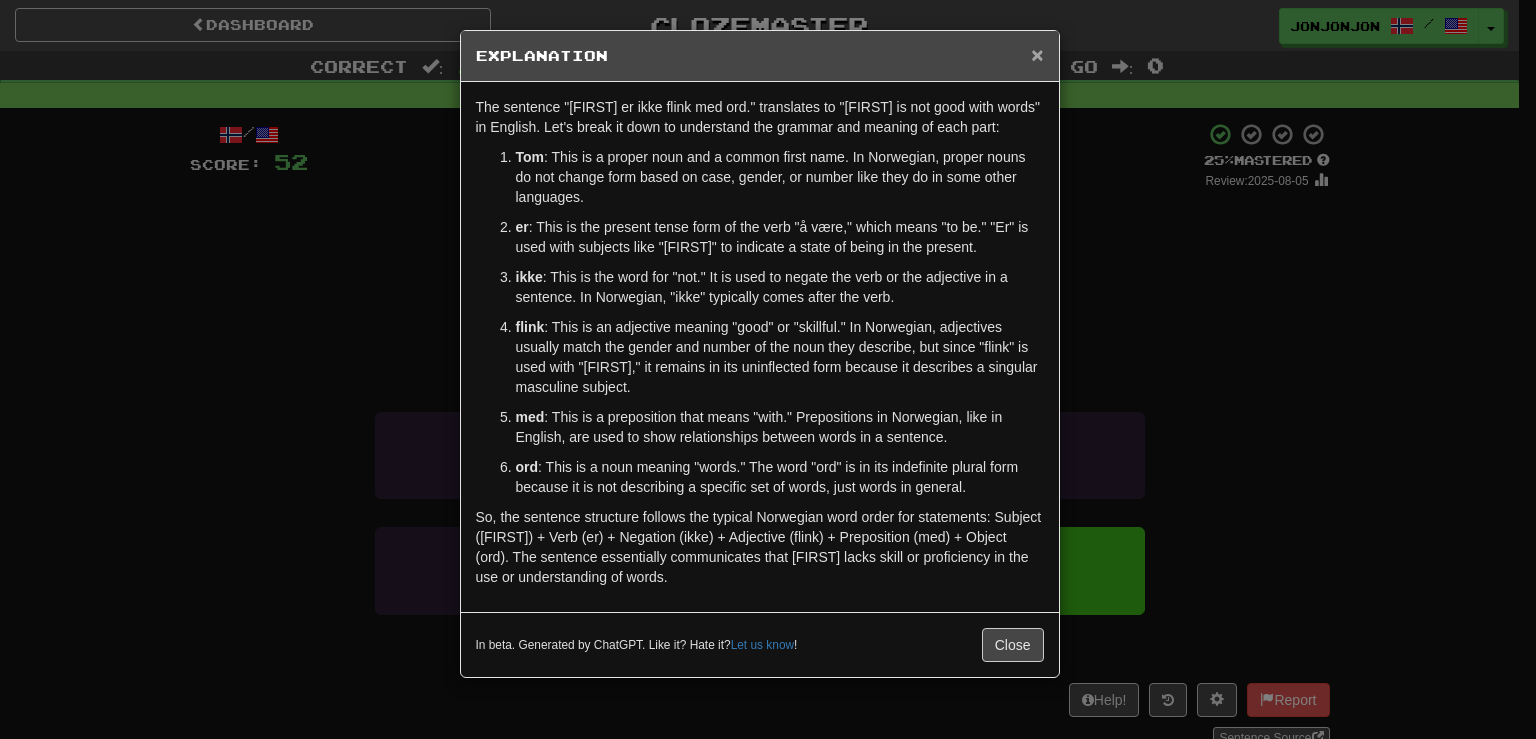click on "×" at bounding box center (1037, 54) 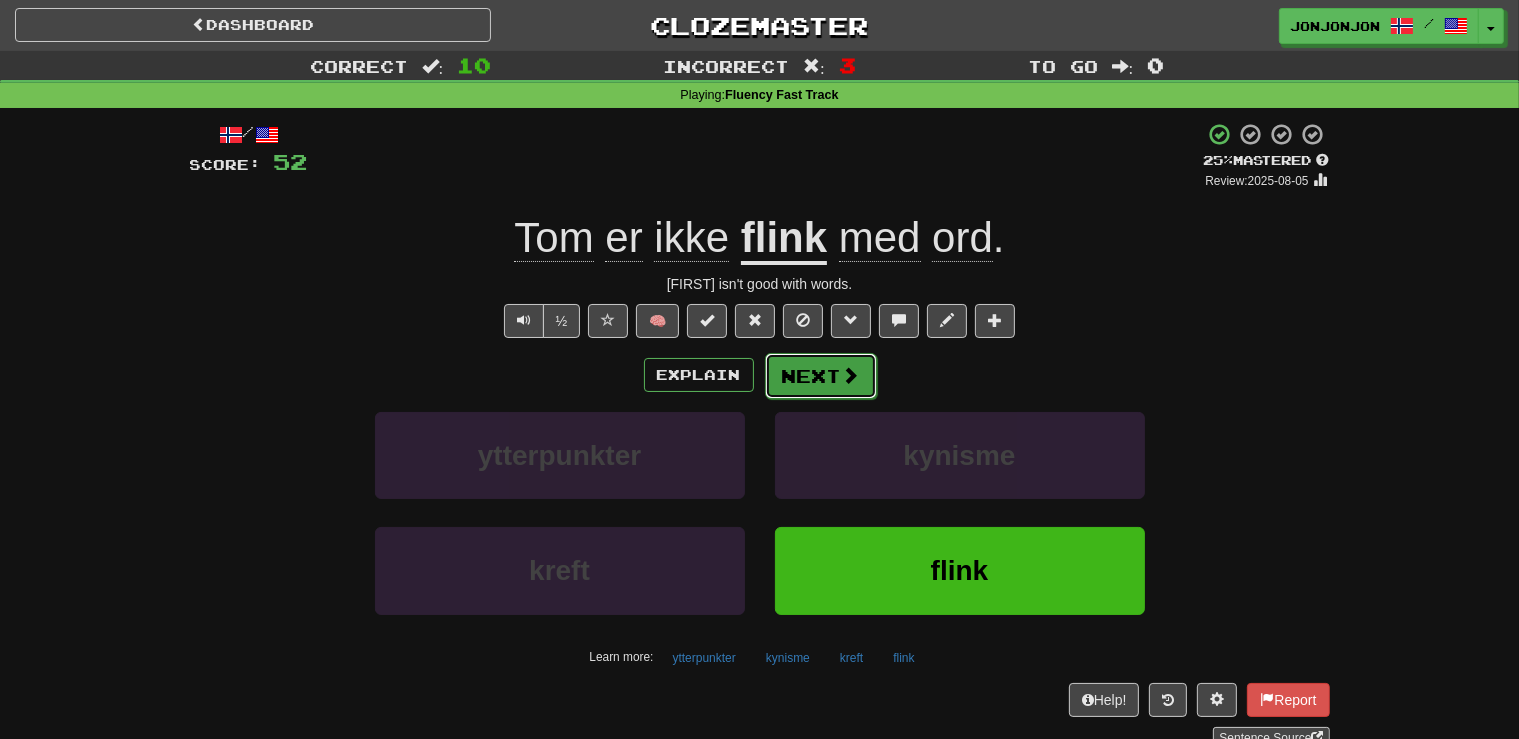 click on "Next" at bounding box center (821, 376) 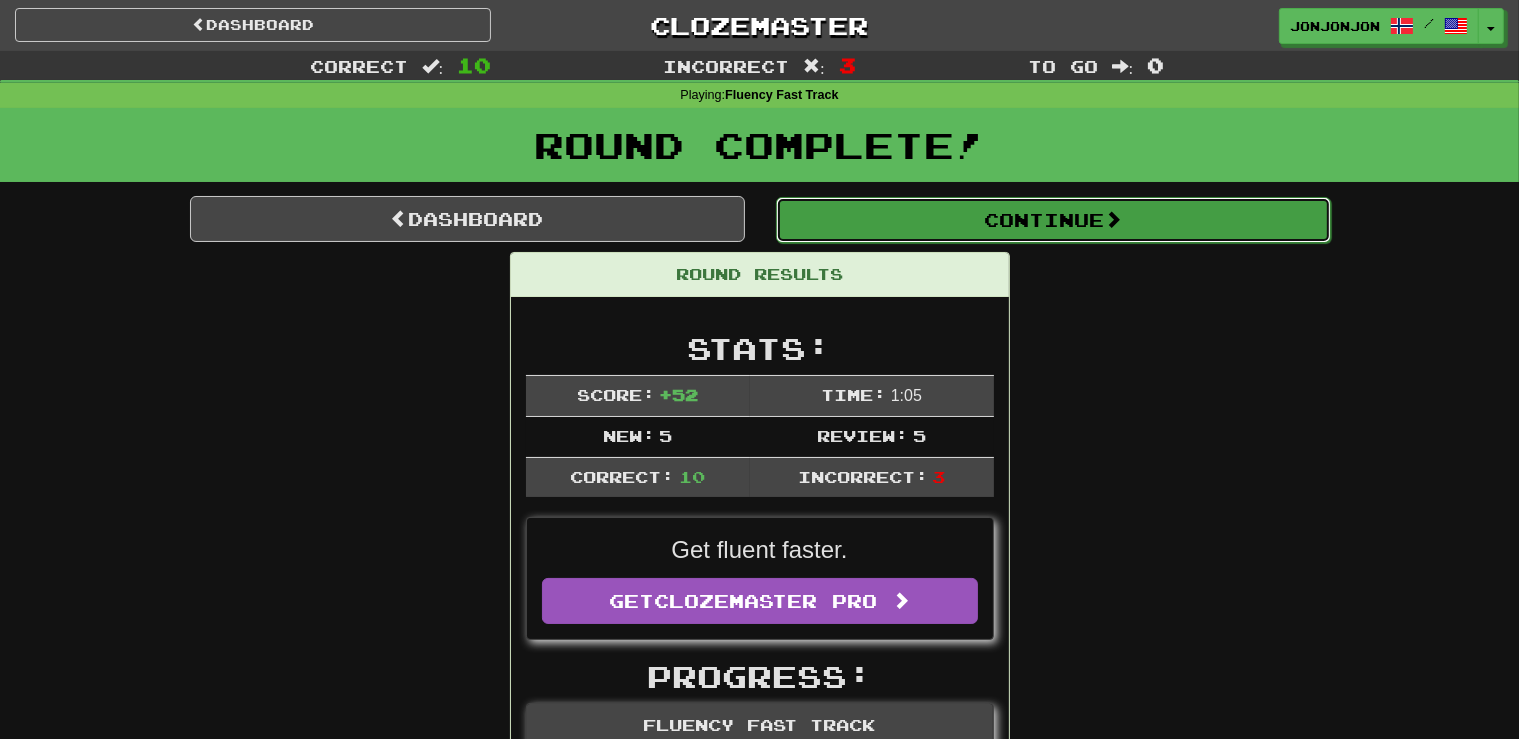 click on "Continue" at bounding box center (1053, 220) 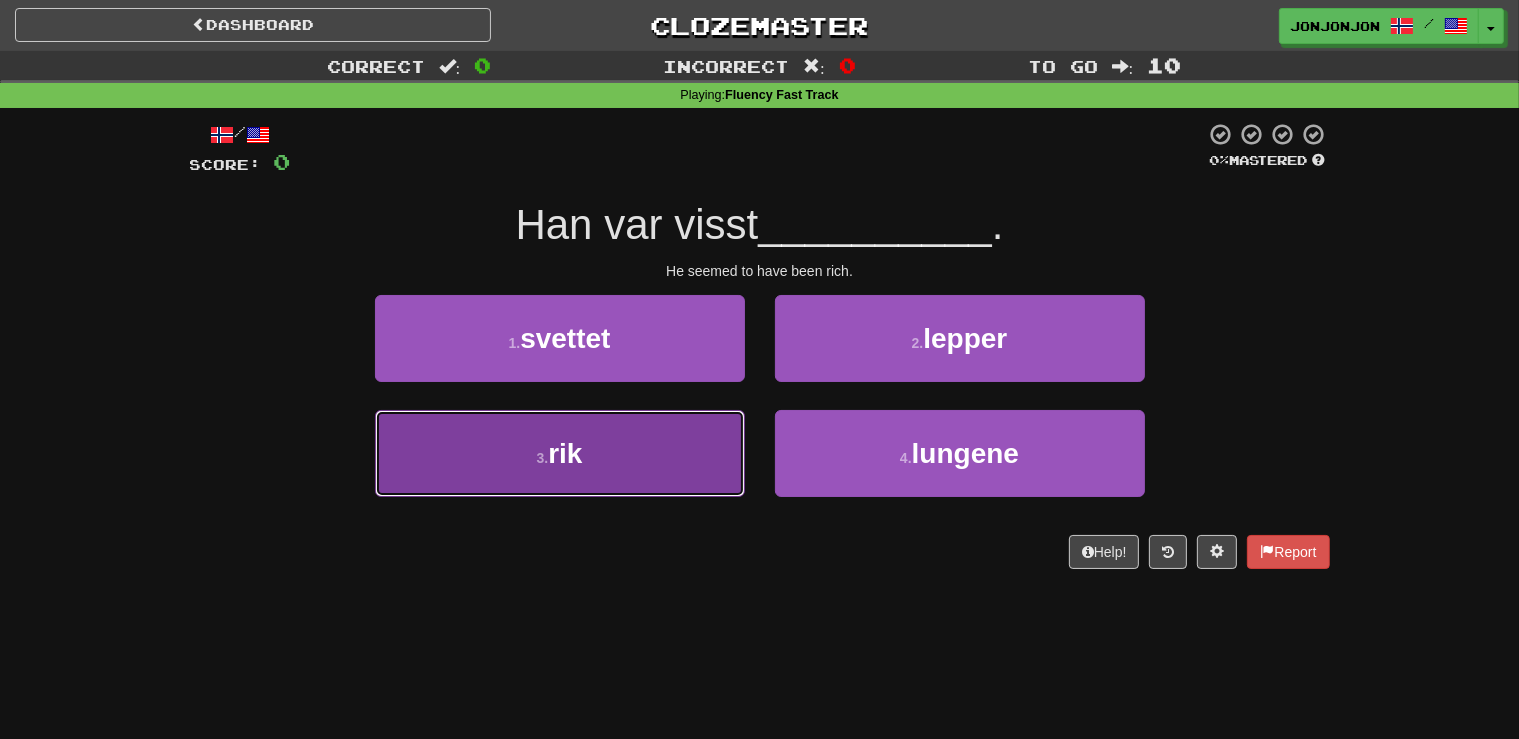click on "3 .  rik" at bounding box center [560, 453] 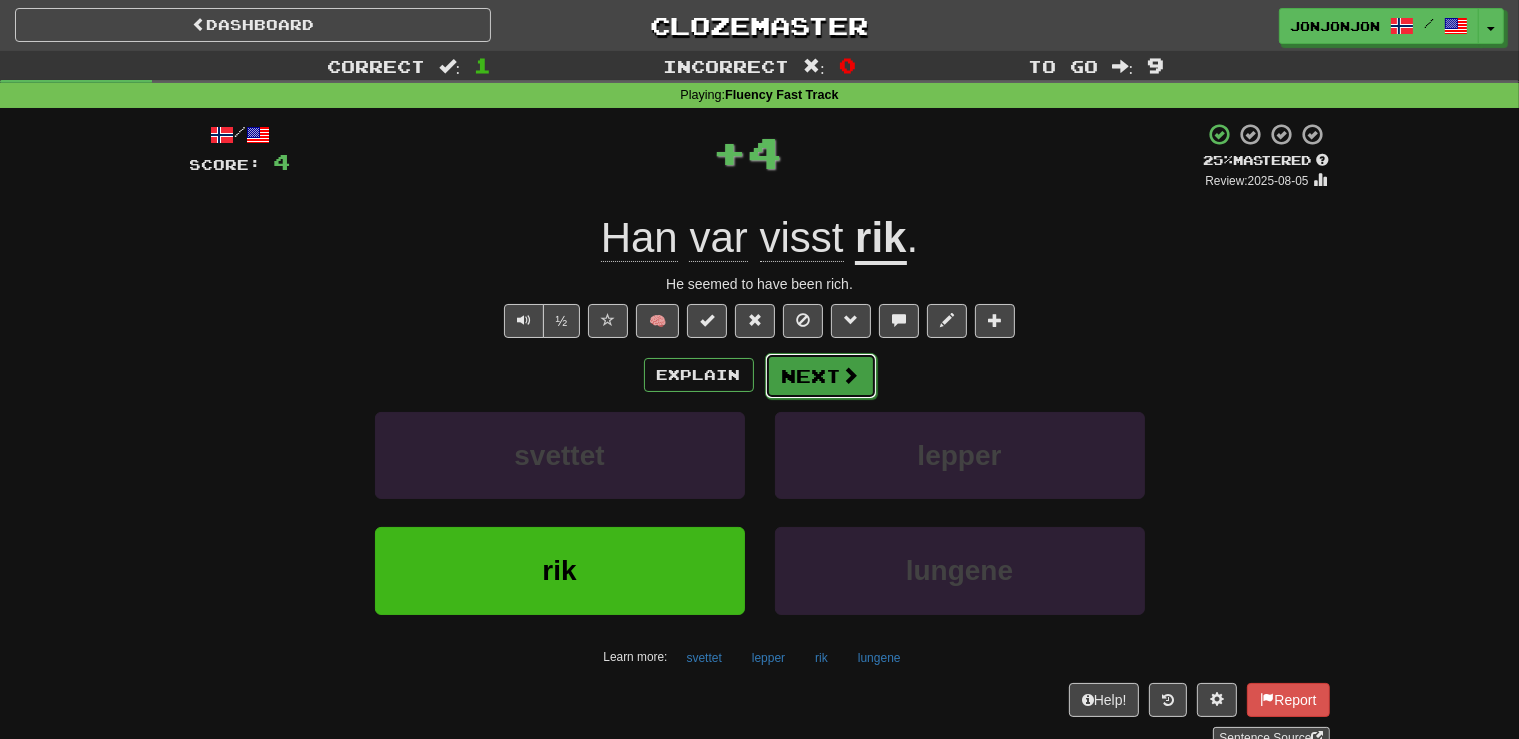 click on "Next" at bounding box center [821, 376] 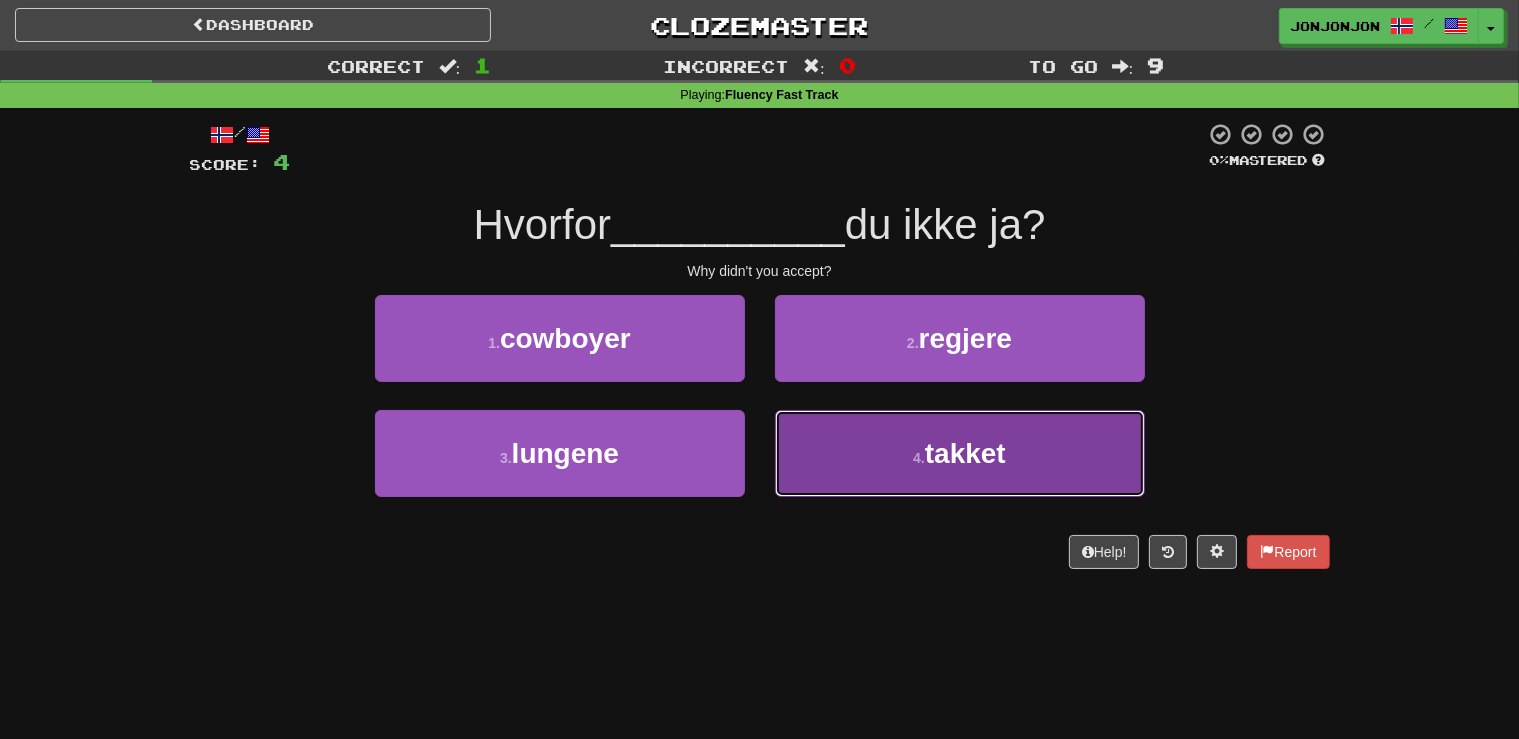 click on "4 .  takket" at bounding box center (960, 453) 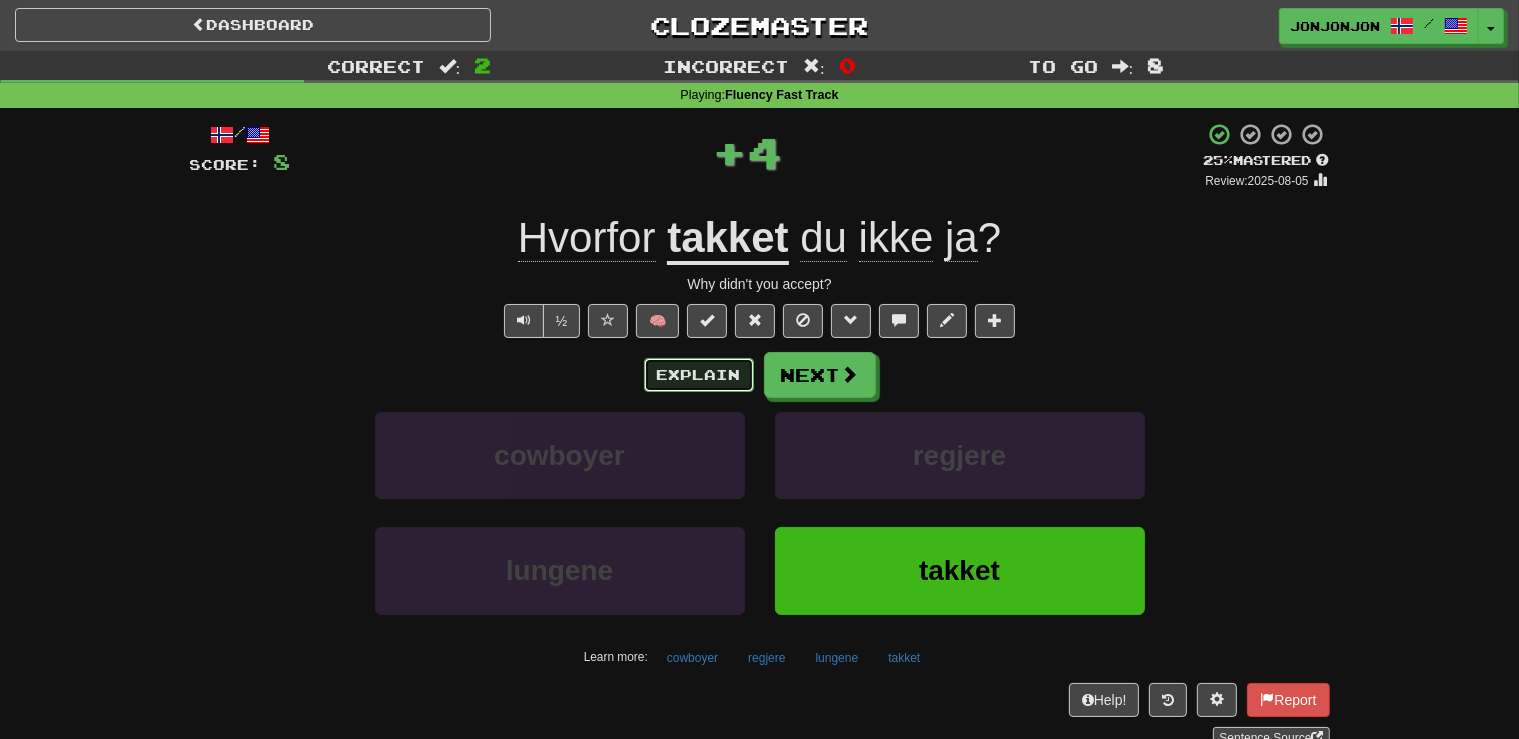 click on "Explain" at bounding box center (699, 375) 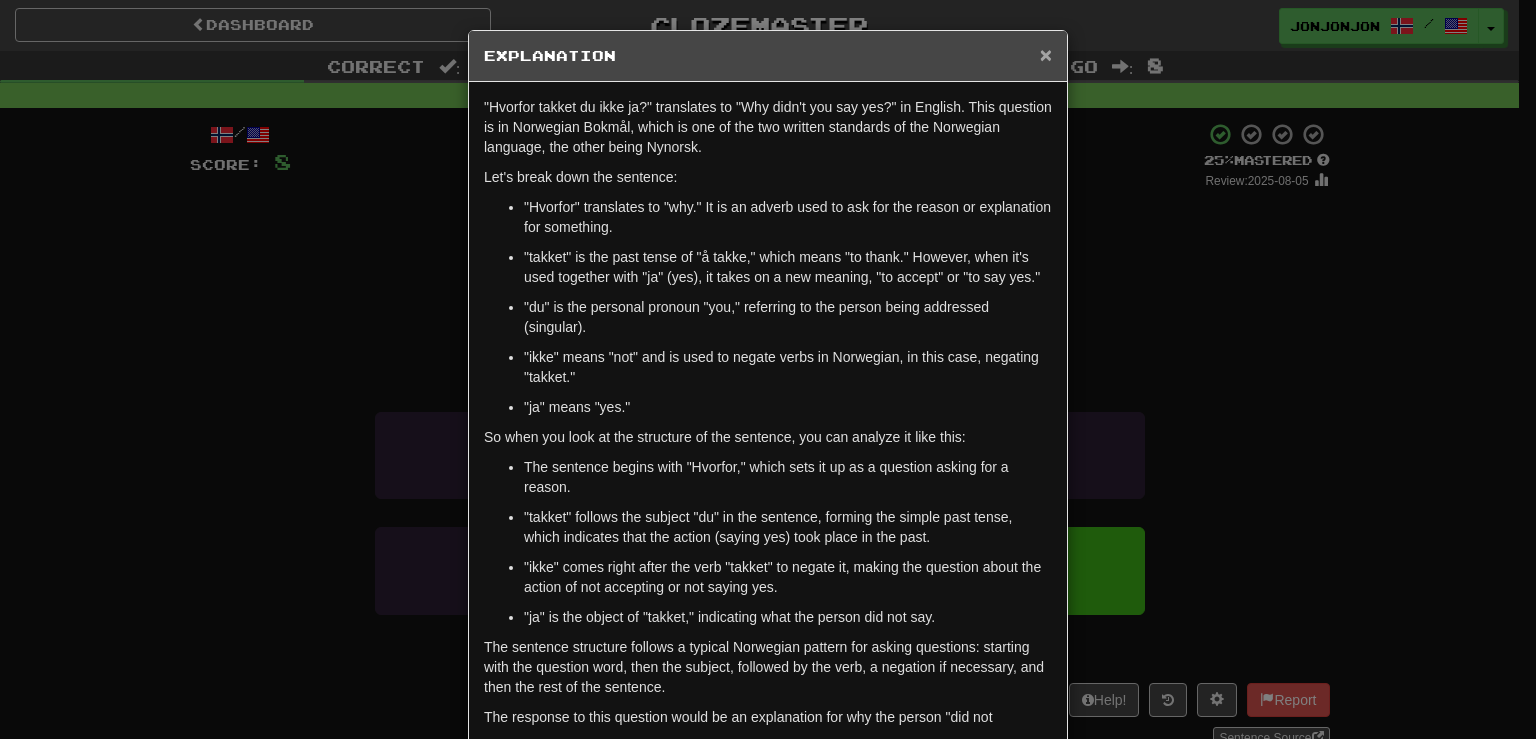 click on "×" at bounding box center [1046, 54] 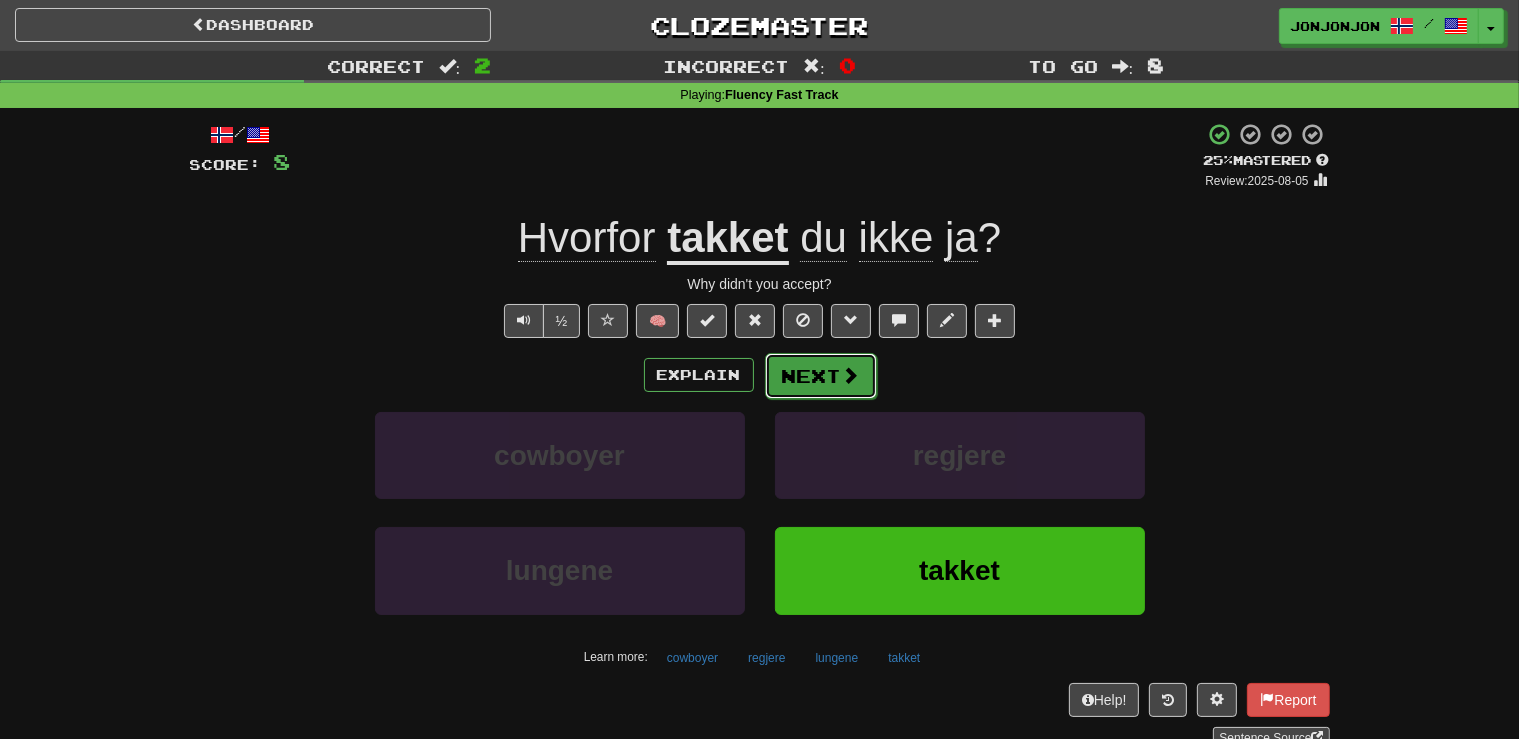 click on "Next" at bounding box center [821, 376] 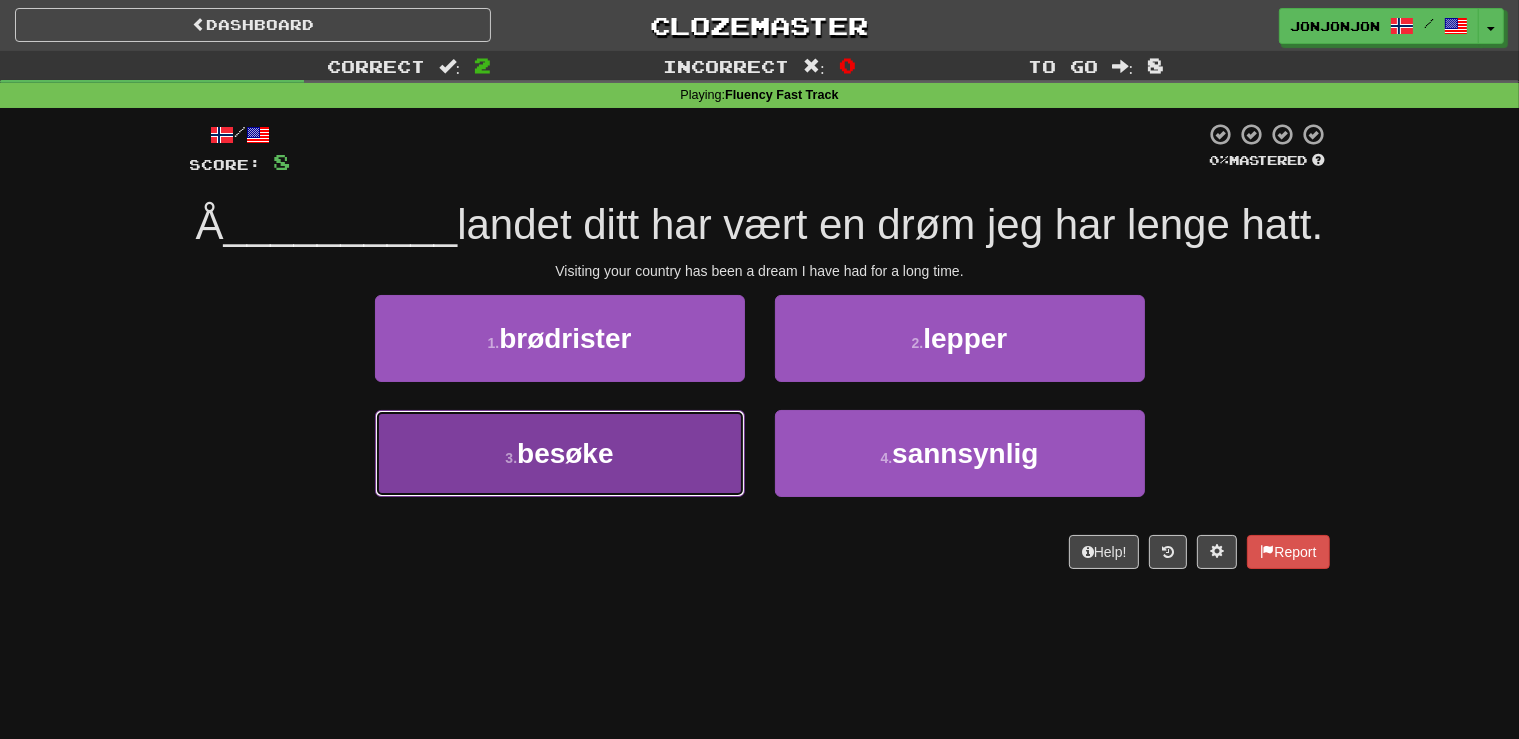 click on "besøke" at bounding box center (565, 453) 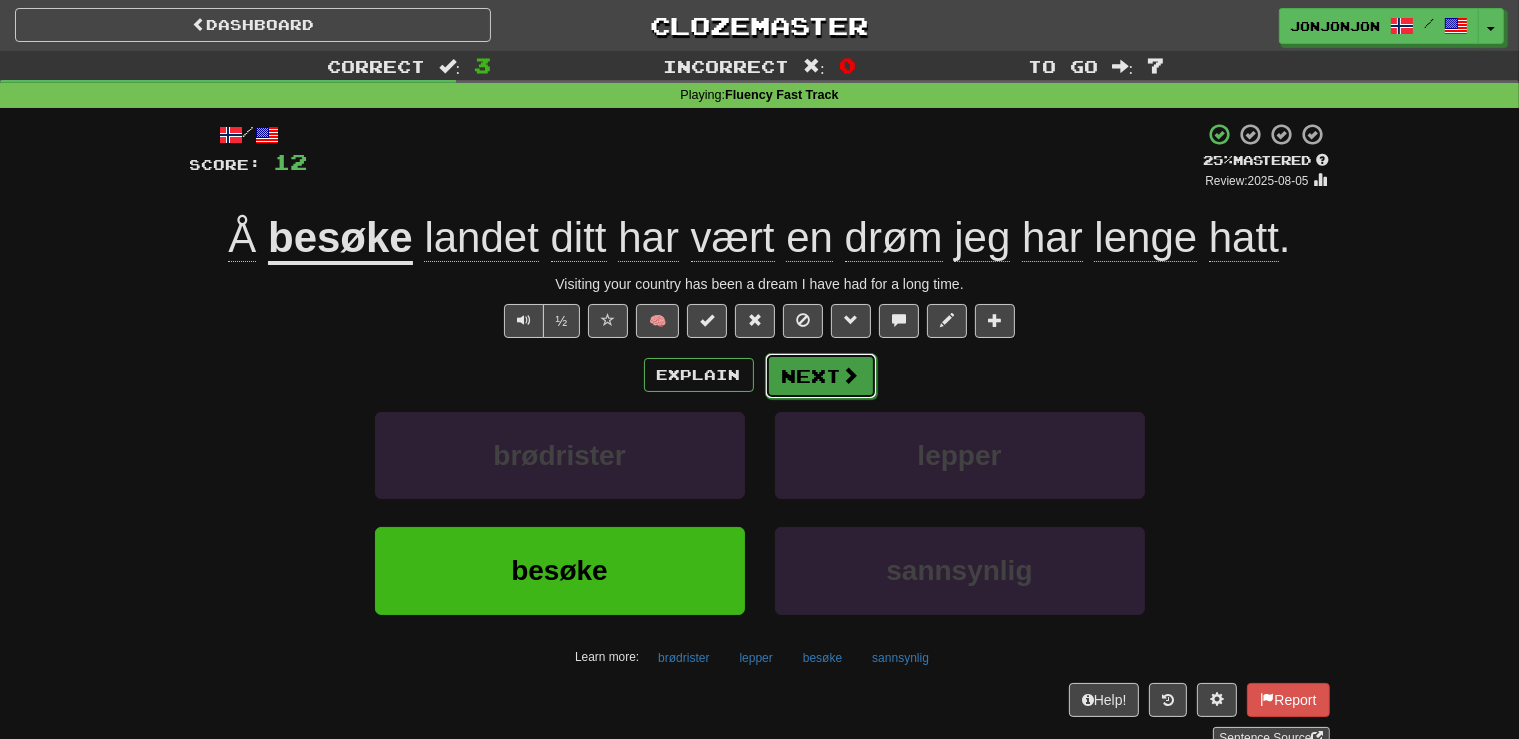click on "Next" at bounding box center (821, 376) 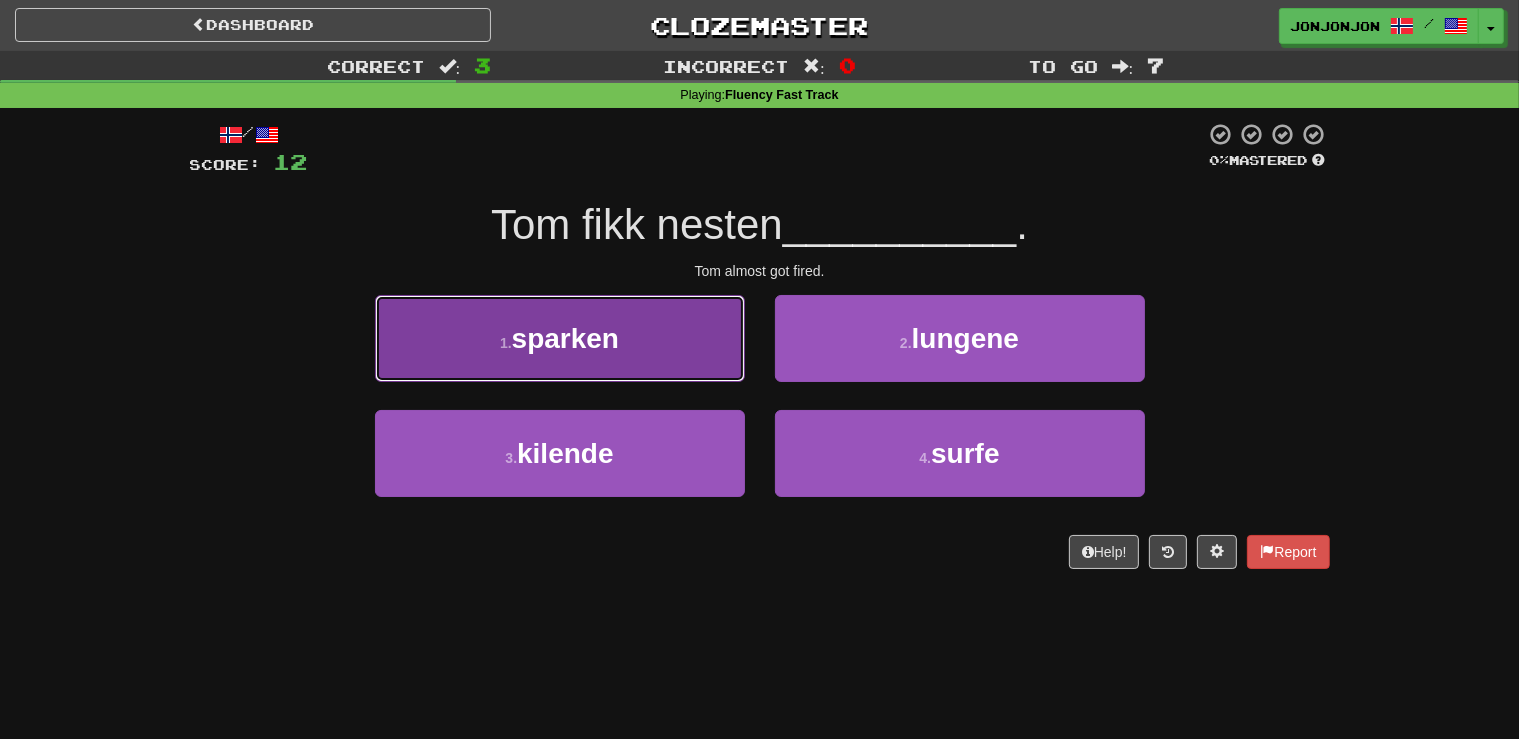 click on "1 .  sparken" at bounding box center (560, 338) 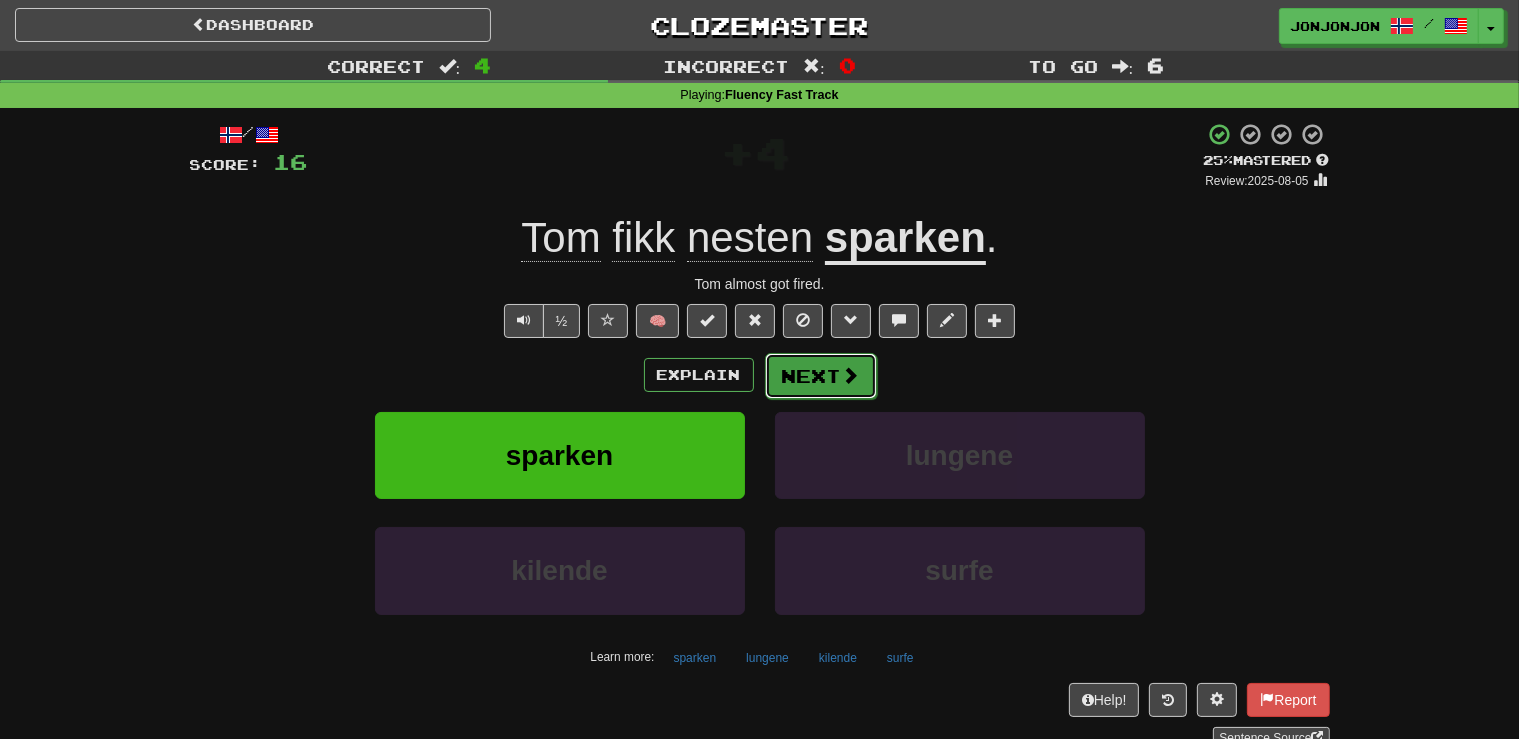 click on "Next" at bounding box center [821, 376] 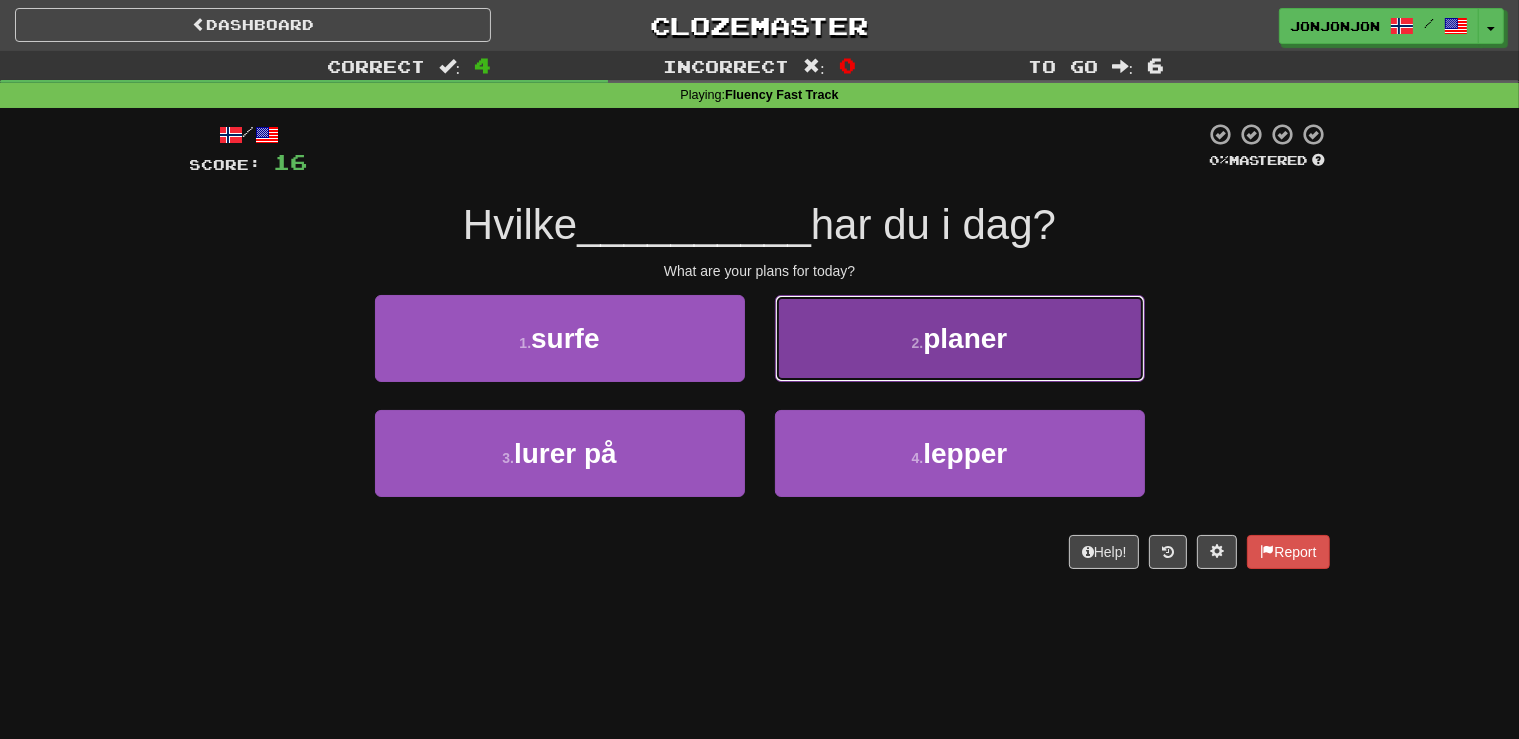 click on "2 .  planer" at bounding box center [960, 338] 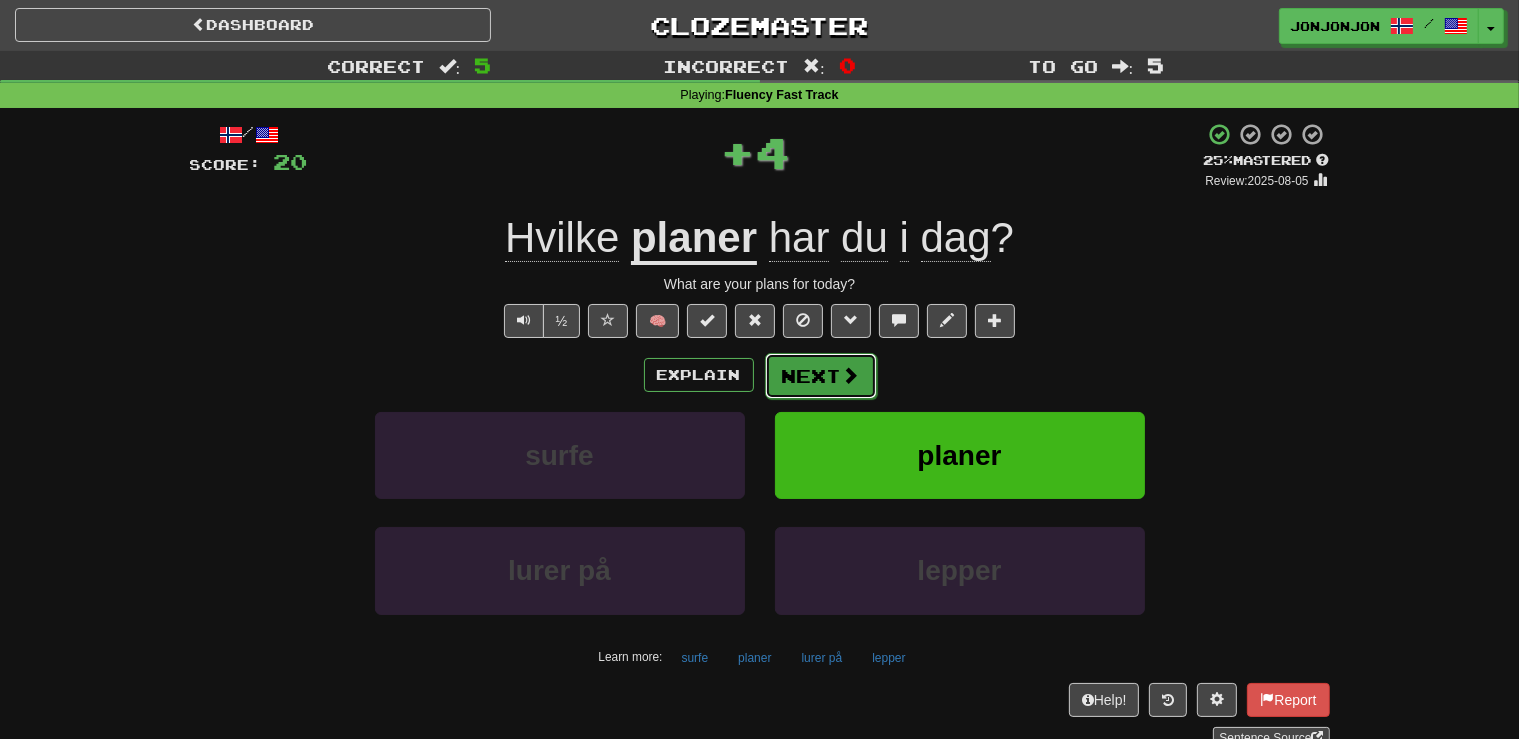click at bounding box center [851, 375] 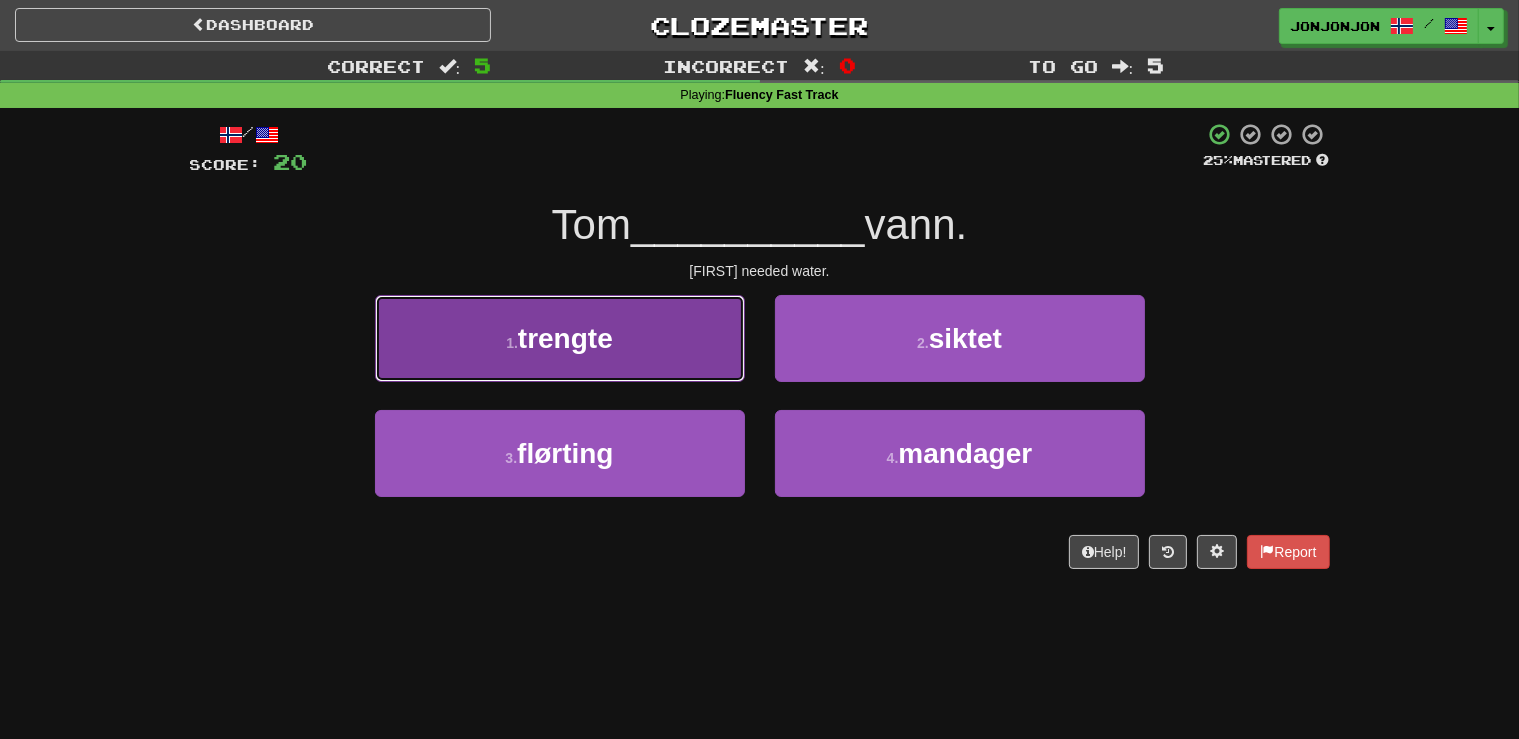 click on "1 .  trengte" at bounding box center (560, 338) 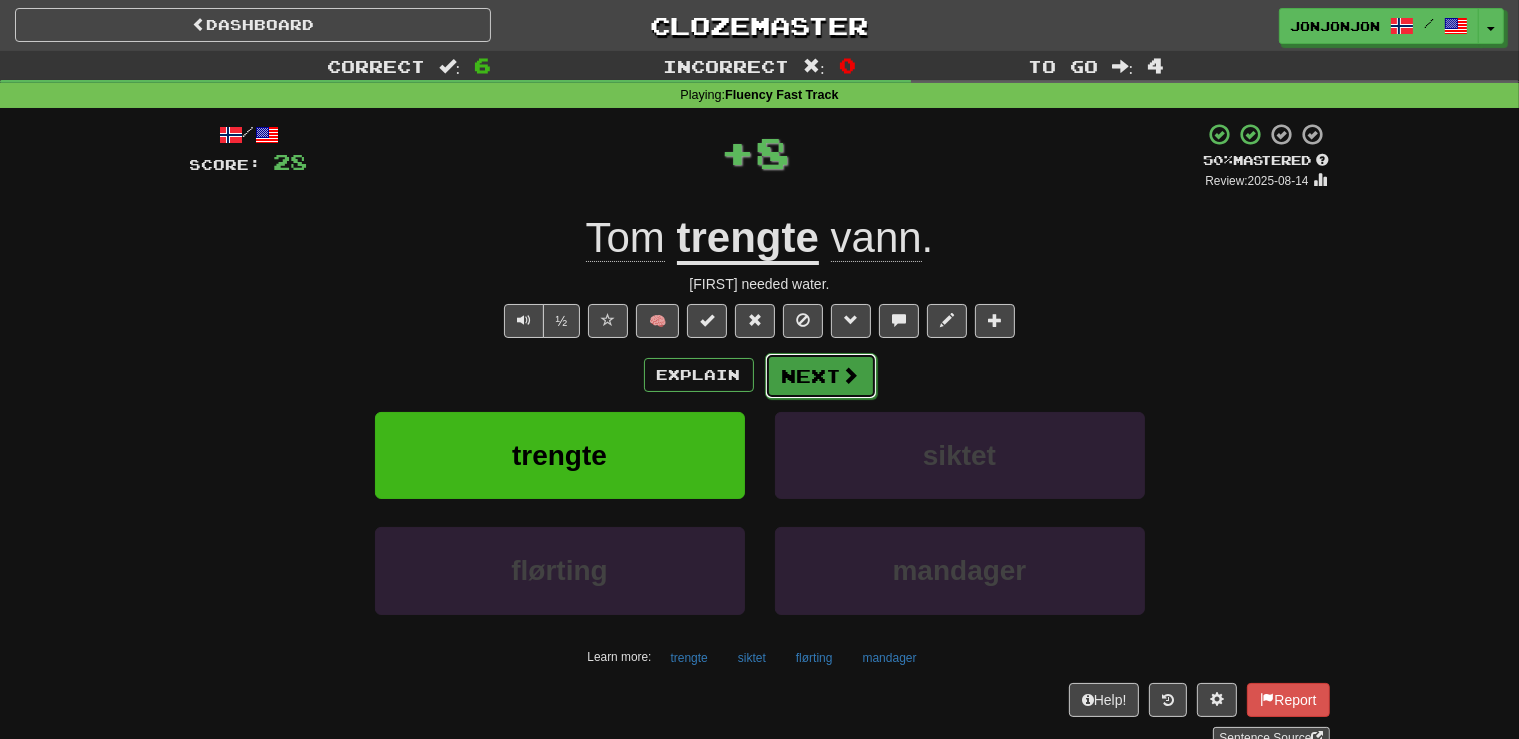 click on "Next" at bounding box center [821, 376] 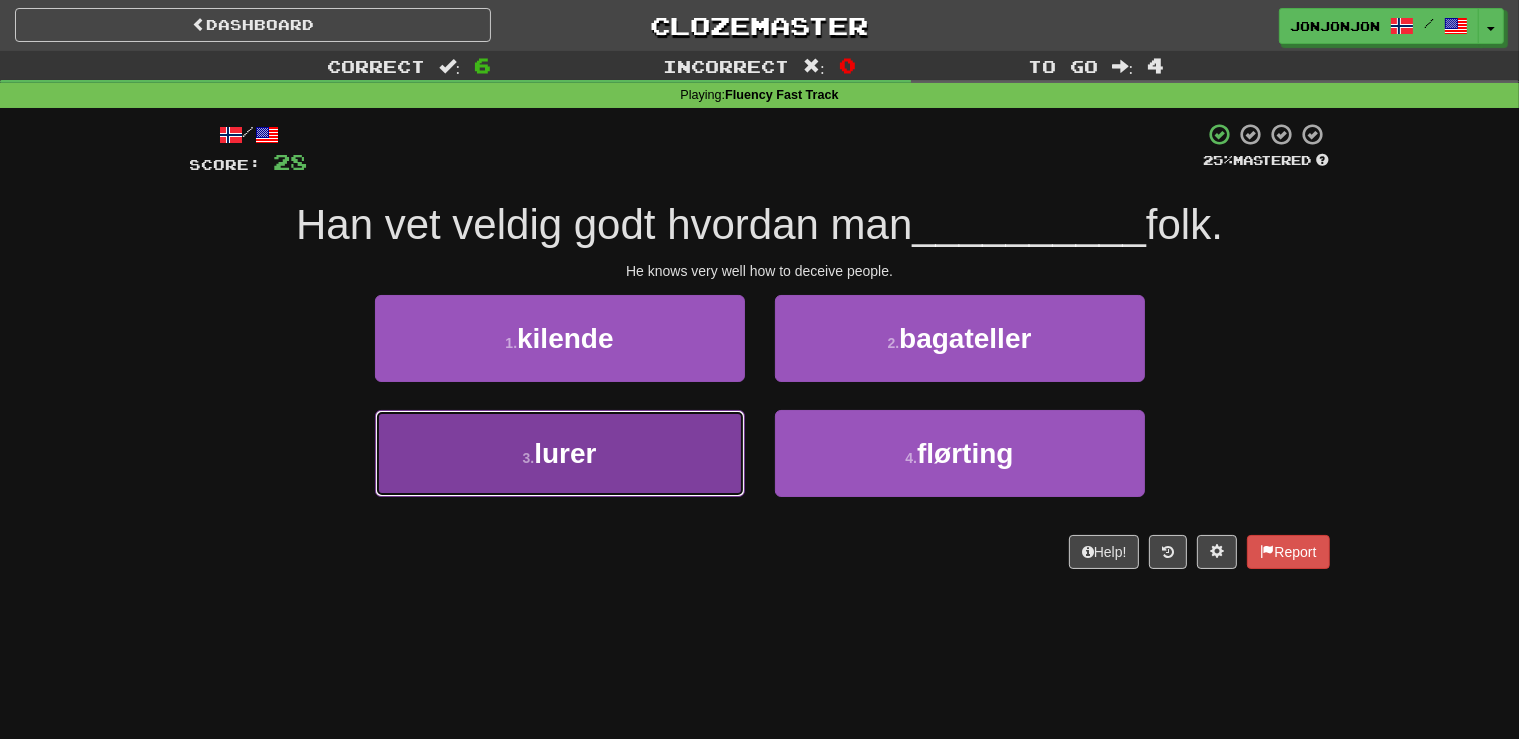 click on "3 .  lurer" at bounding box center [560, 453] 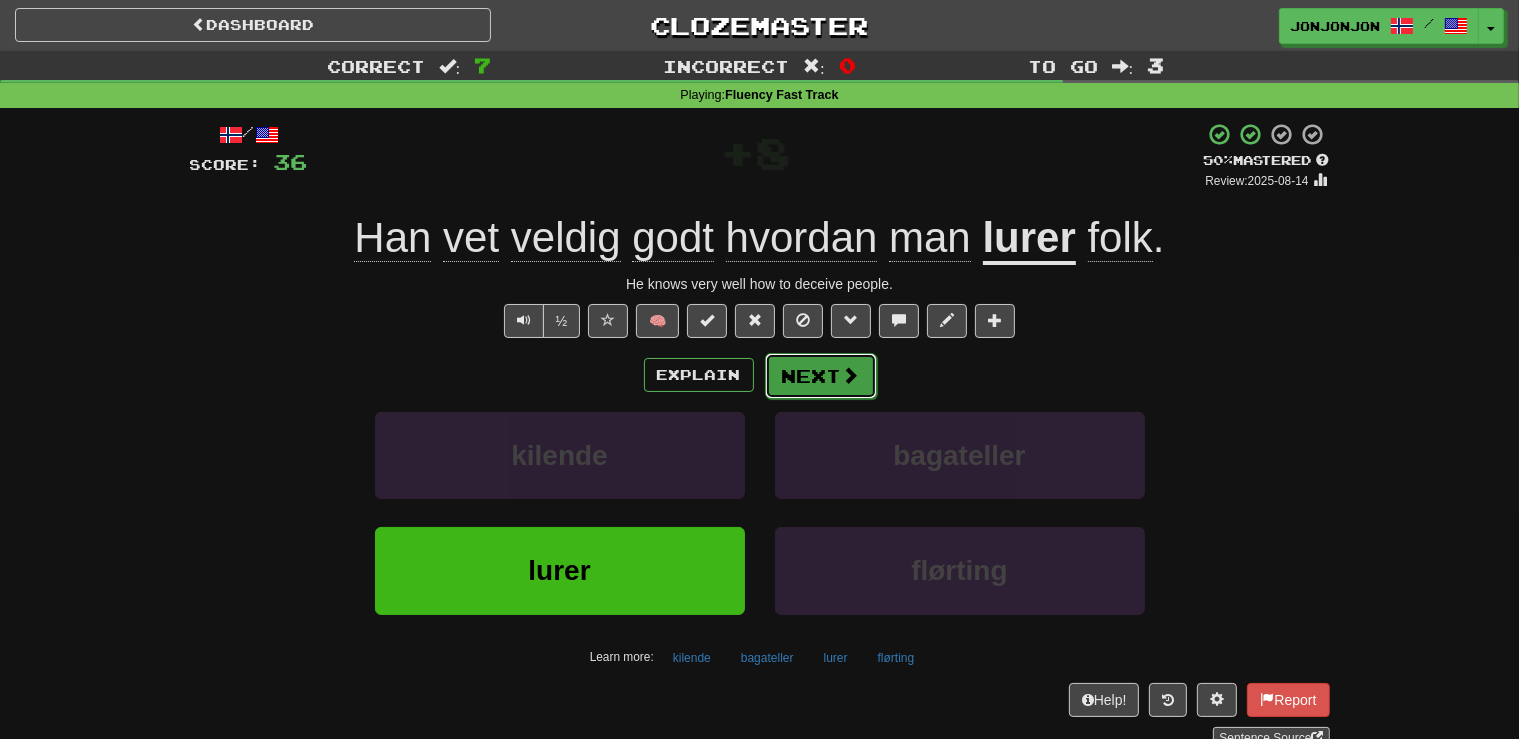 click on "Next" at bounding box center [821, 376] 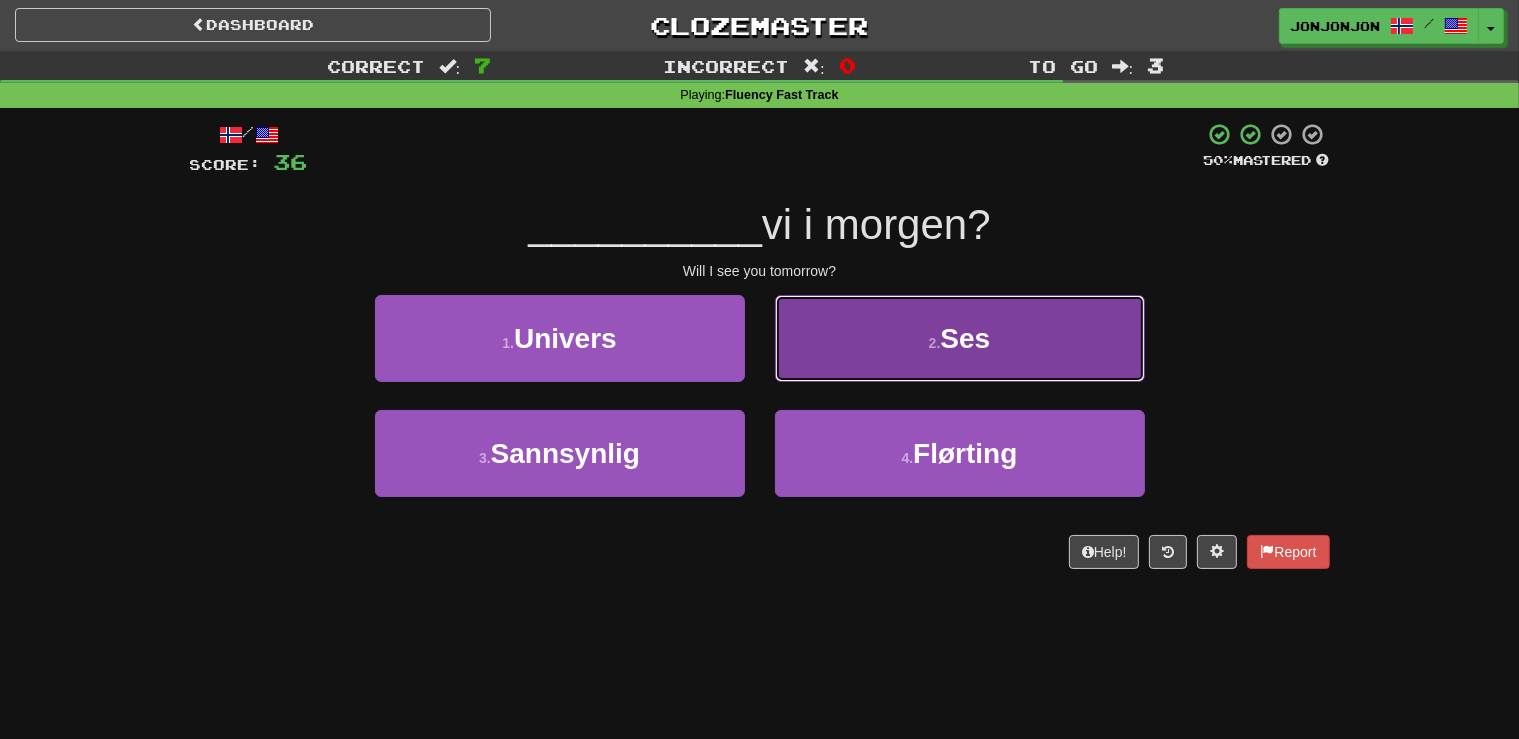 click on "2 .  Ses" at bounding box center (960, 338) 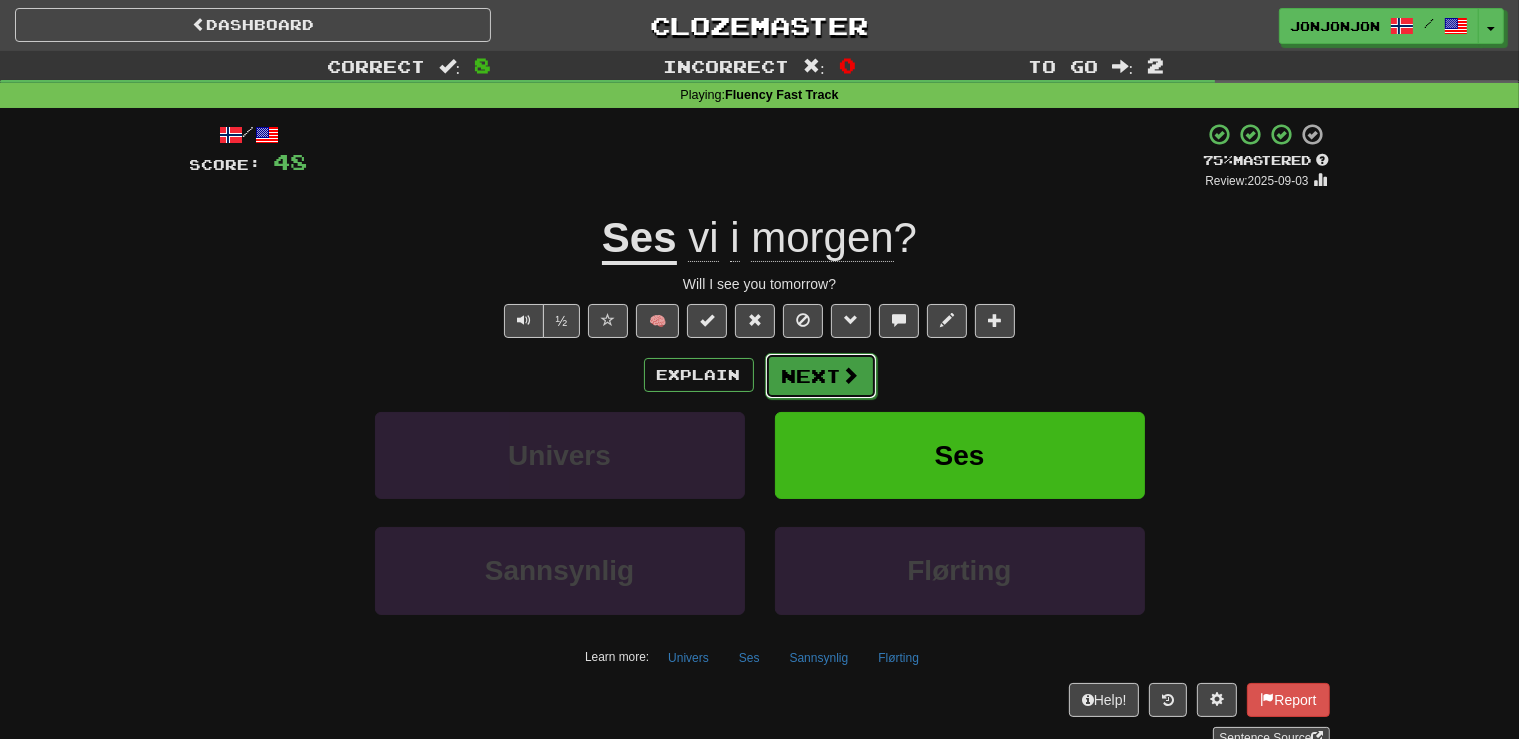 click on "Next" at bounding box center [821, 376] 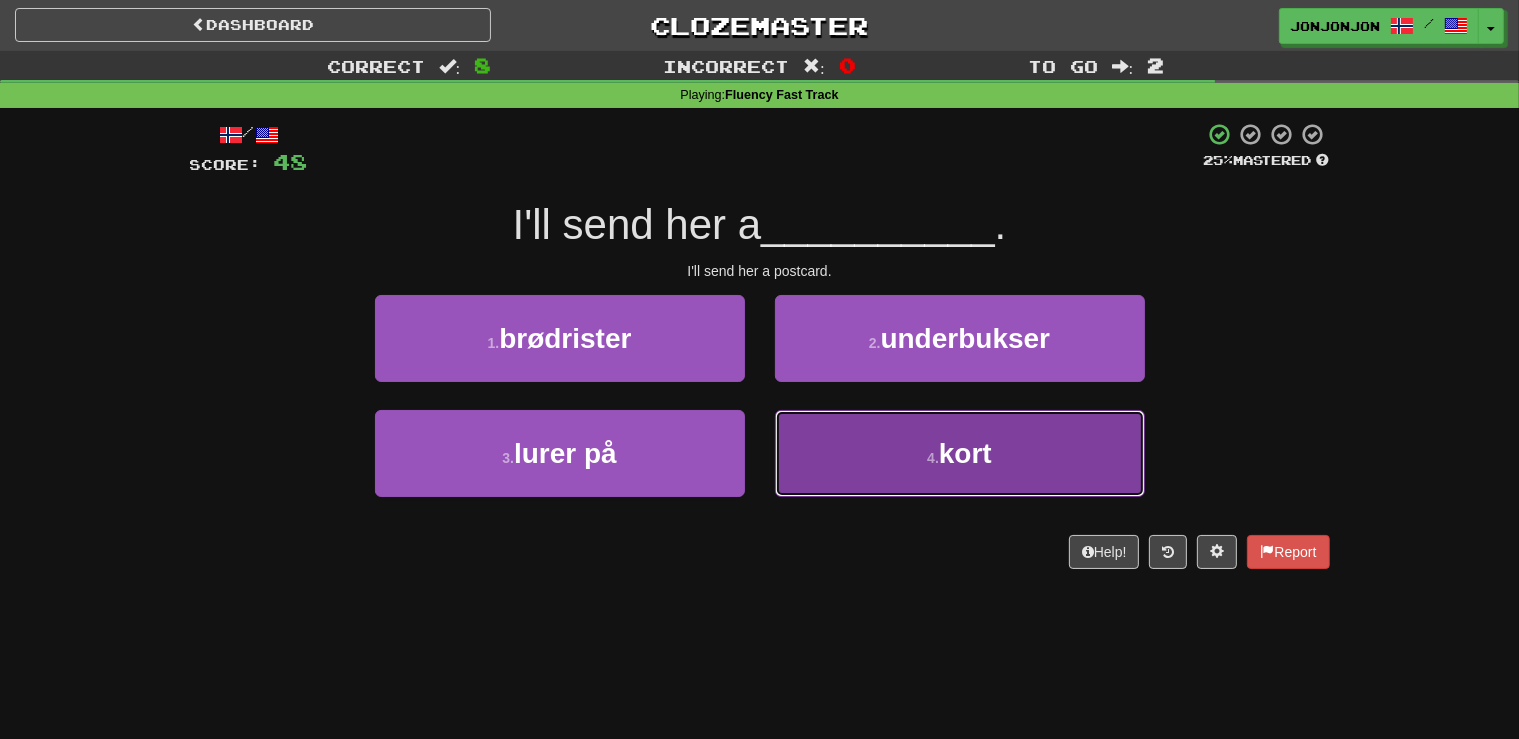 click on "4 .  kort" at bounding box center (960, 453) 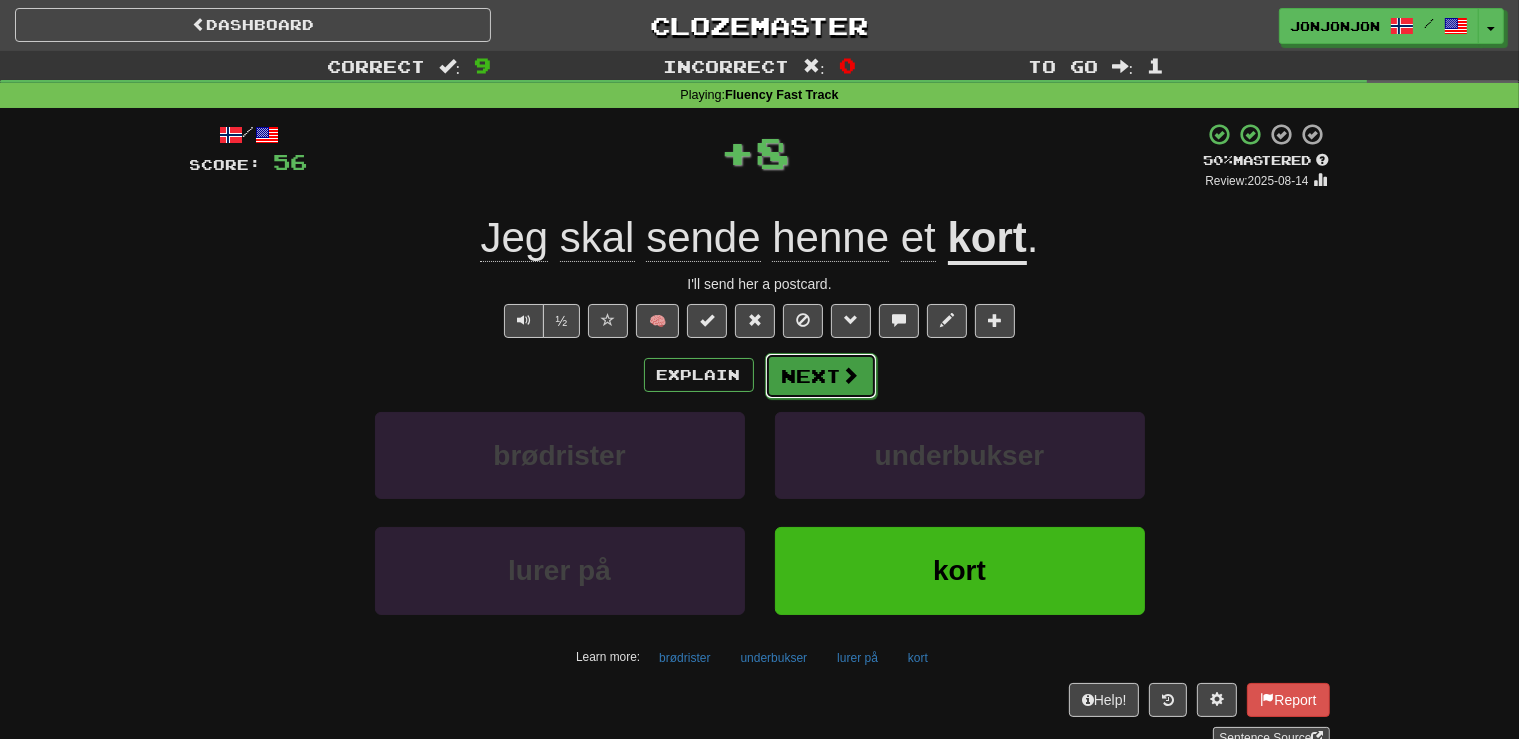 click at bounding box center [851, 375] 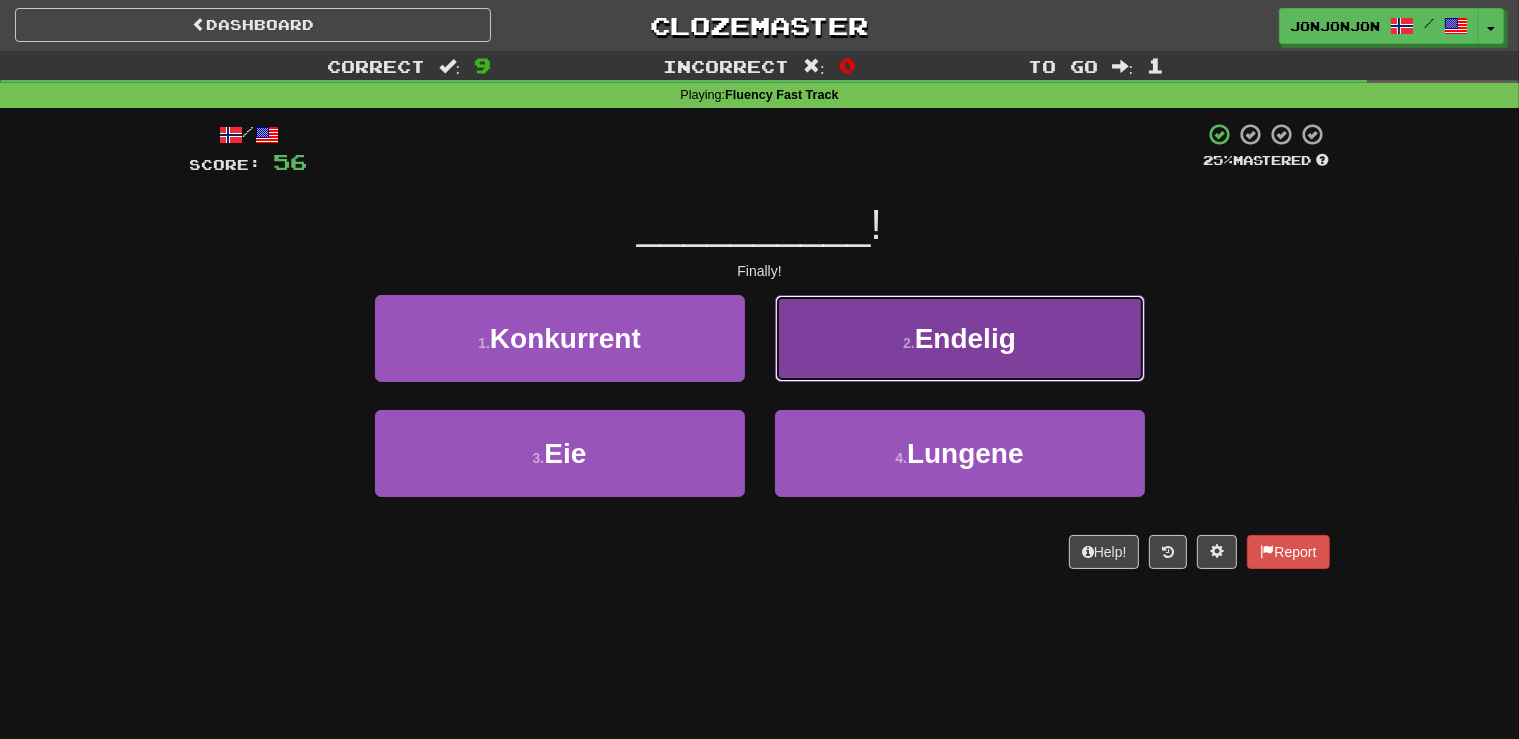 click on "Endelig" at bounding box center (965, 338) 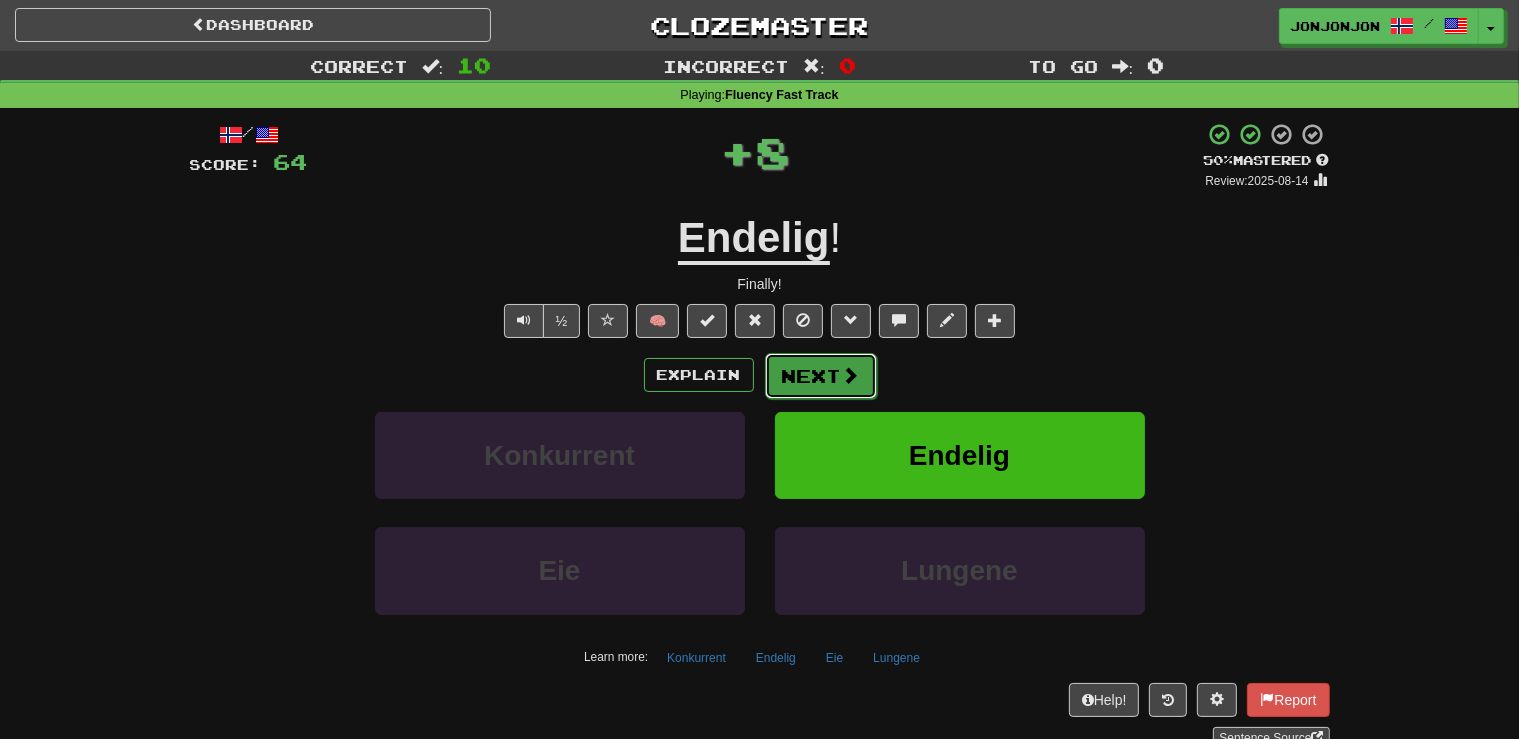click on "Next" at bounding box center [821, 376] 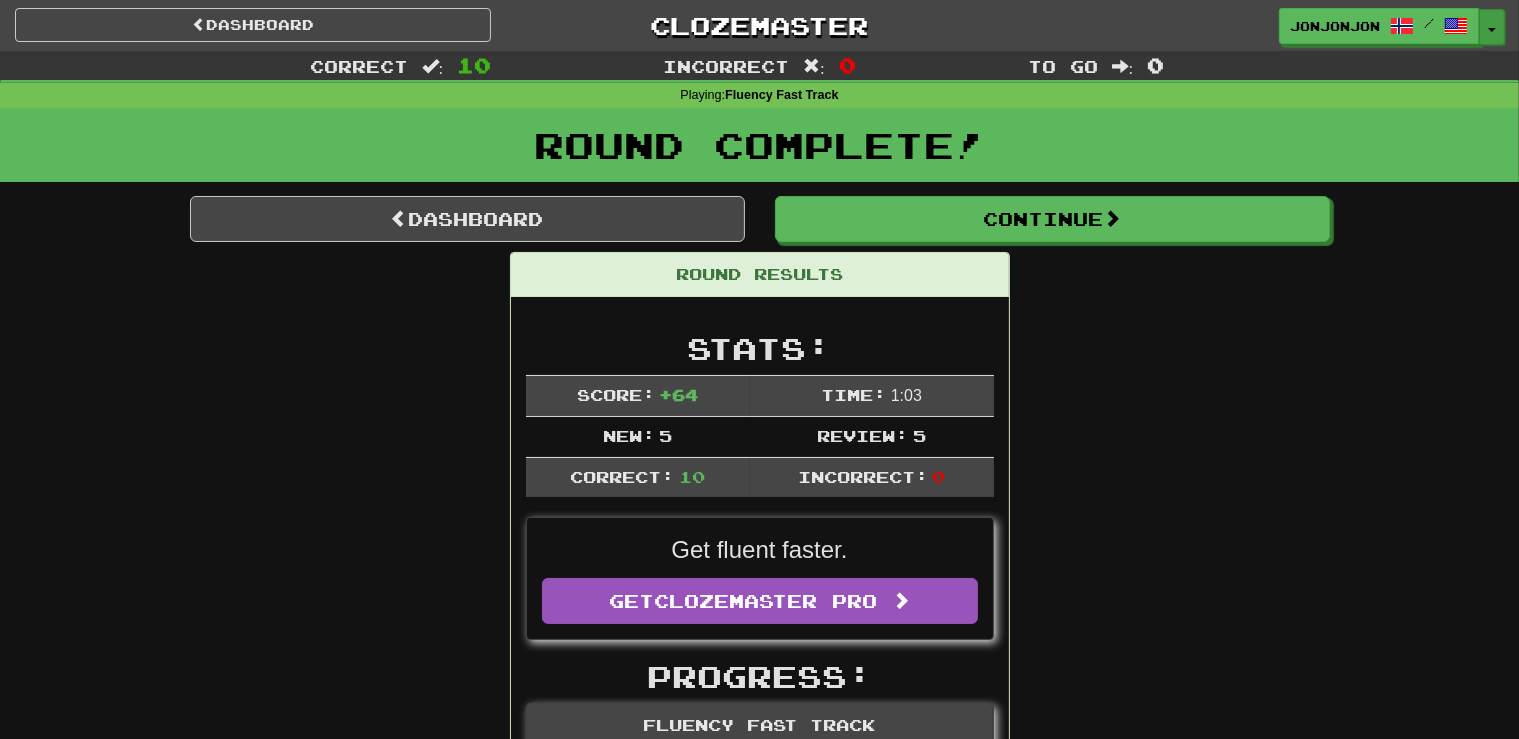 click on "Toggle Dropdown" at bounding box center (1492, 27) 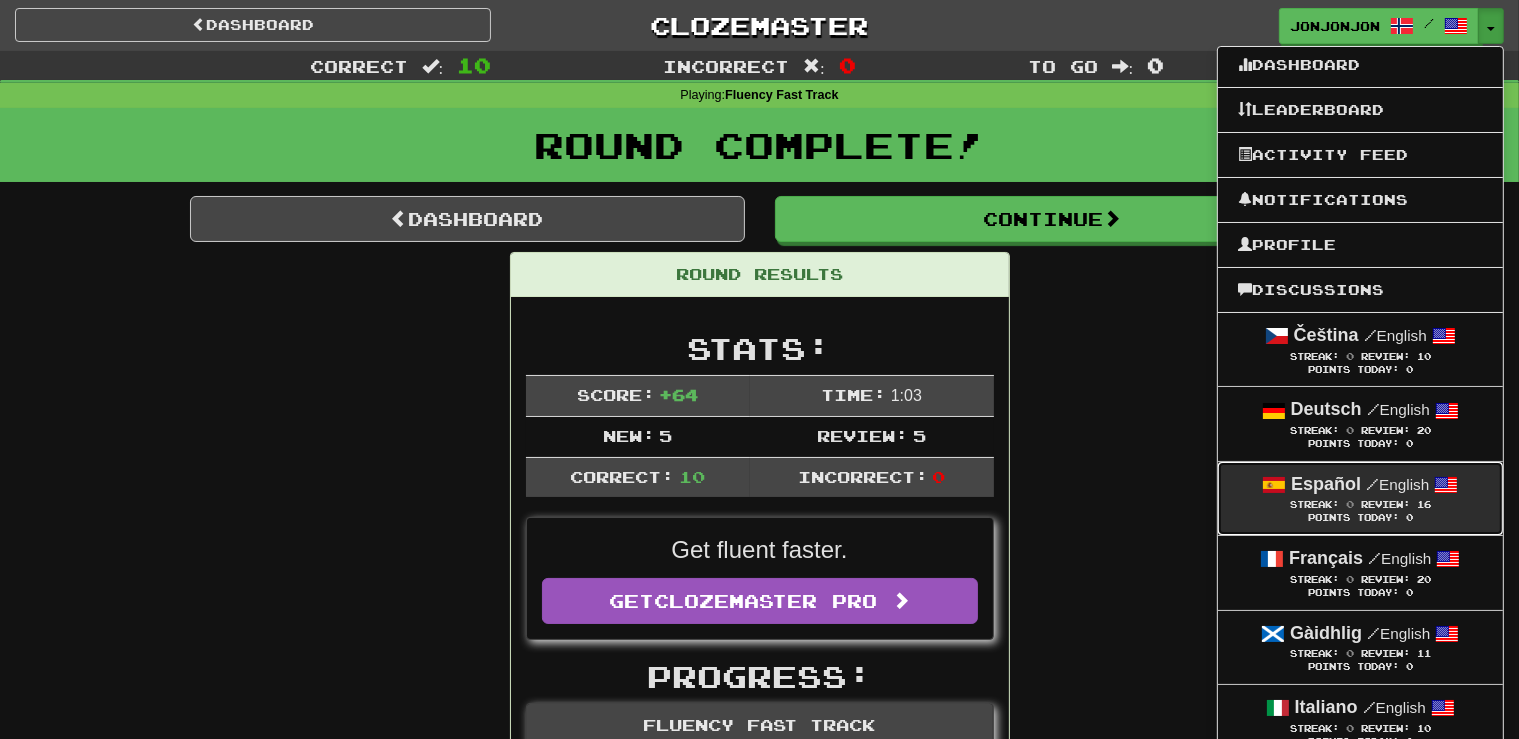 click on "Español
/
English" at bounding box center (1360, 485) 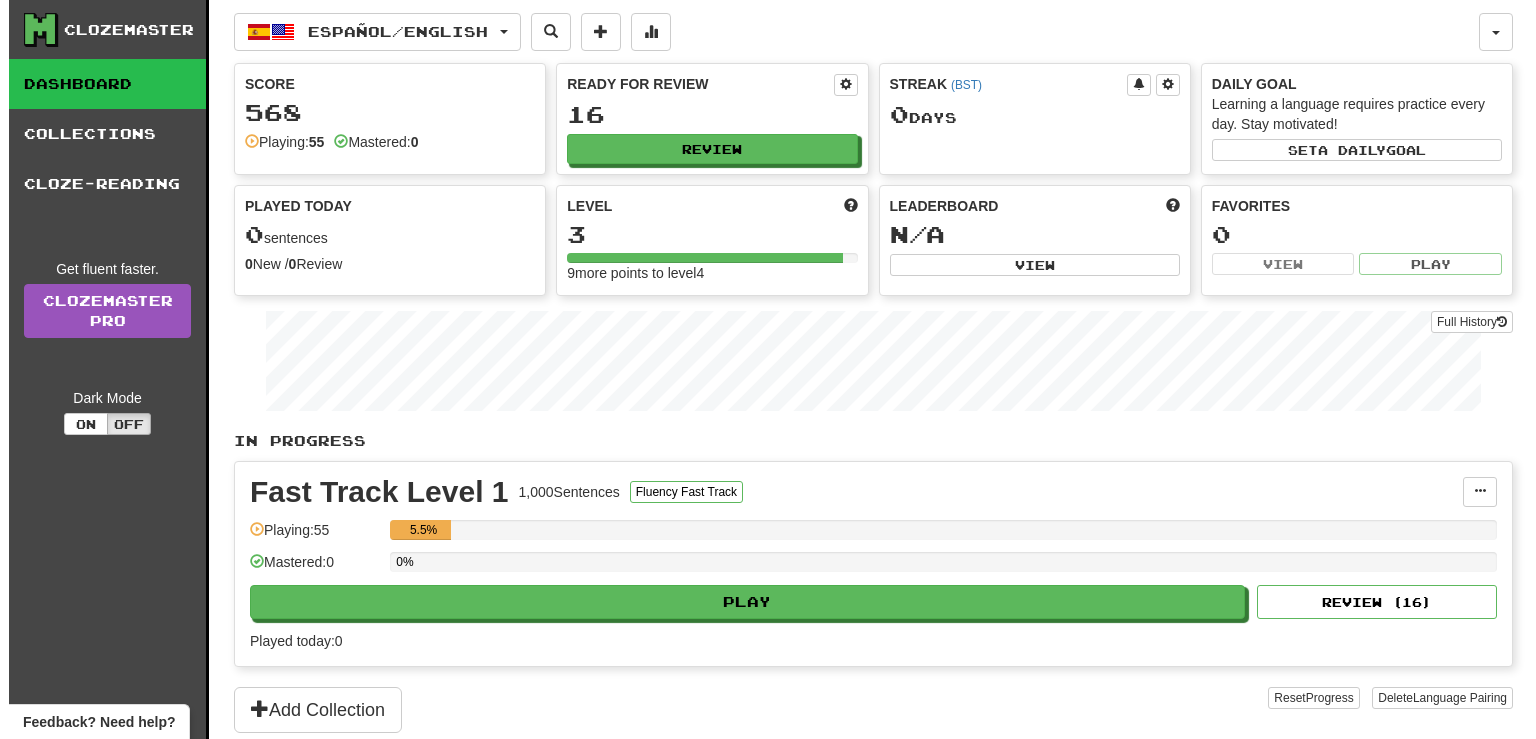 scroll, scrollTop: 0, scrollLeft: 0, axis: both 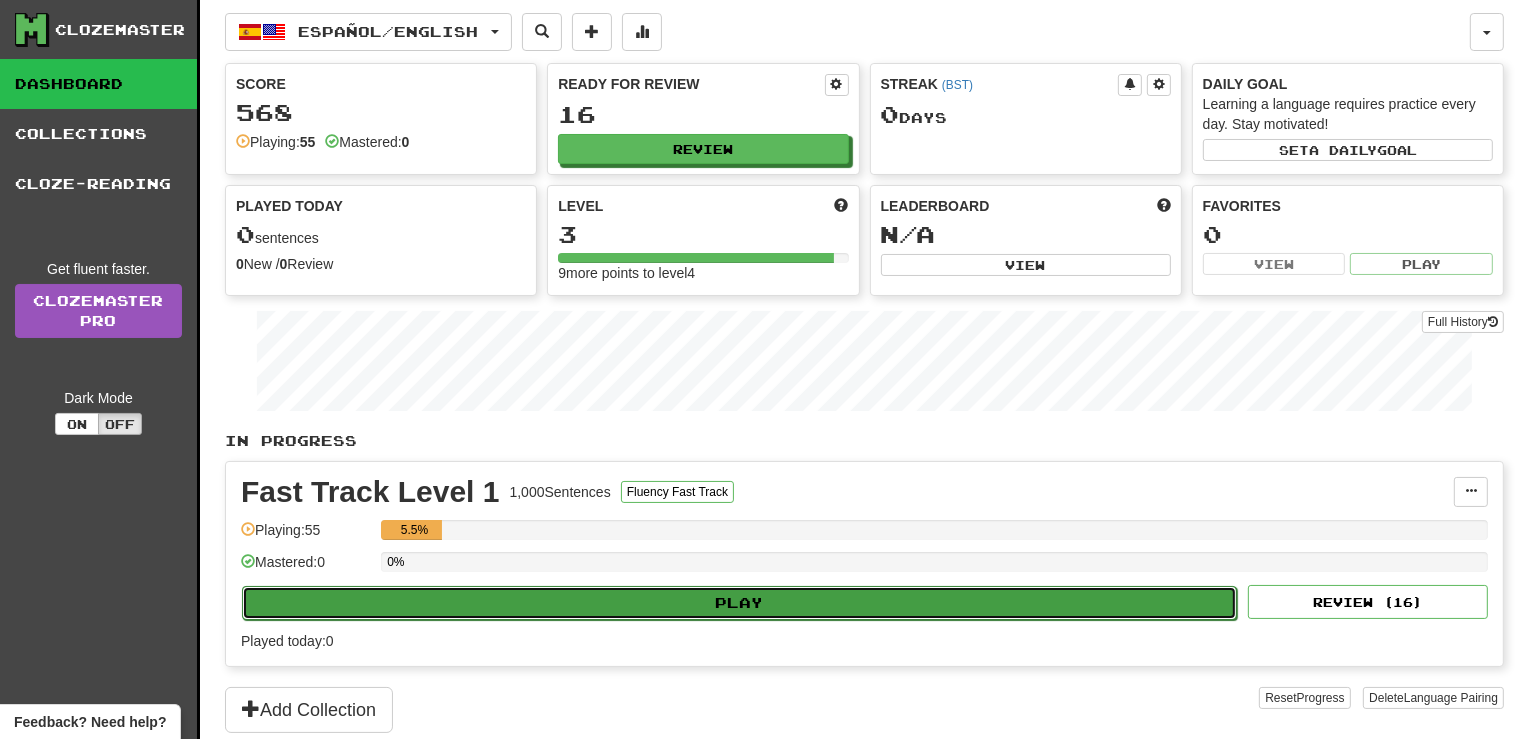 click on "Play" at bounding box center (739, 603) 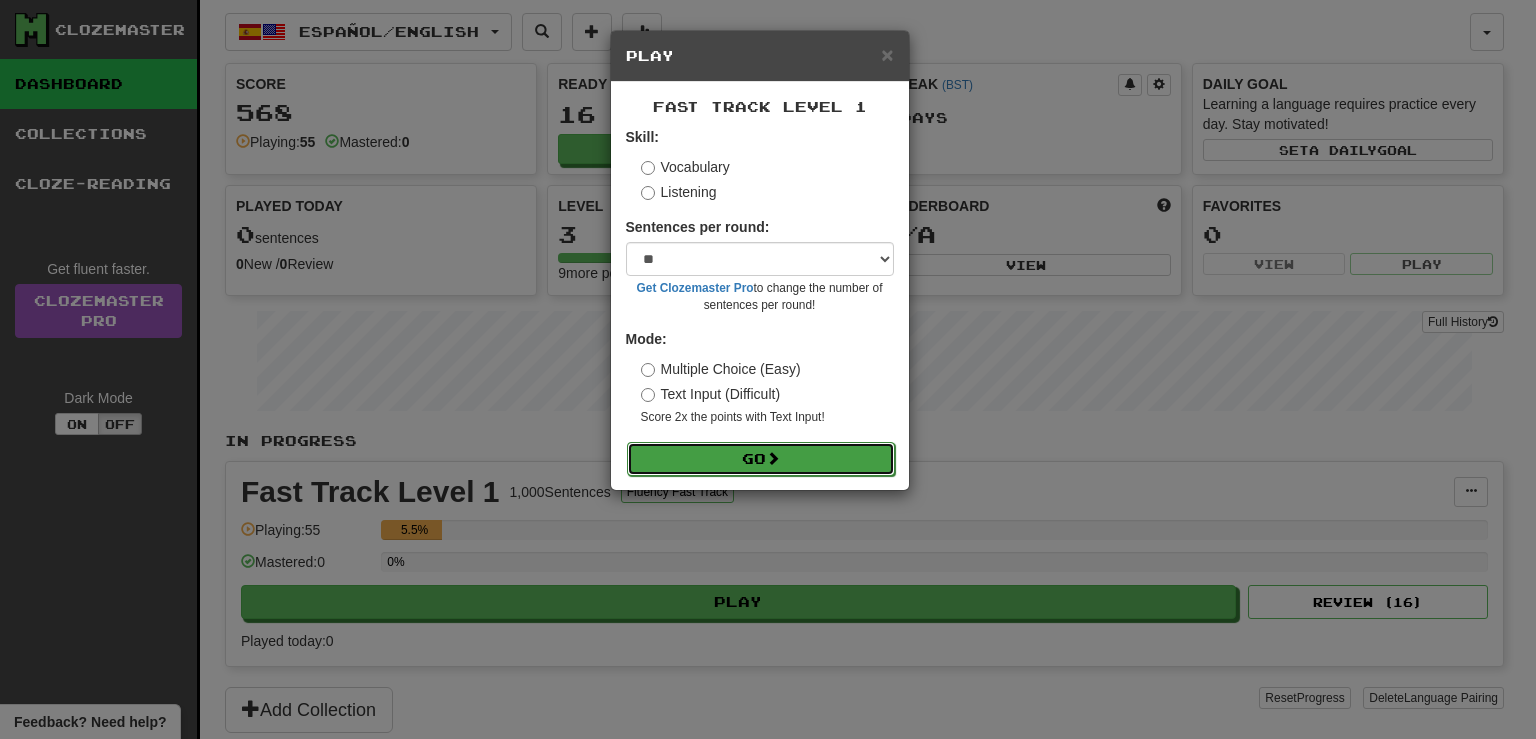 click on "Go" at bounding box center (761, 459) 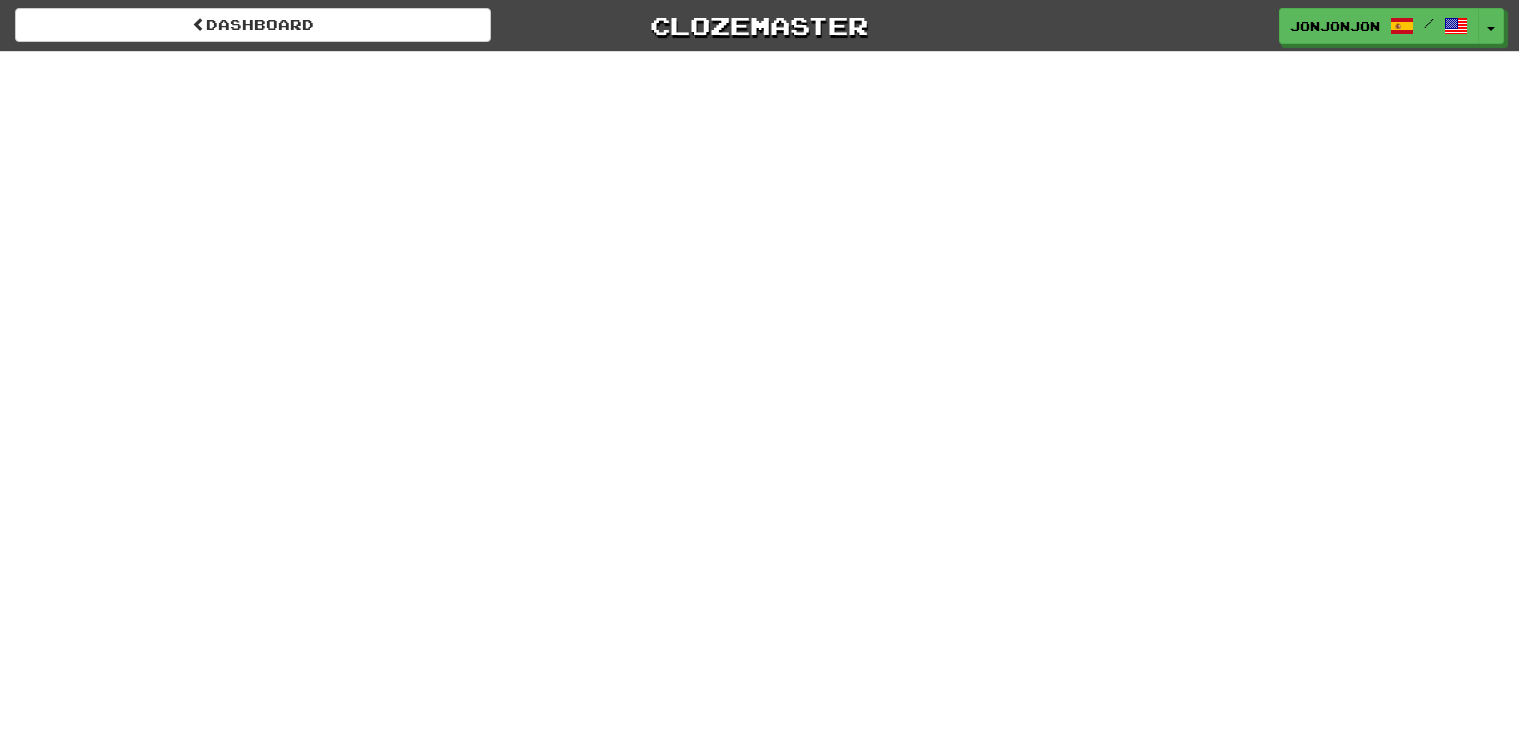 scroll, scrollTop: 0, scrollLeft: 0, axis: both 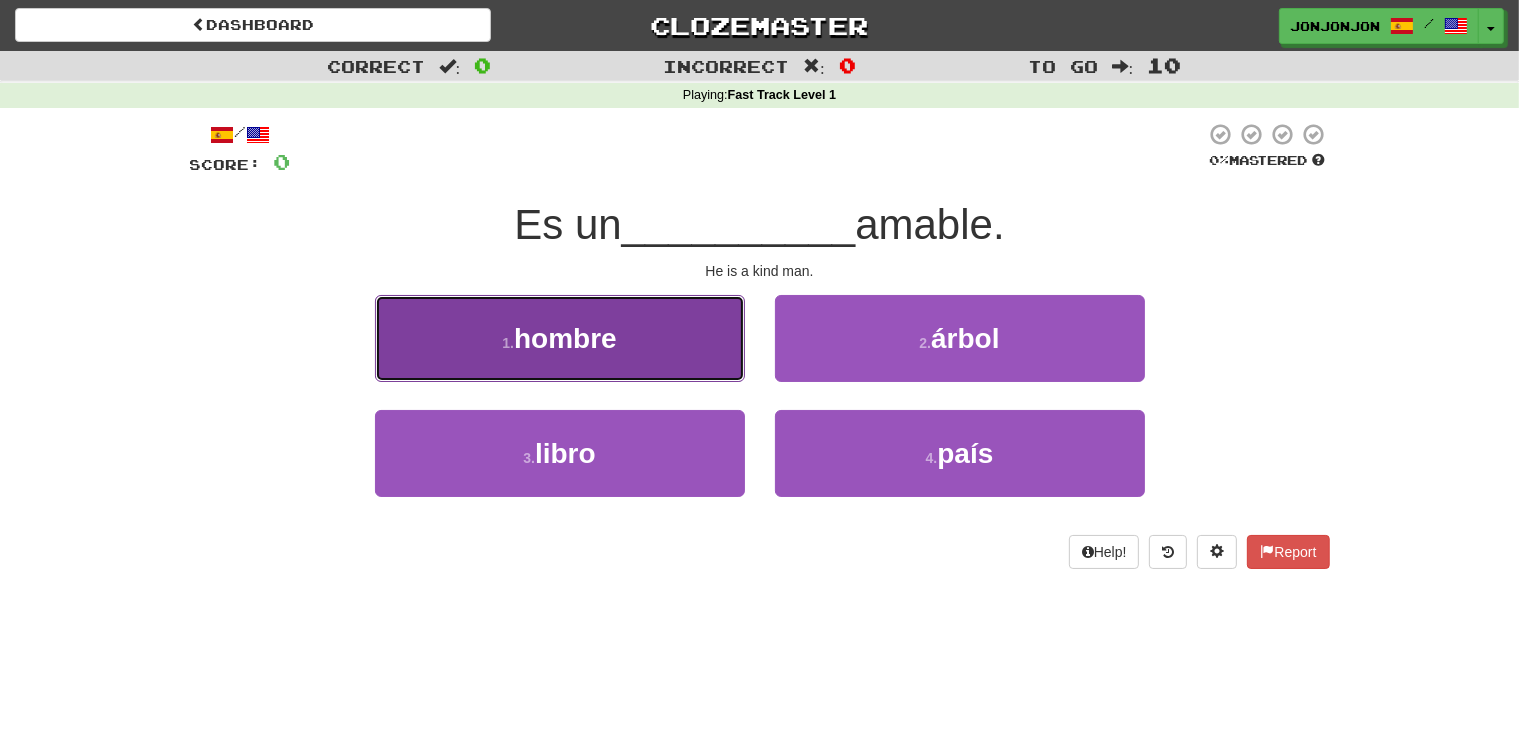 click on "1 .  hombre" at bounding box center [560, 338] 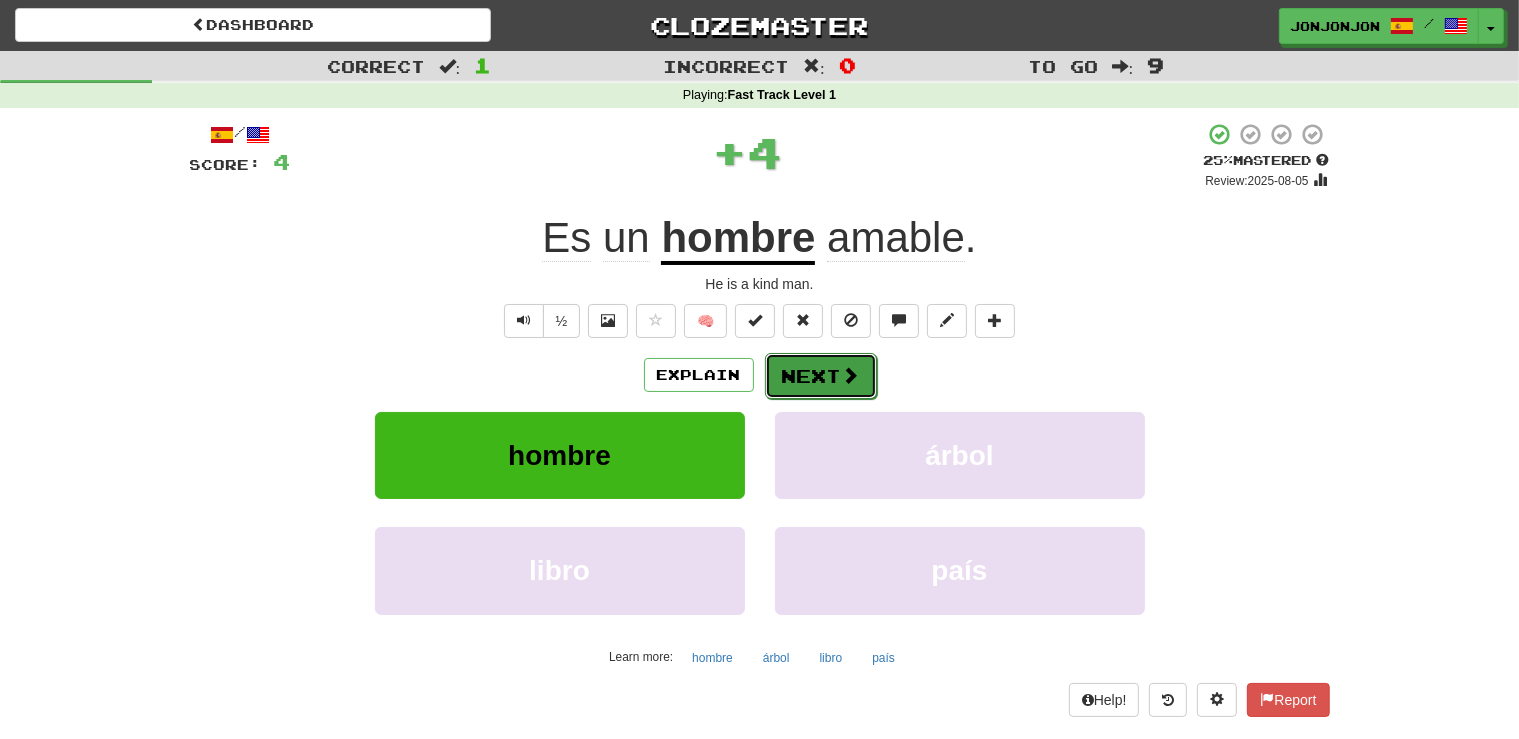 click on "Next" at bounding box center [821, 376] 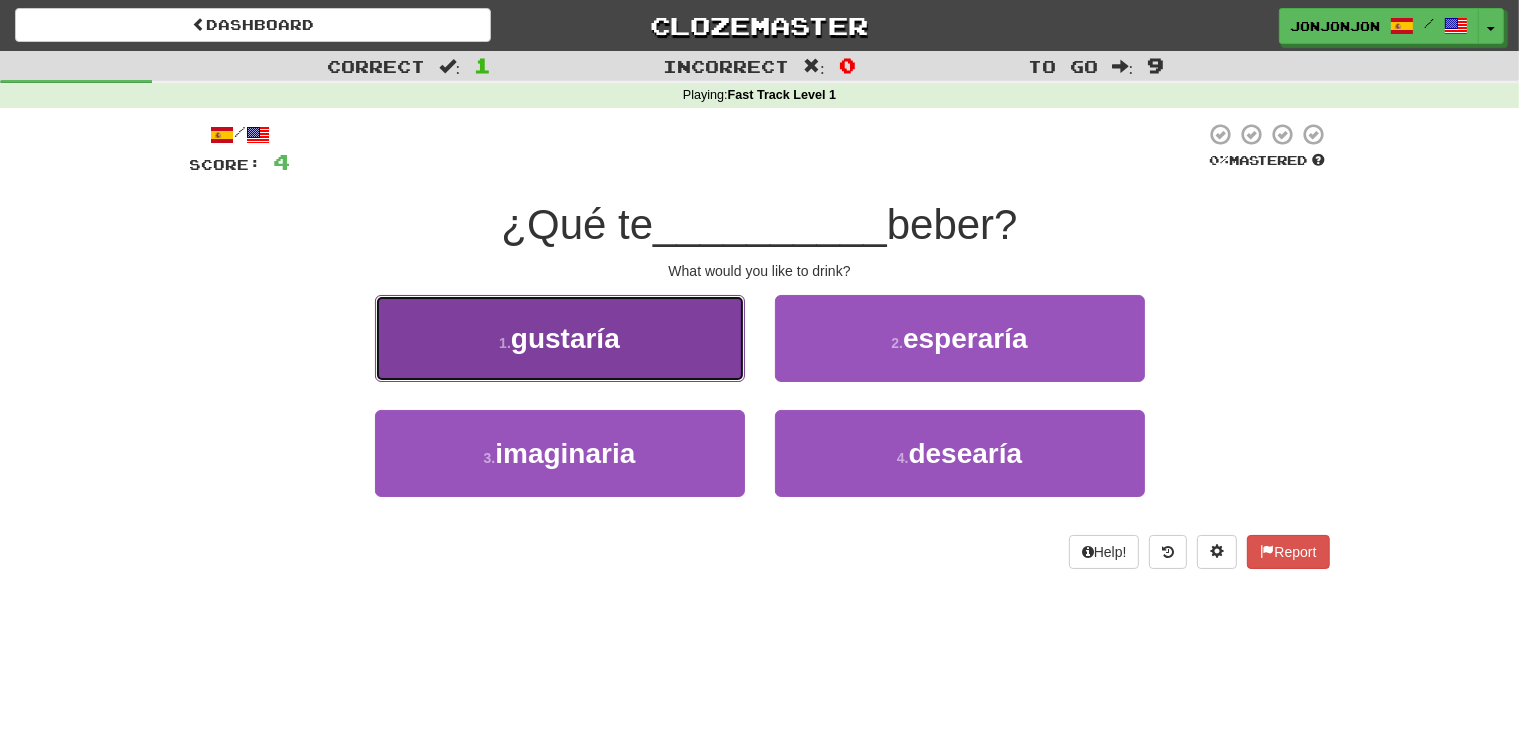 click on "1 .  gustaría" at bounding box center [560, 338] 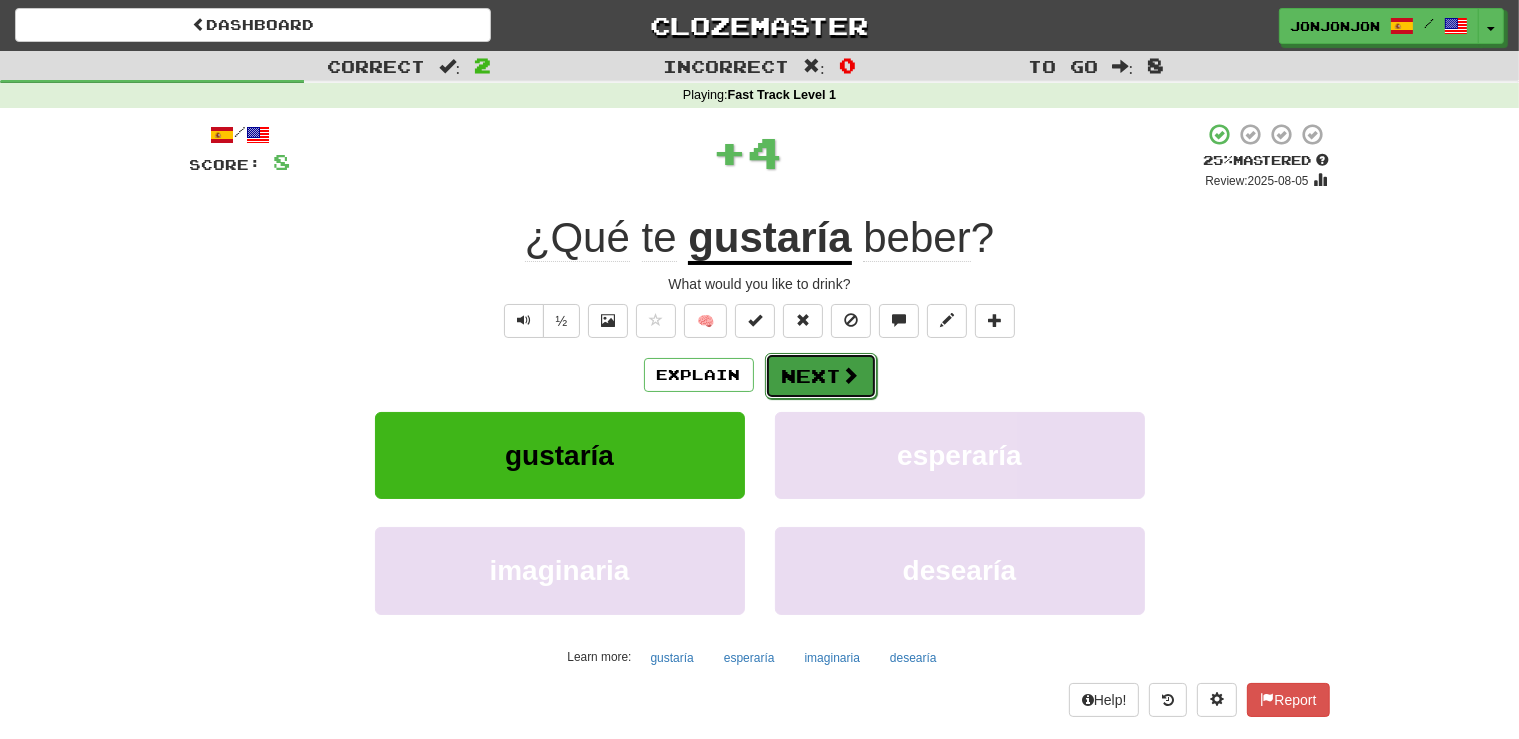 click on "Next" at bounding box center [821, 376] 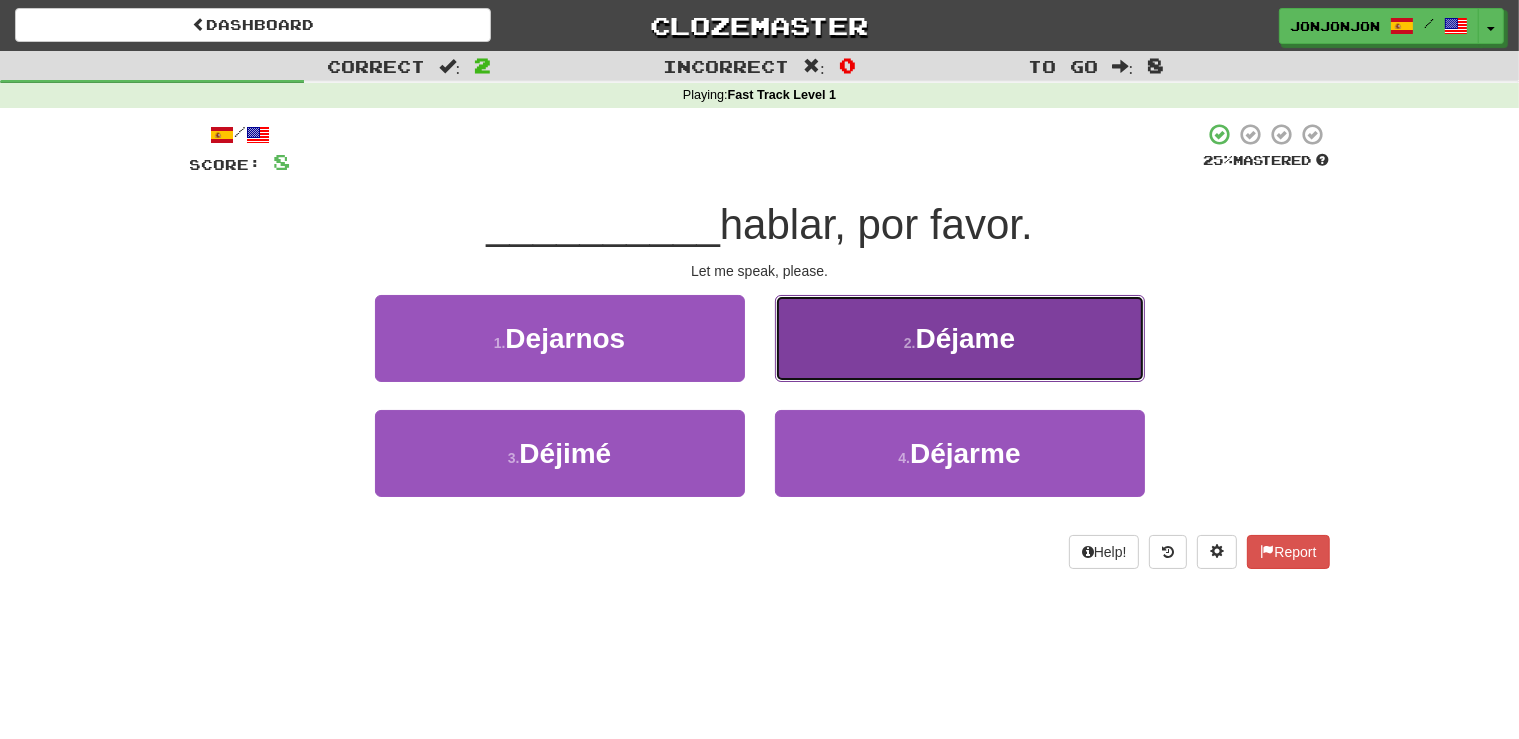 click on "2 .  Déjame" at bounding box center [960, 338] 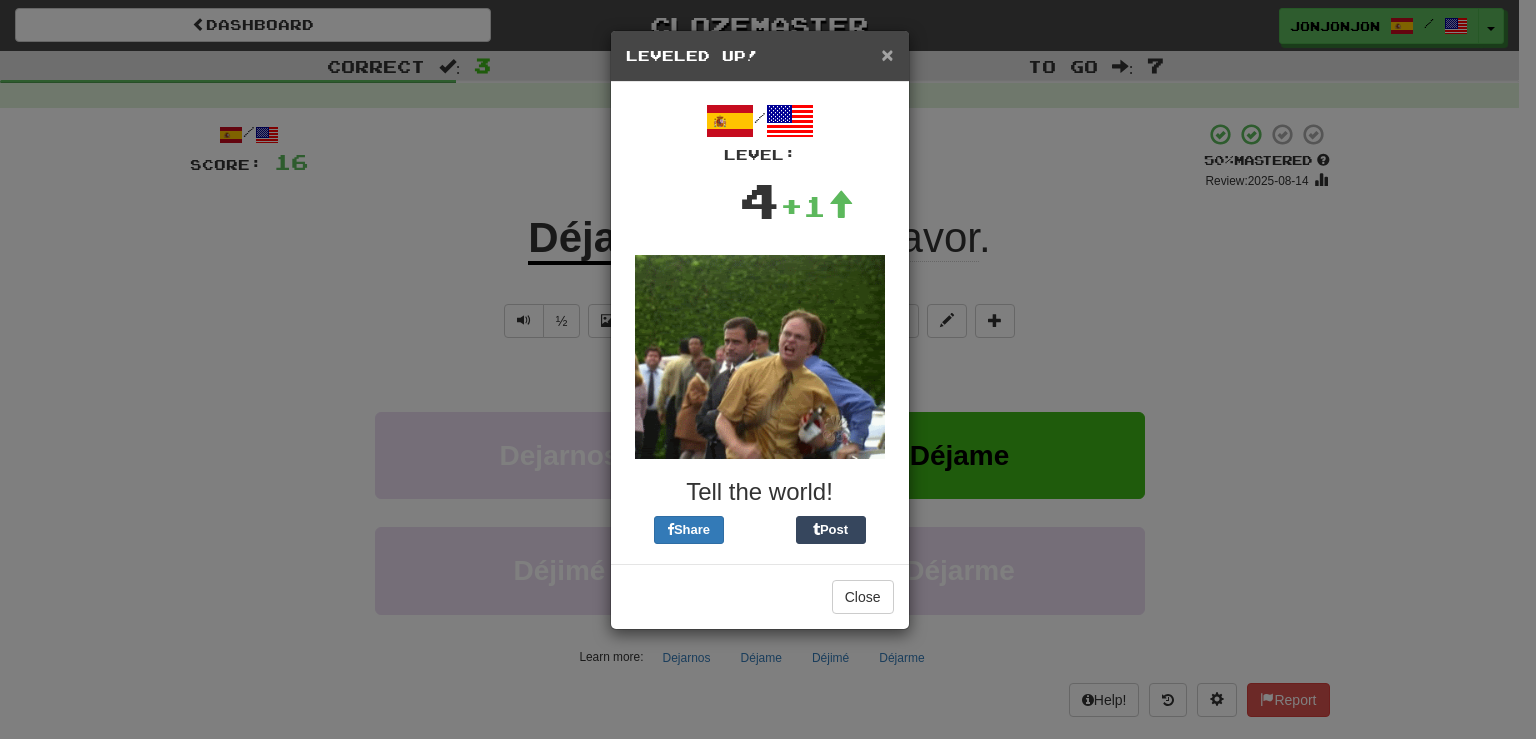 click on "×" at bounding box center (887, 54) 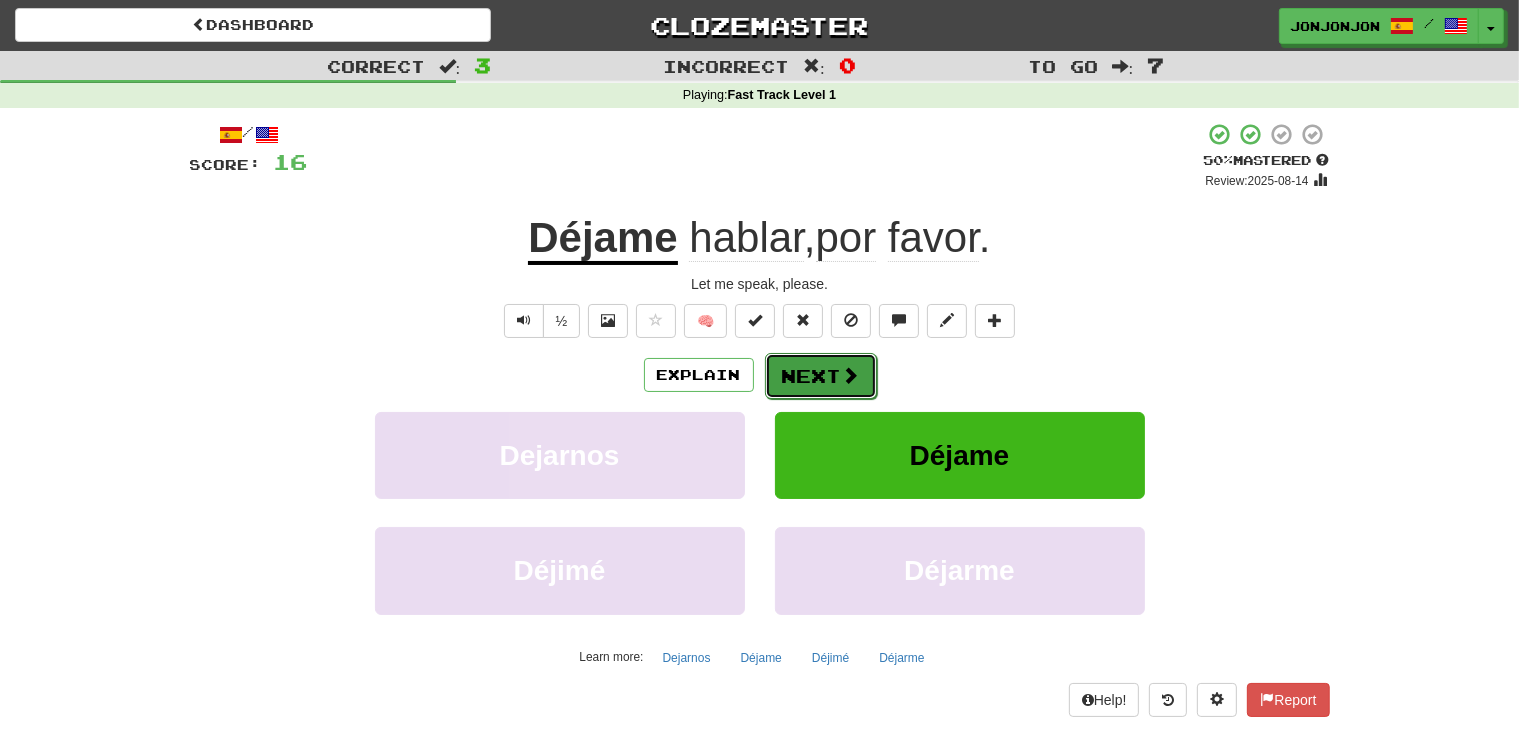 click on "Next" at bounding box center (821, 376) 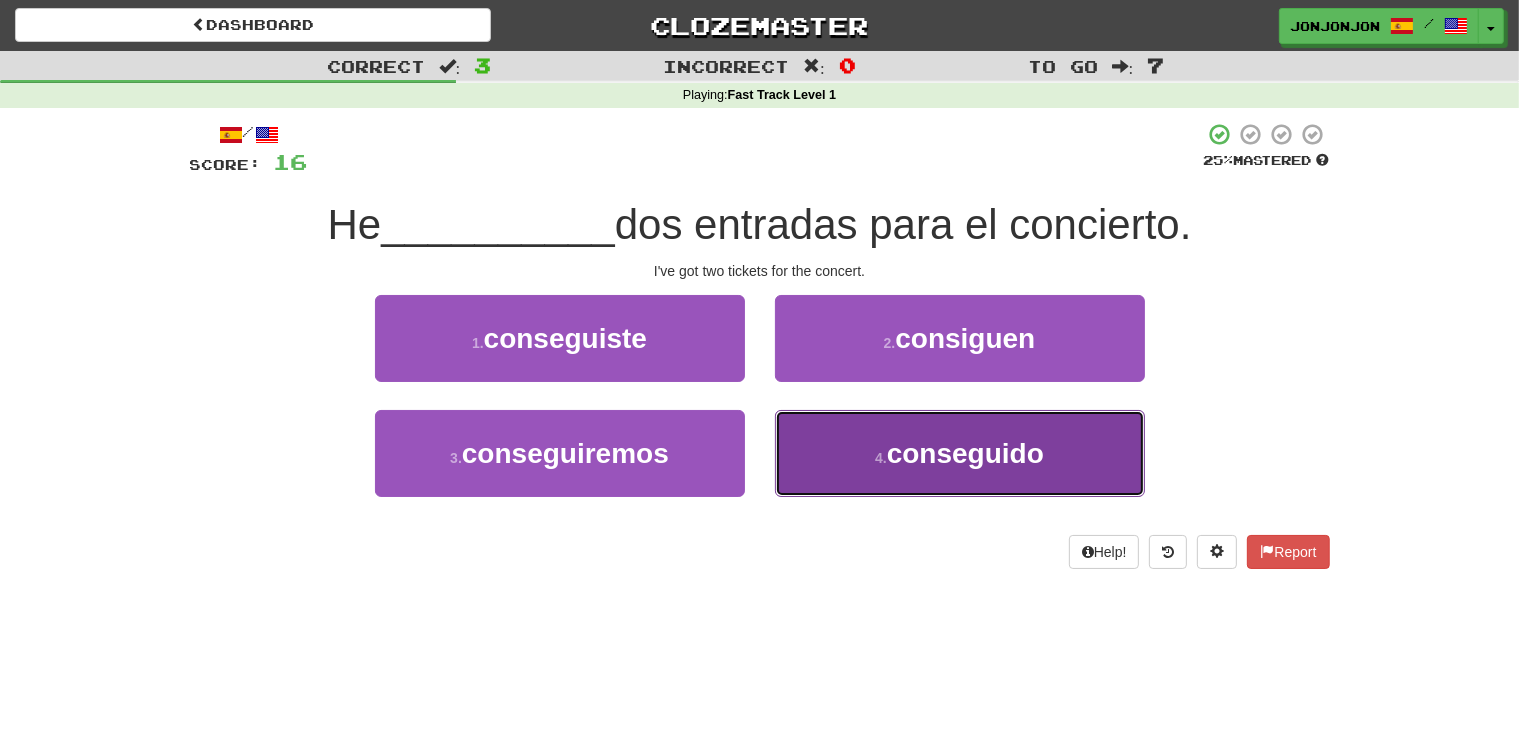 click on "4 .  conseguido" at bounding box center (960, 453) 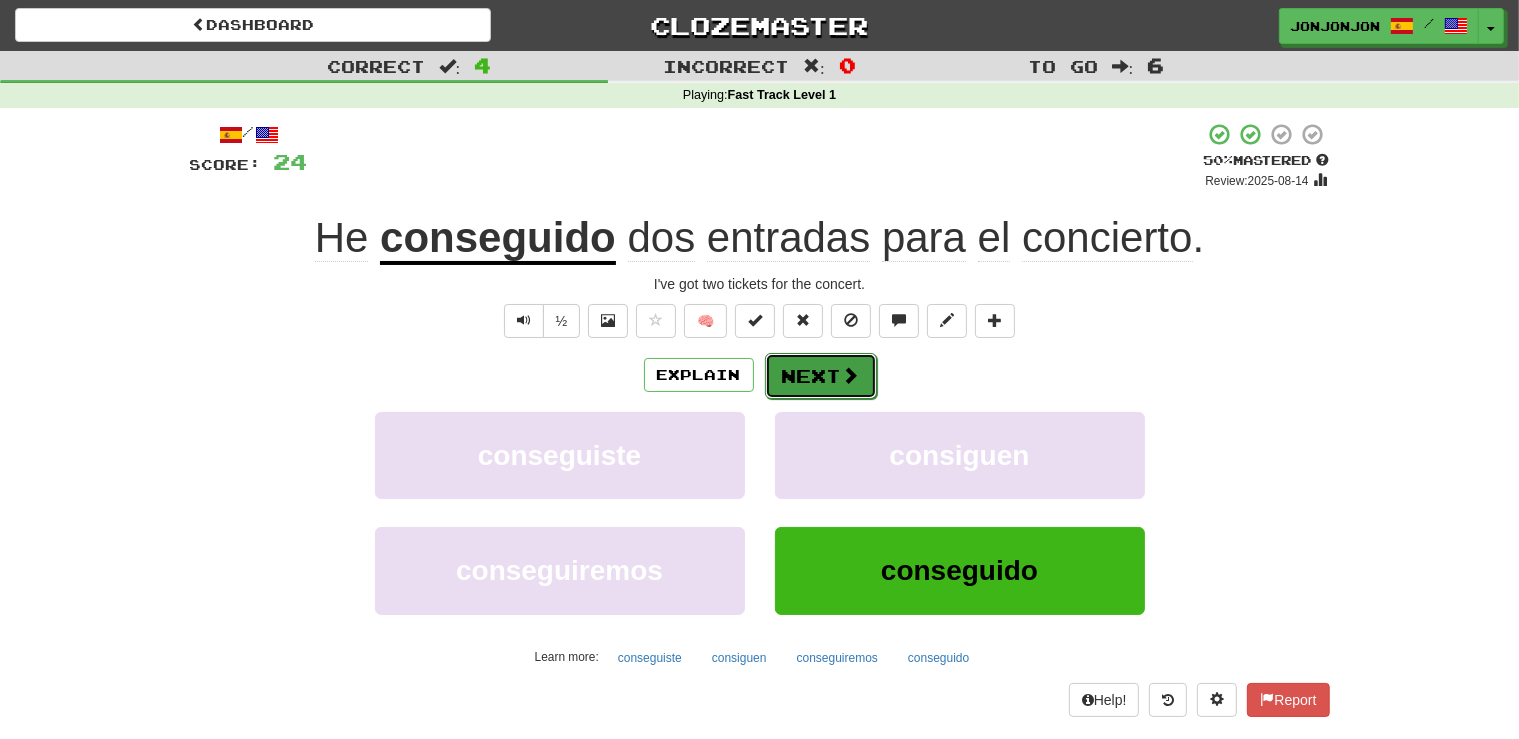 click on "Next" at bounding box center [821, 376] 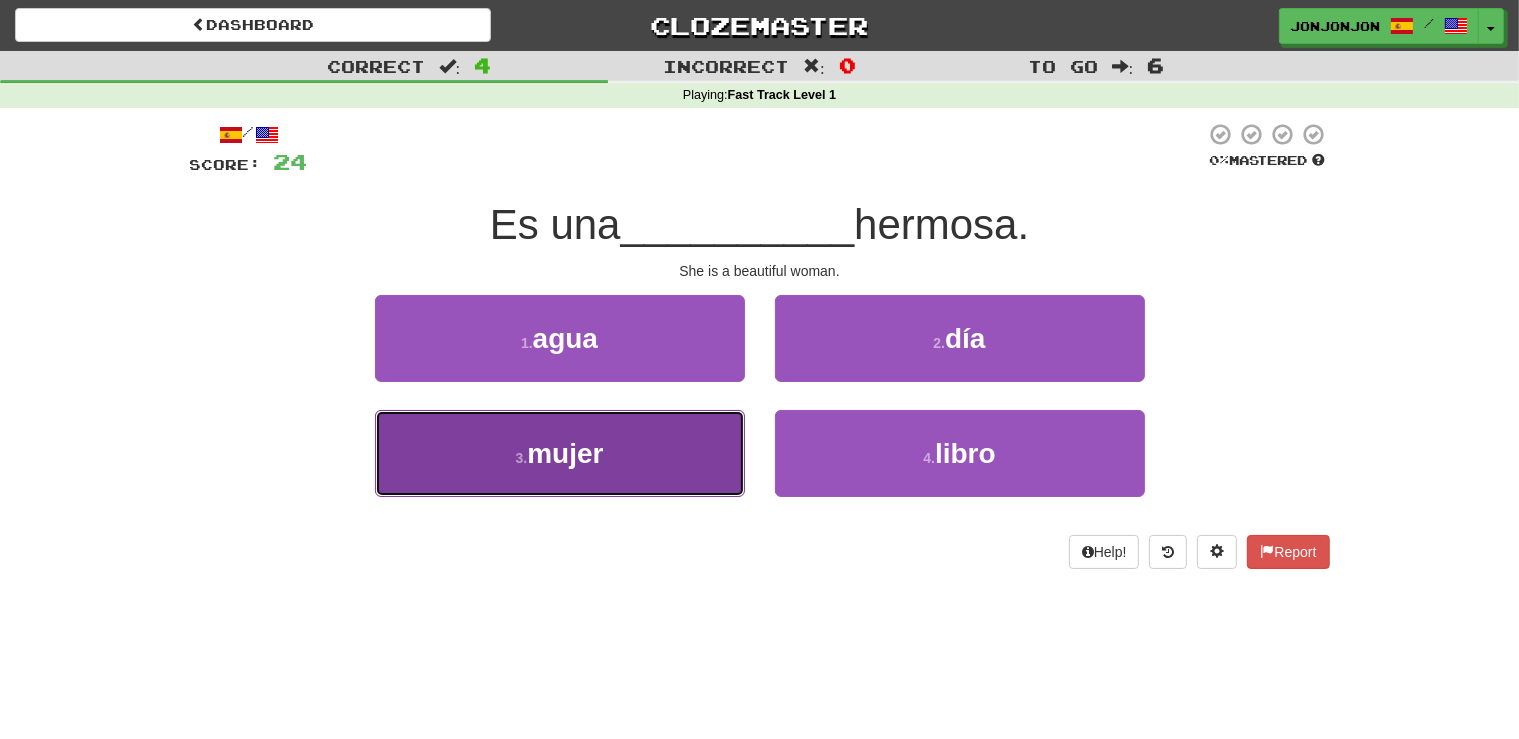 click on "3 .  mujer" at bounding box center [560, 453] 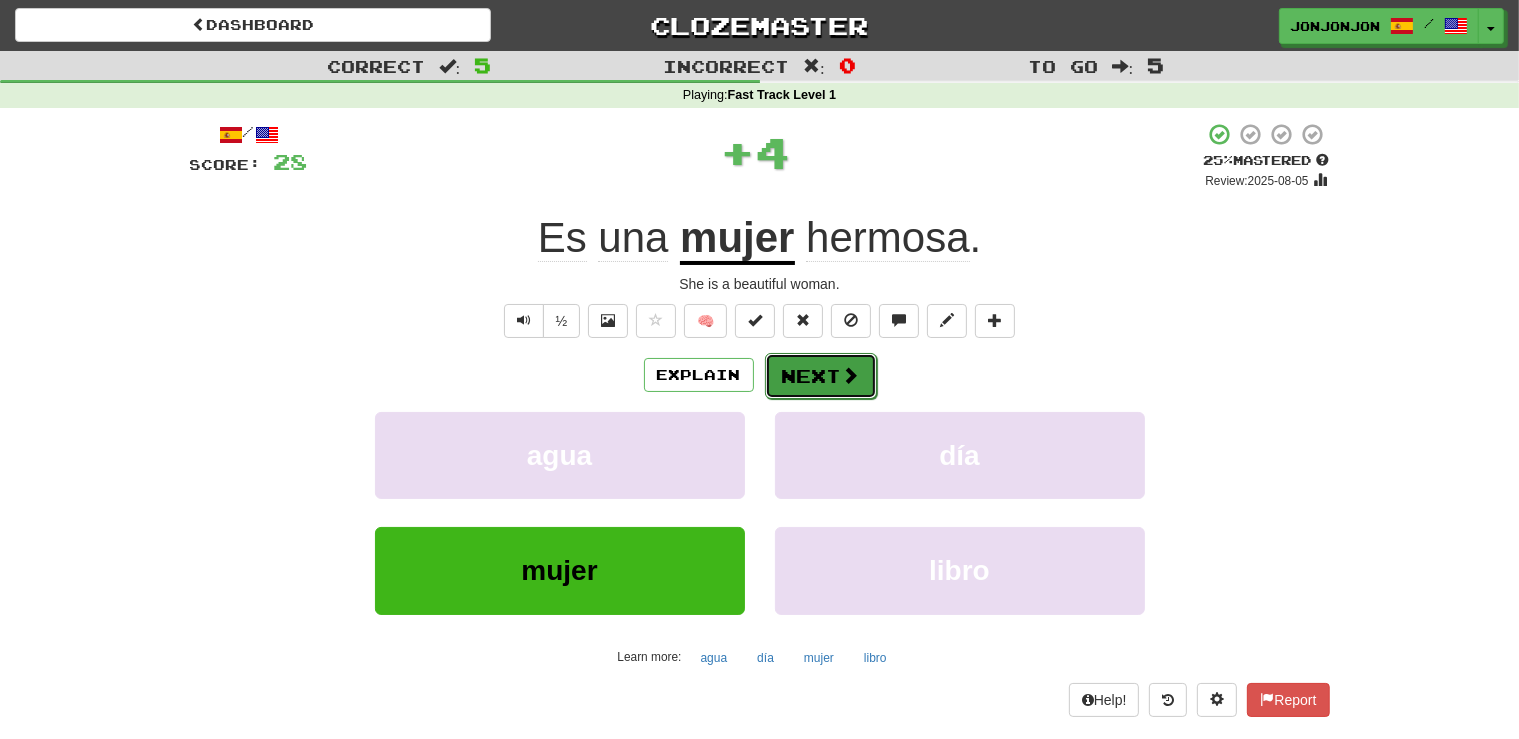 click at bounding box center [851, 375] 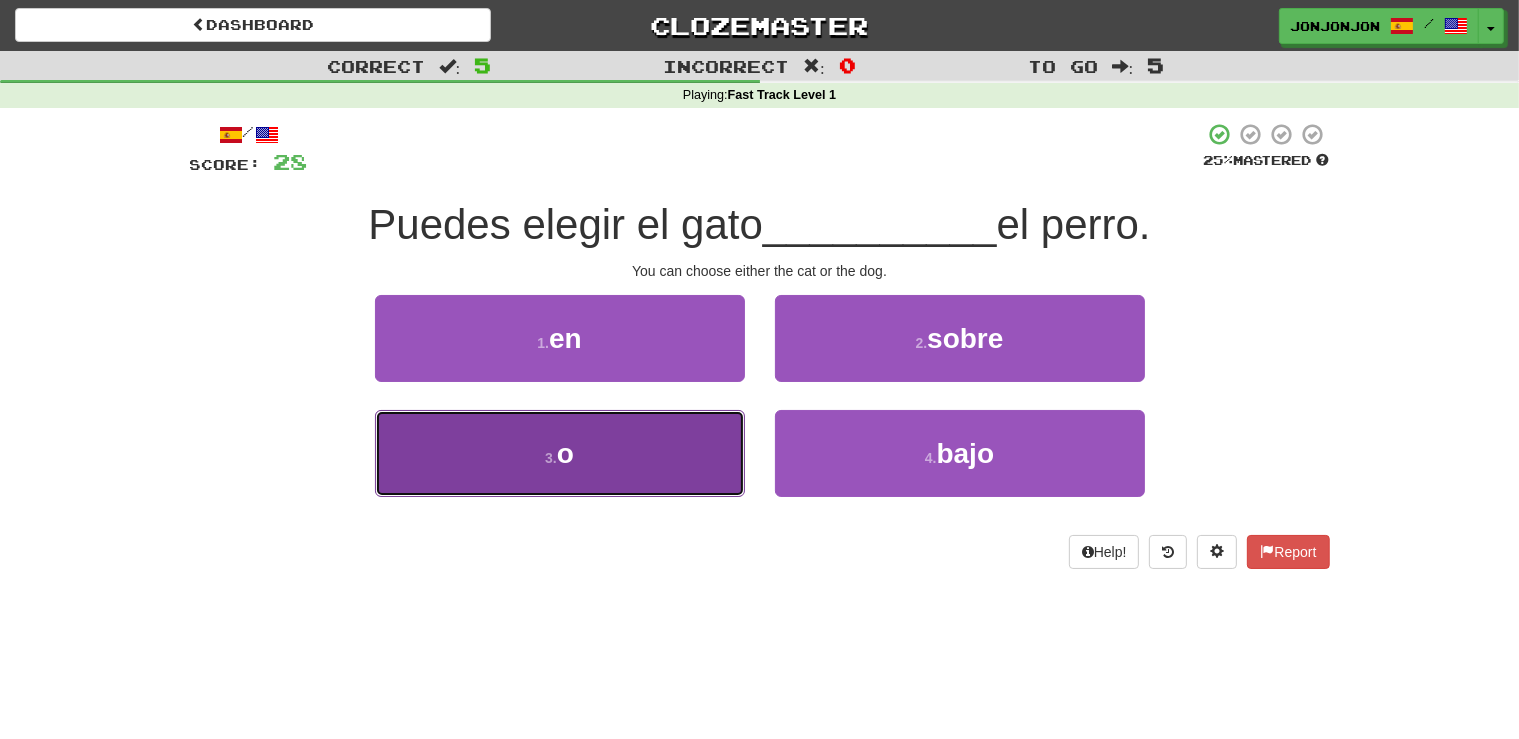 click on "3 .  o" at bounding box center (560, 453) 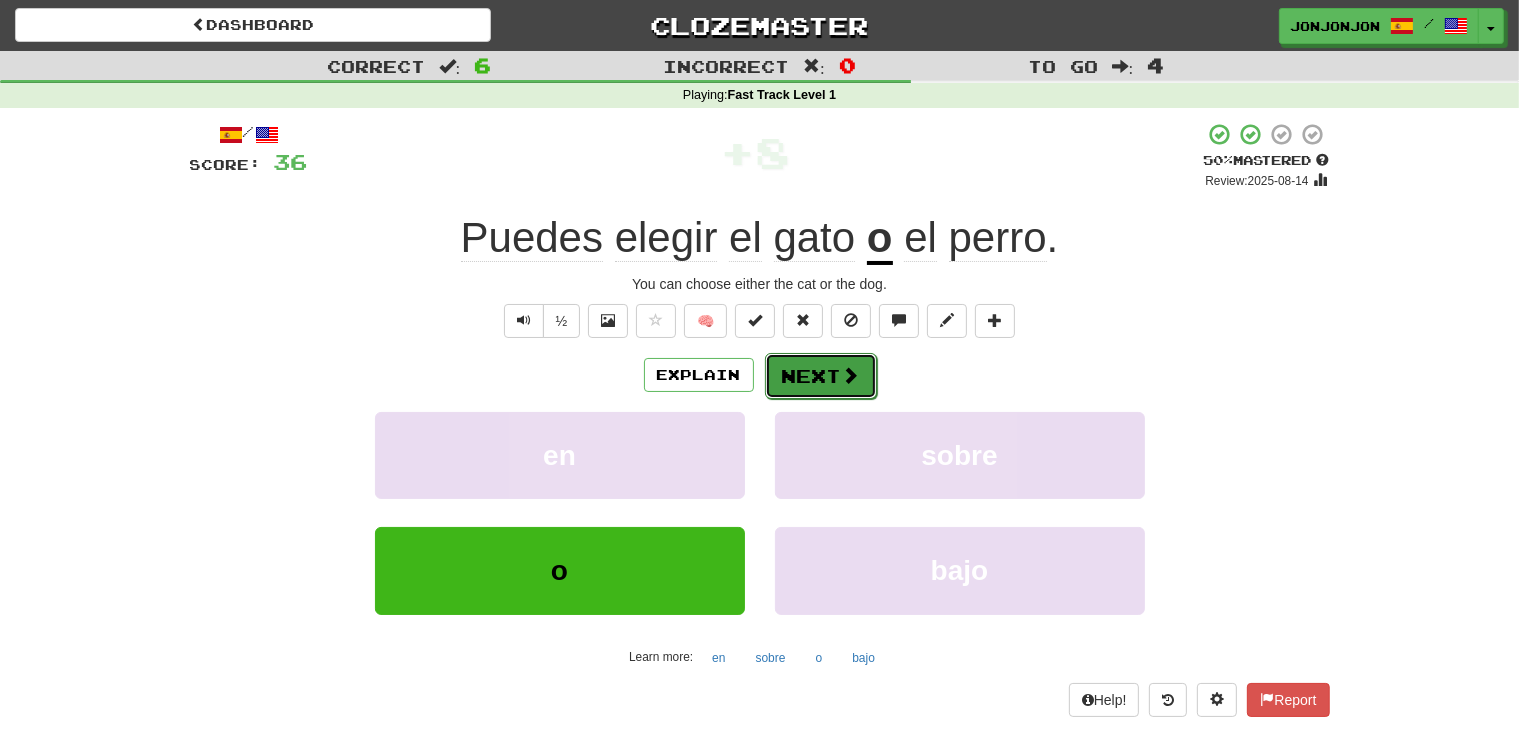 click on "Next" at bounding box center (821, 376) 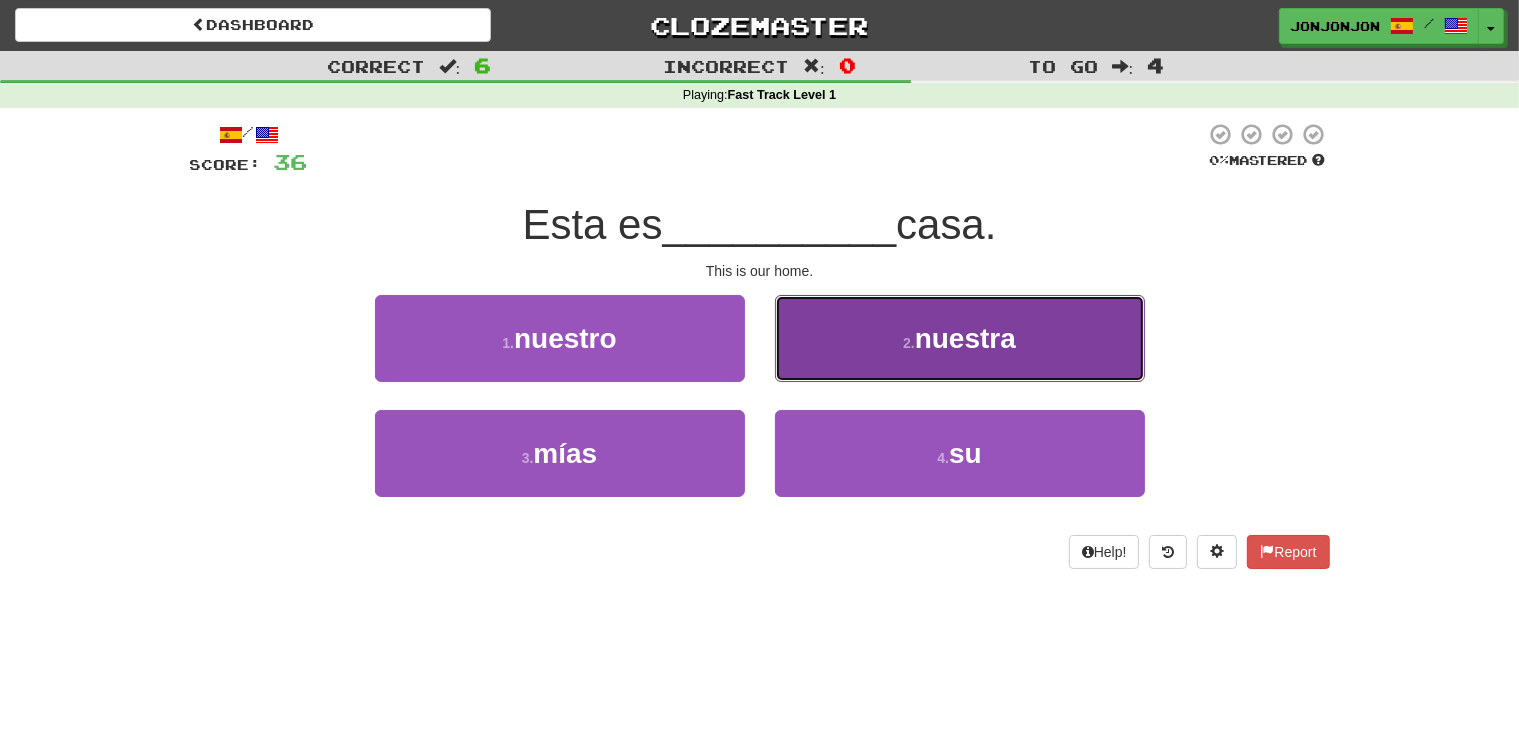 click on "nuestra" at bounding box center [965, 338] 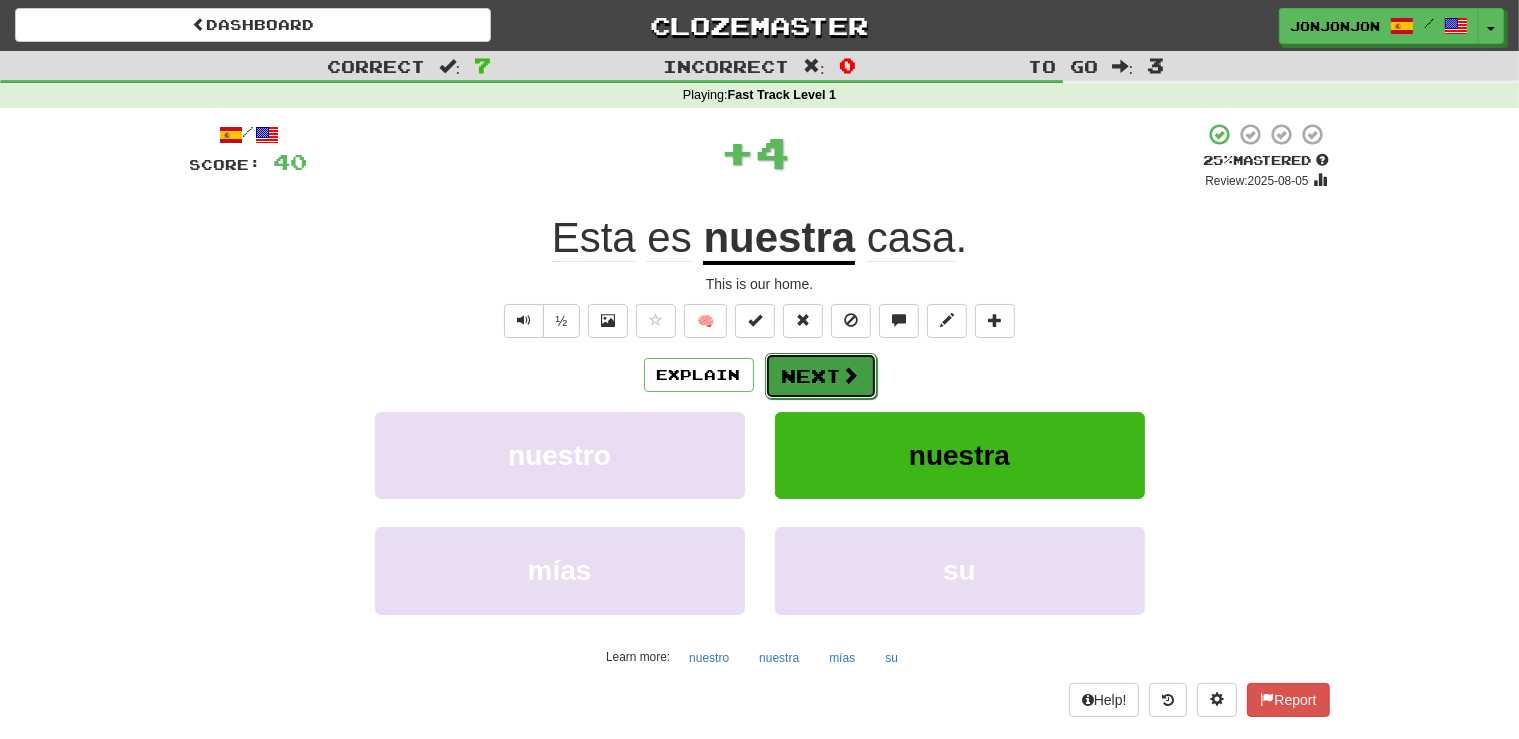 click on "Next" at bounding box center [821, 376] 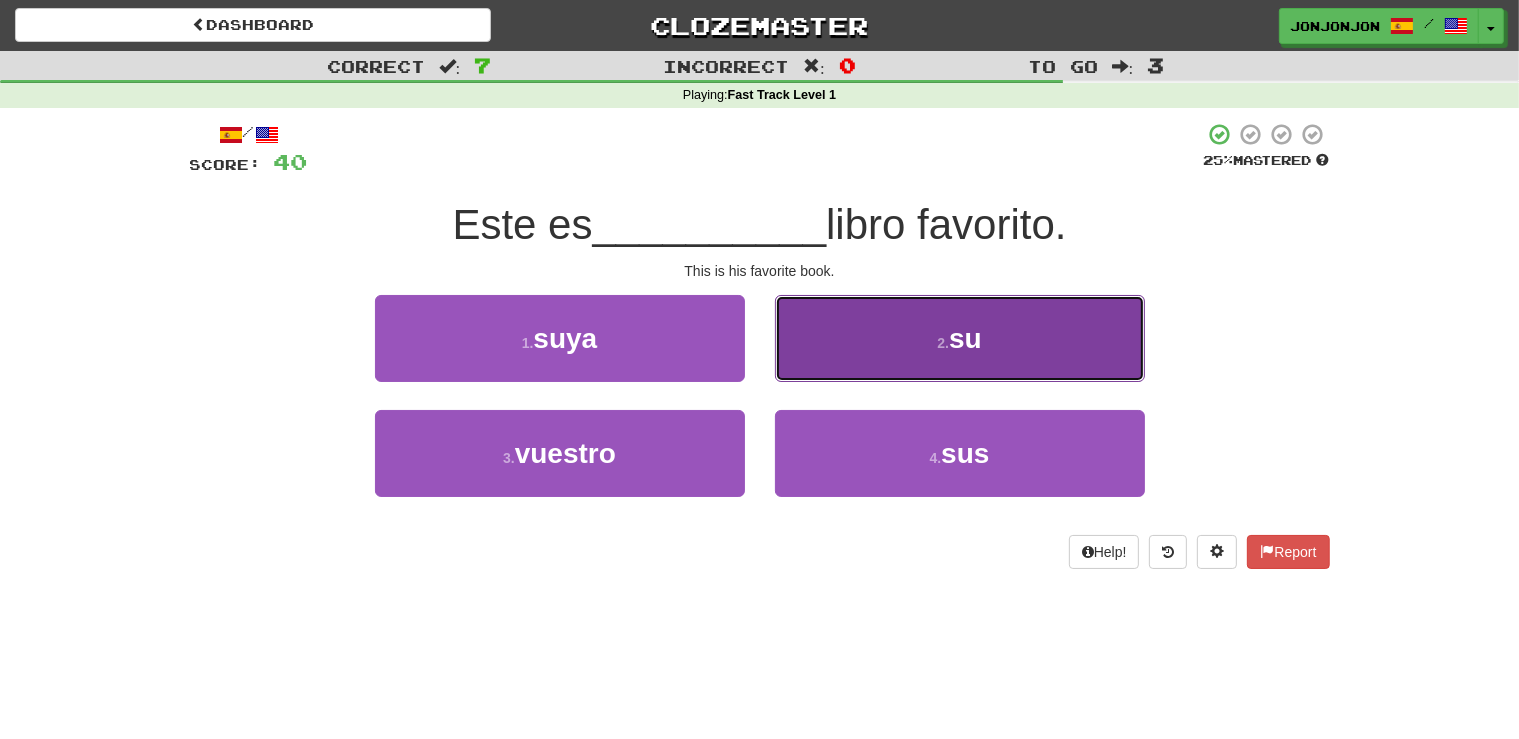 click on "2 .  su" at bounding box center [960, 338] 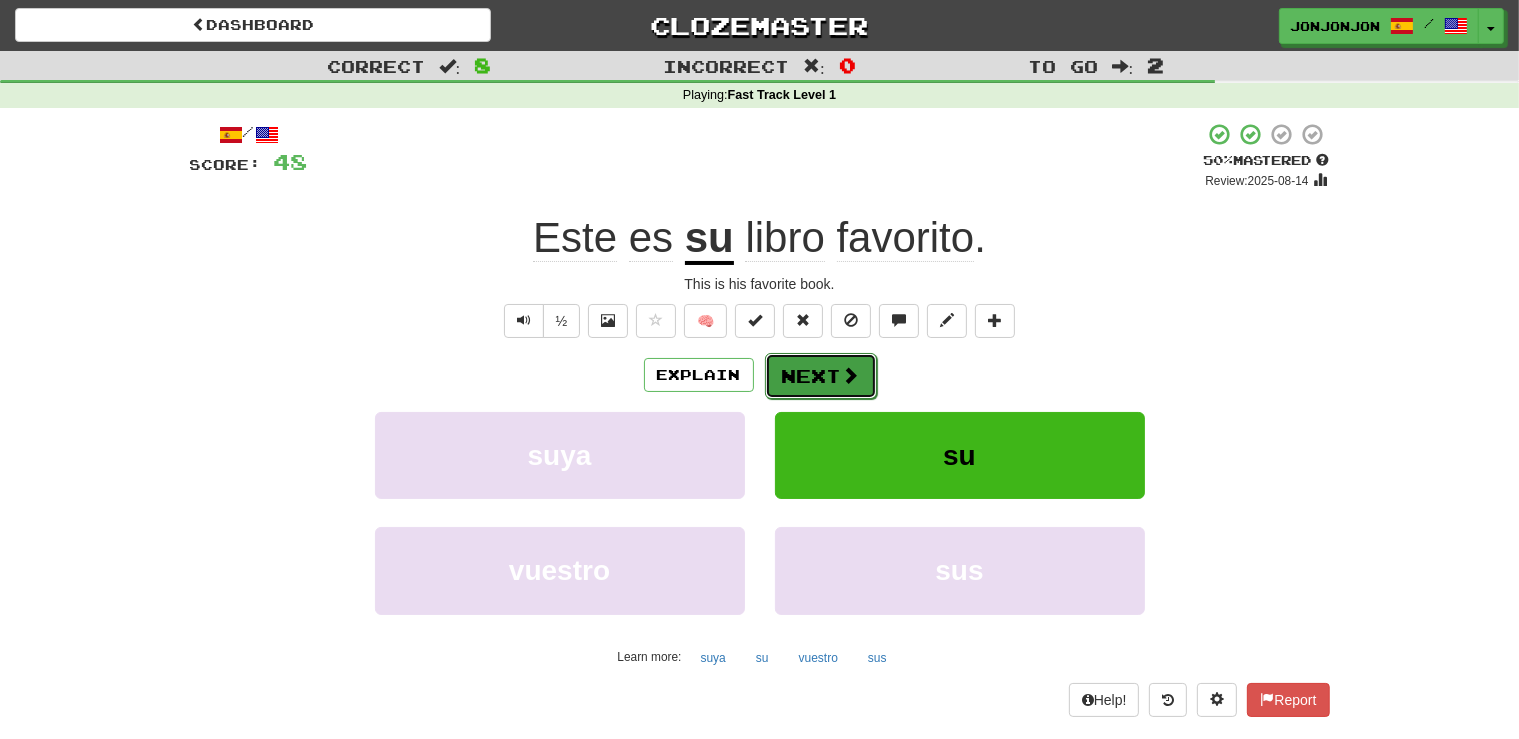 click on "Next" at bounding box center [821, 376] 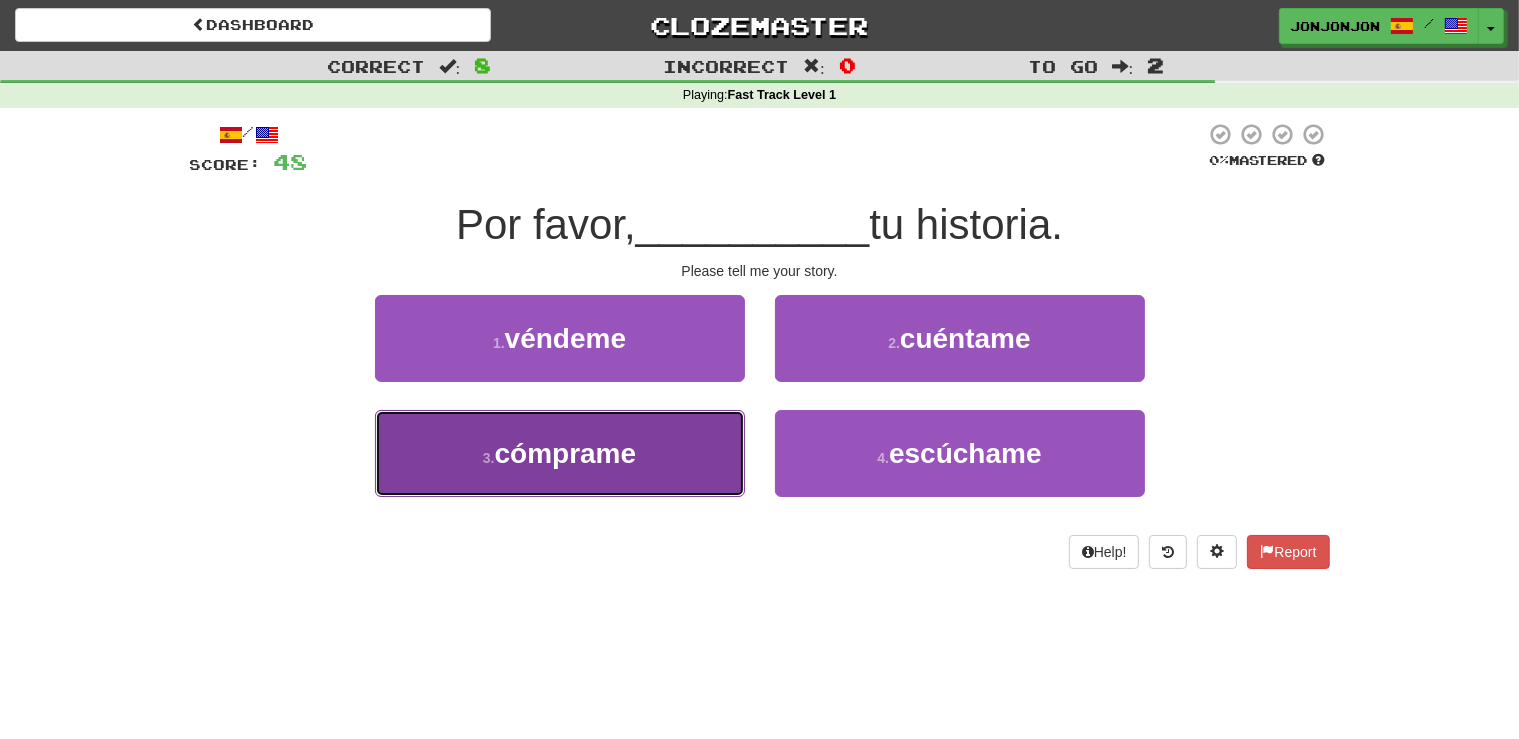 click on "3 .  cómprame" at bounding box center (560, 453) 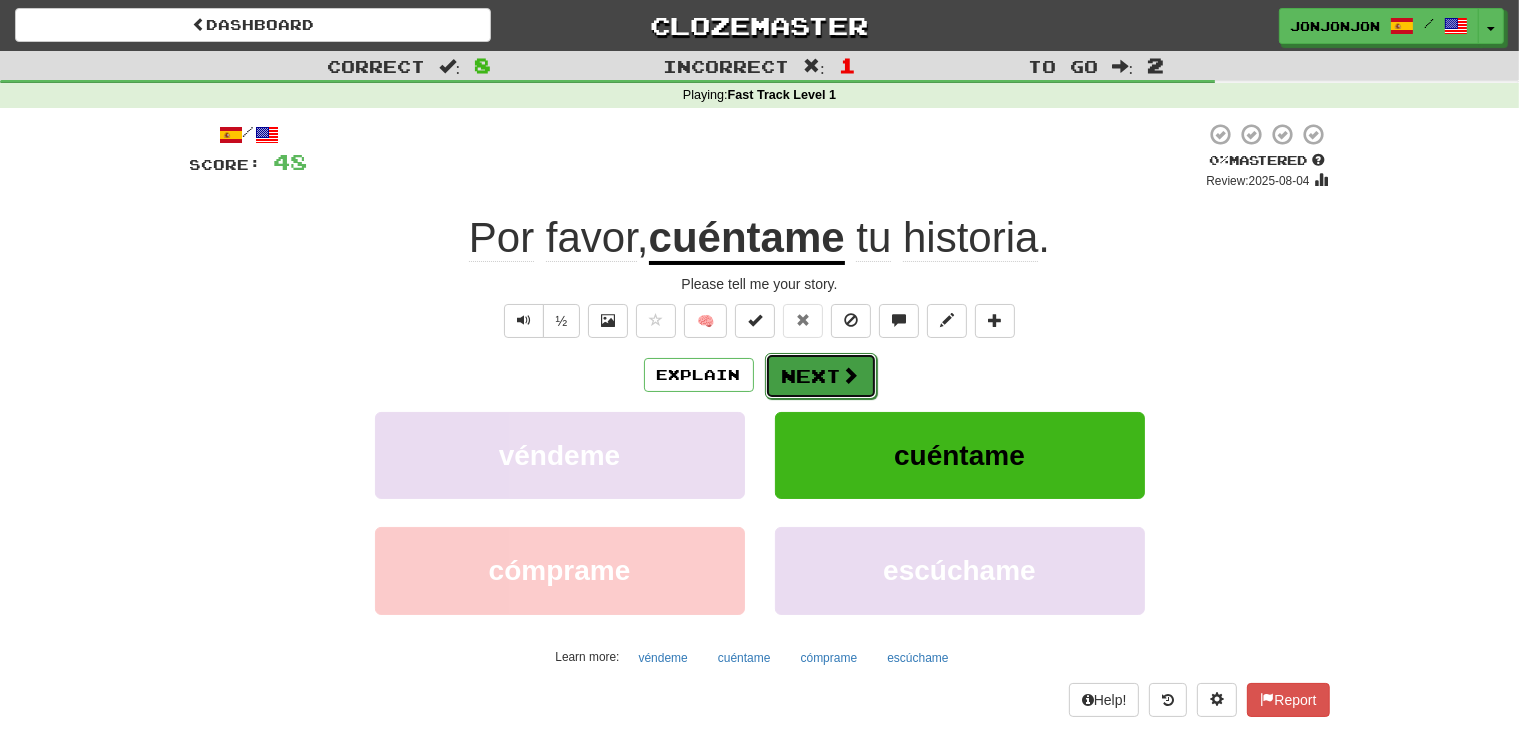 click on "Next" at bounding box center (821, 376) 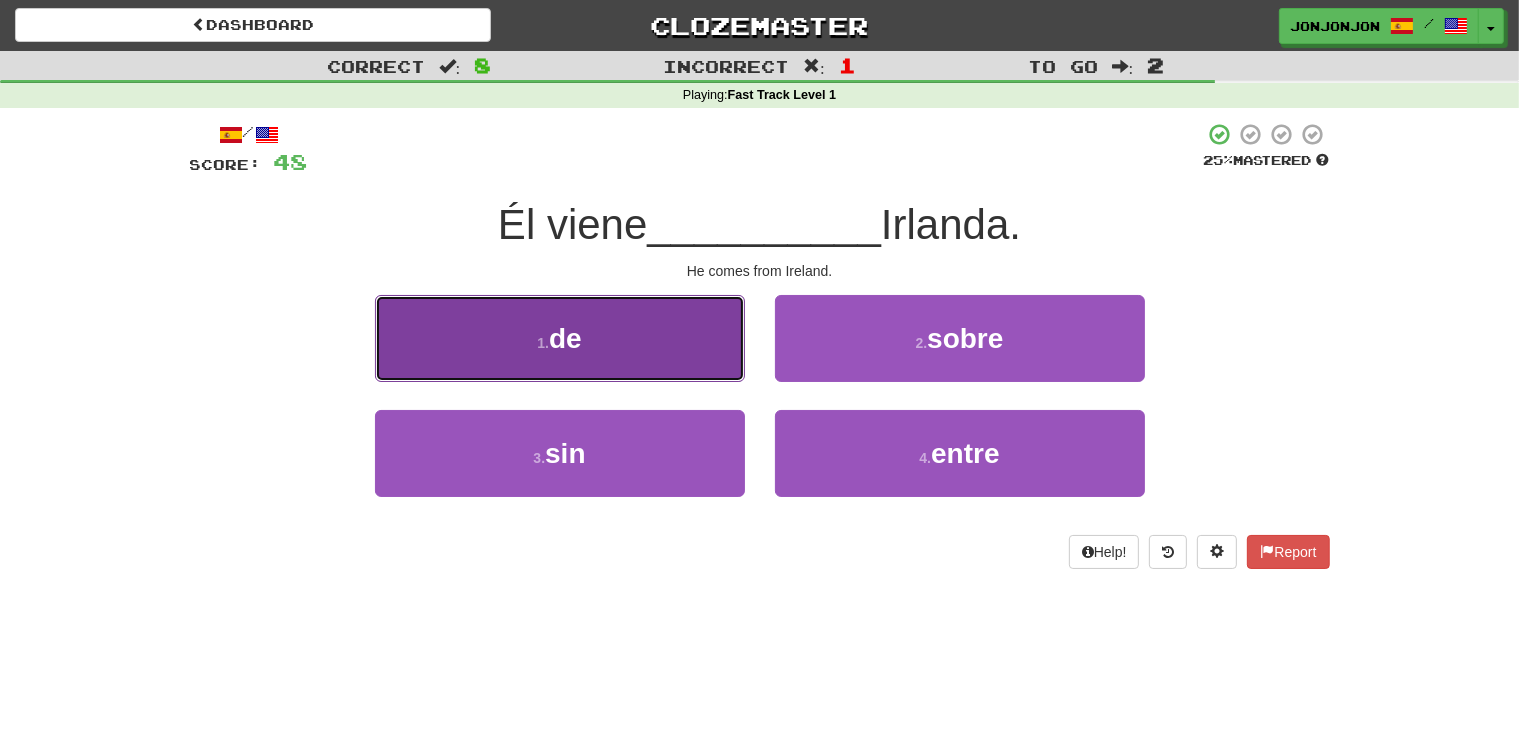 click on "1 .  de" at bounding box center (560, 338) 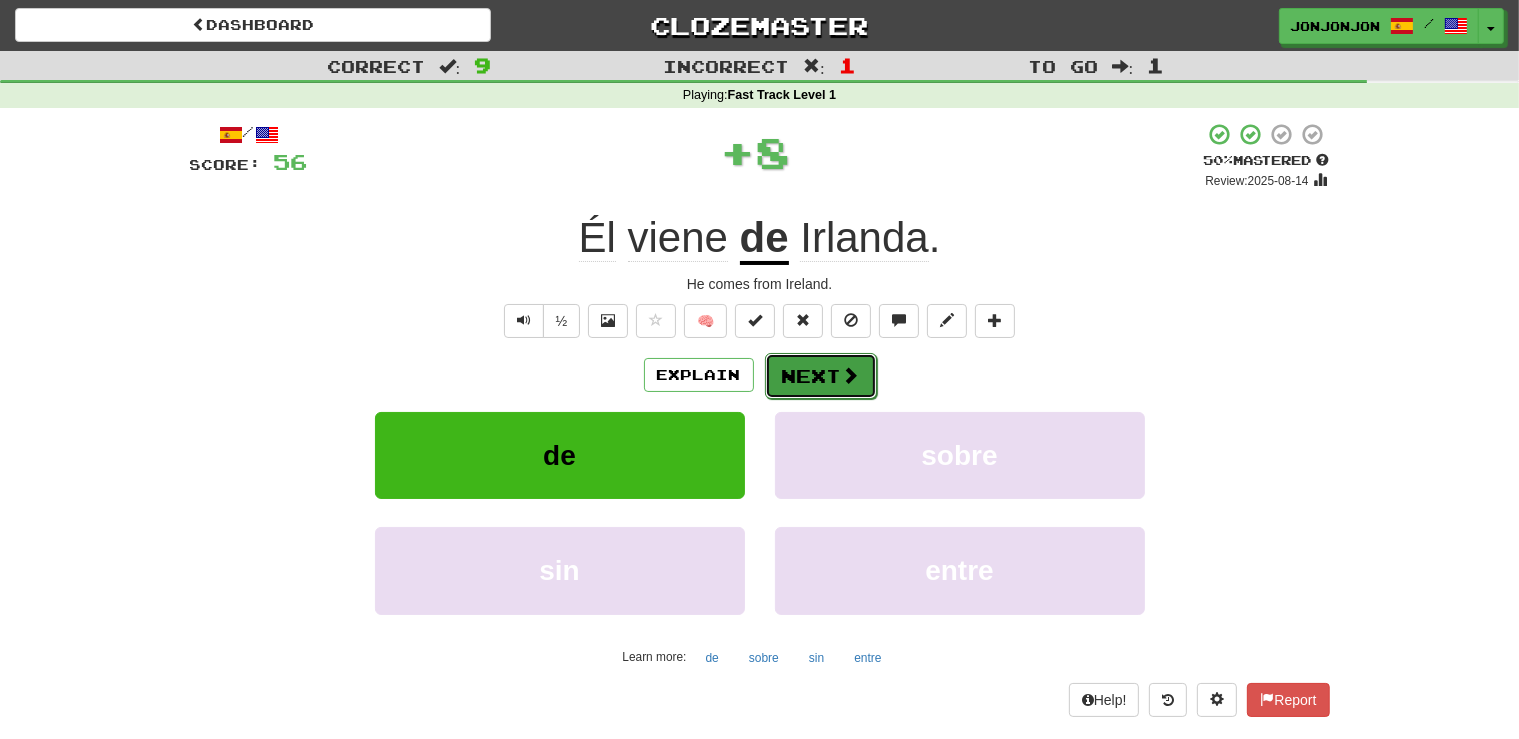 click on "Next" at bounding box center [821, 376] 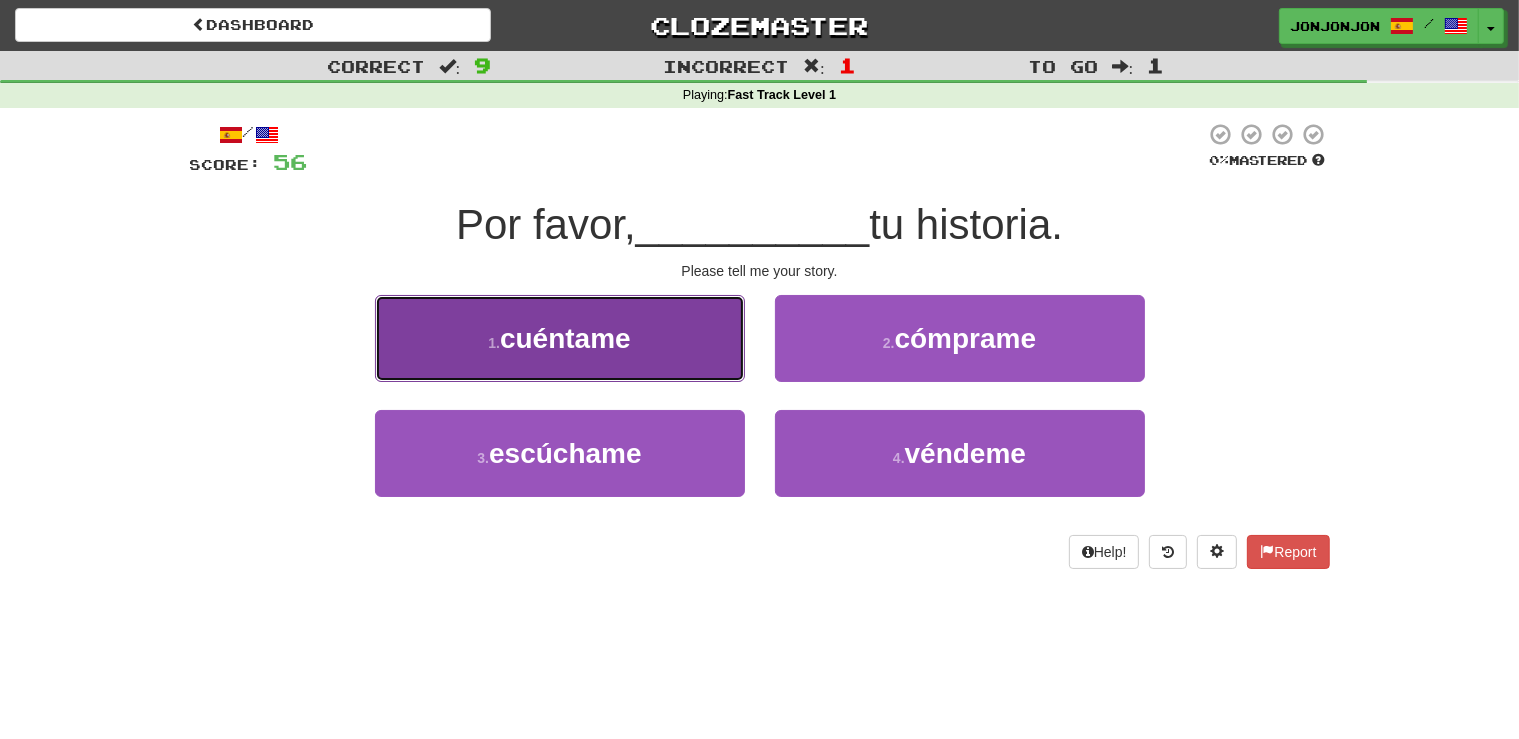 click on "1 .  cuéntame" at bounding box center [560, 338] 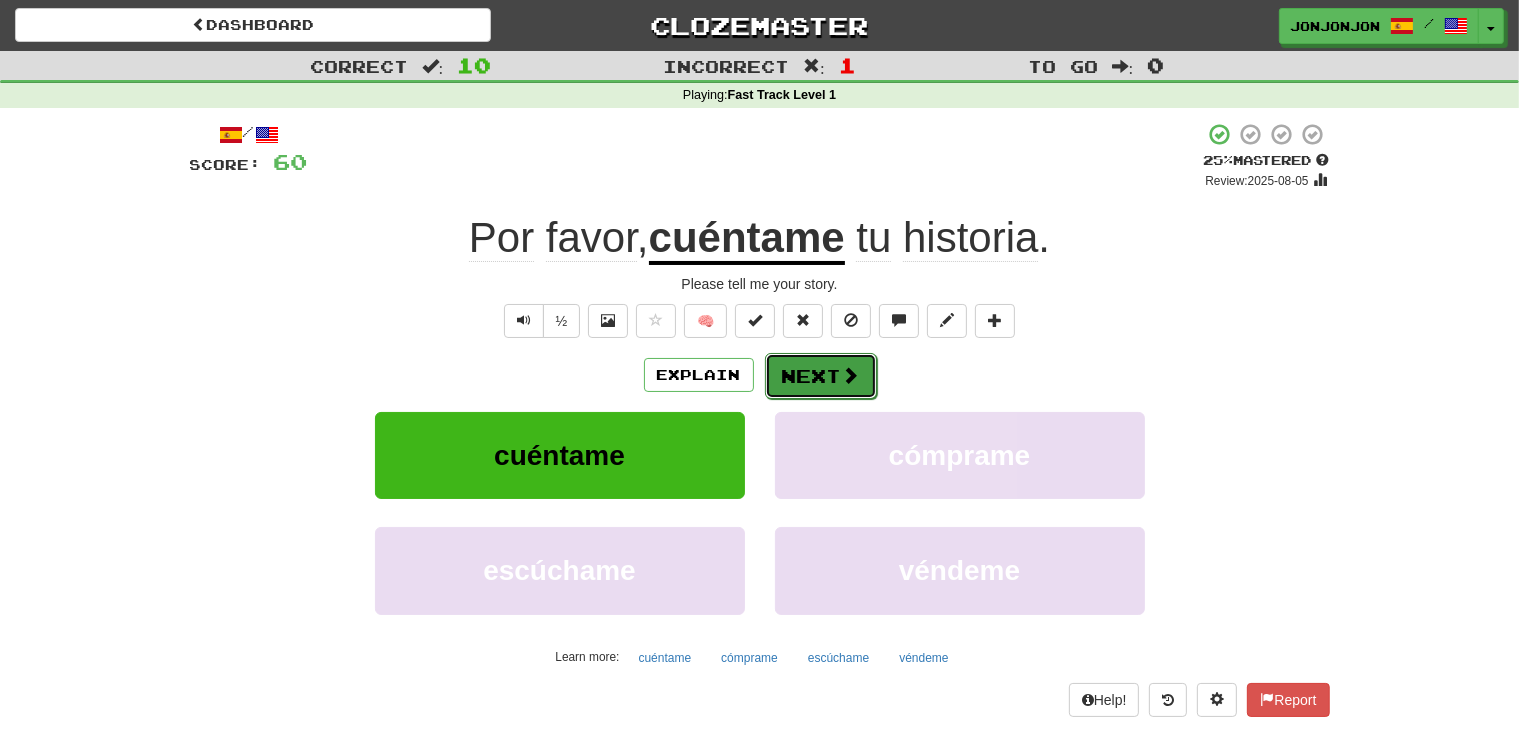 click on "Next" at bounding box center (821, 376) 